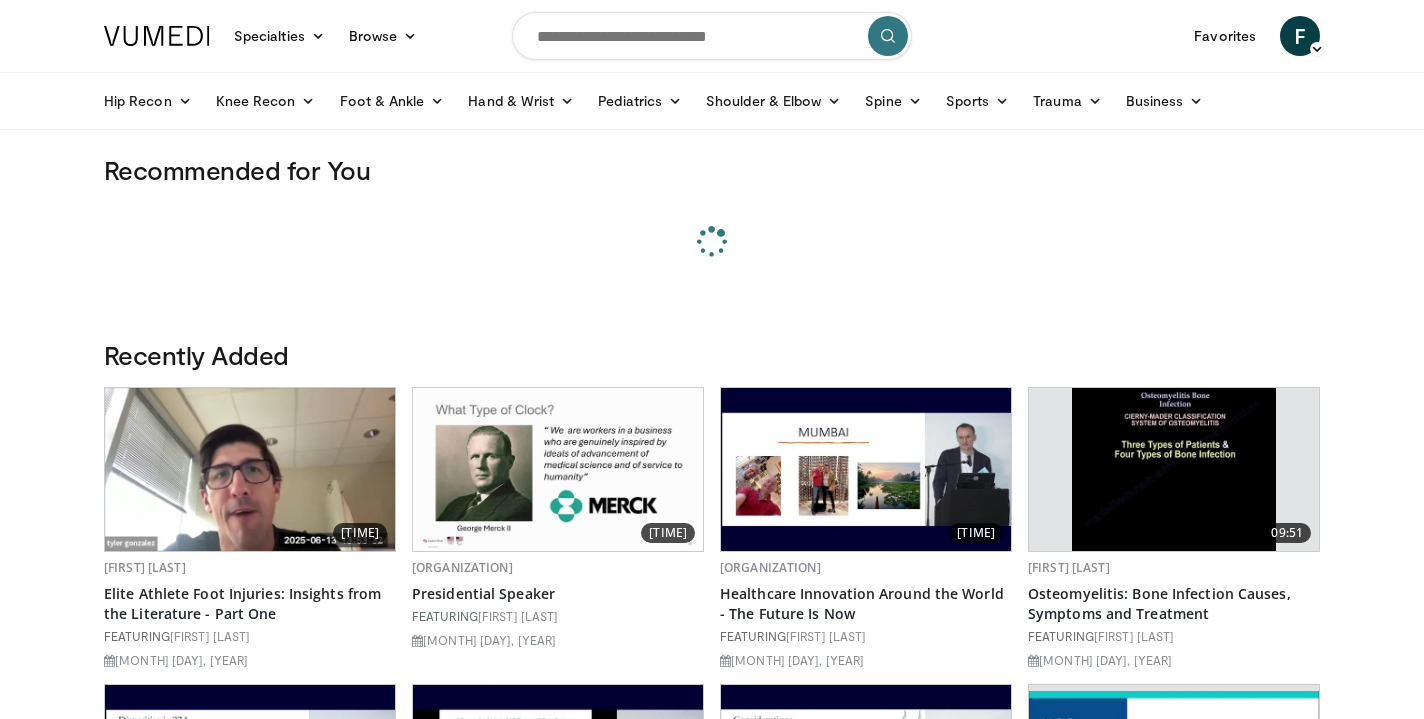 scroll, scrollTop: 0, scrollLeft: 0, axis: both 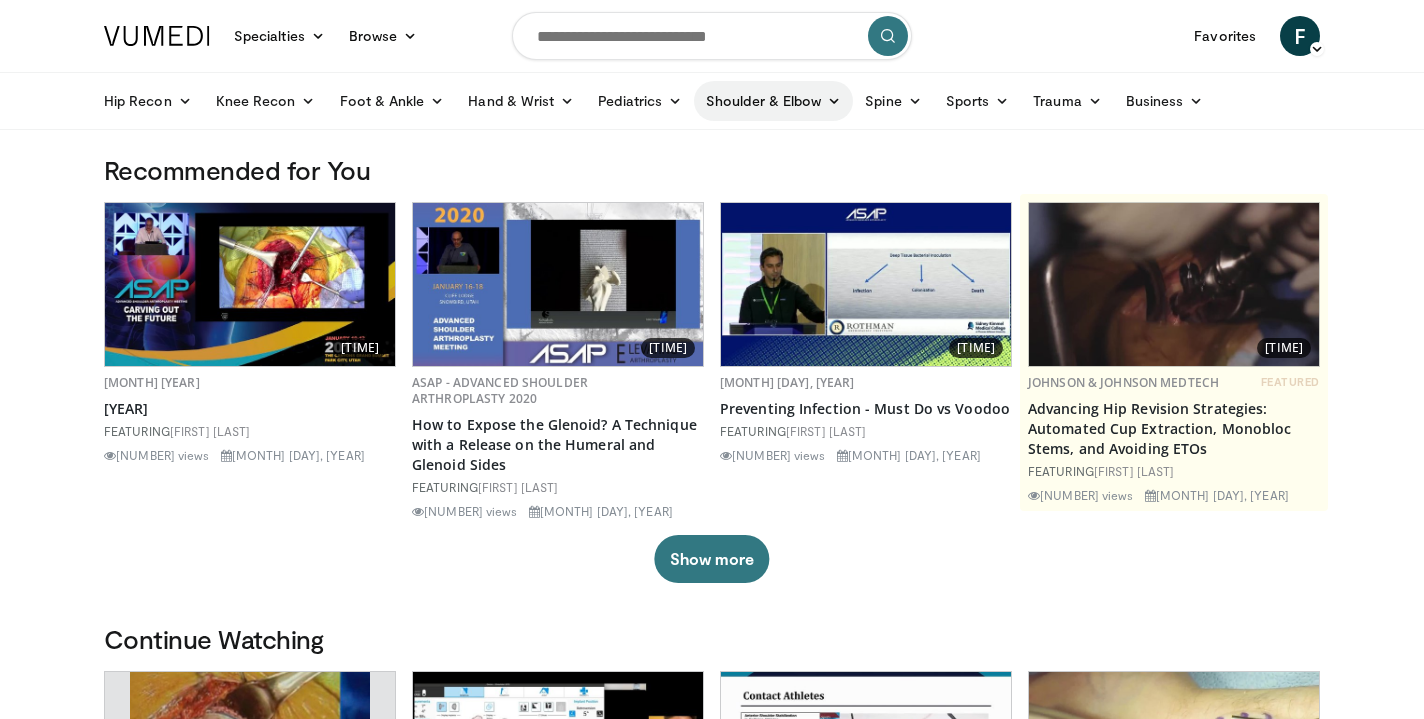 click at bounding box center [834, 101] 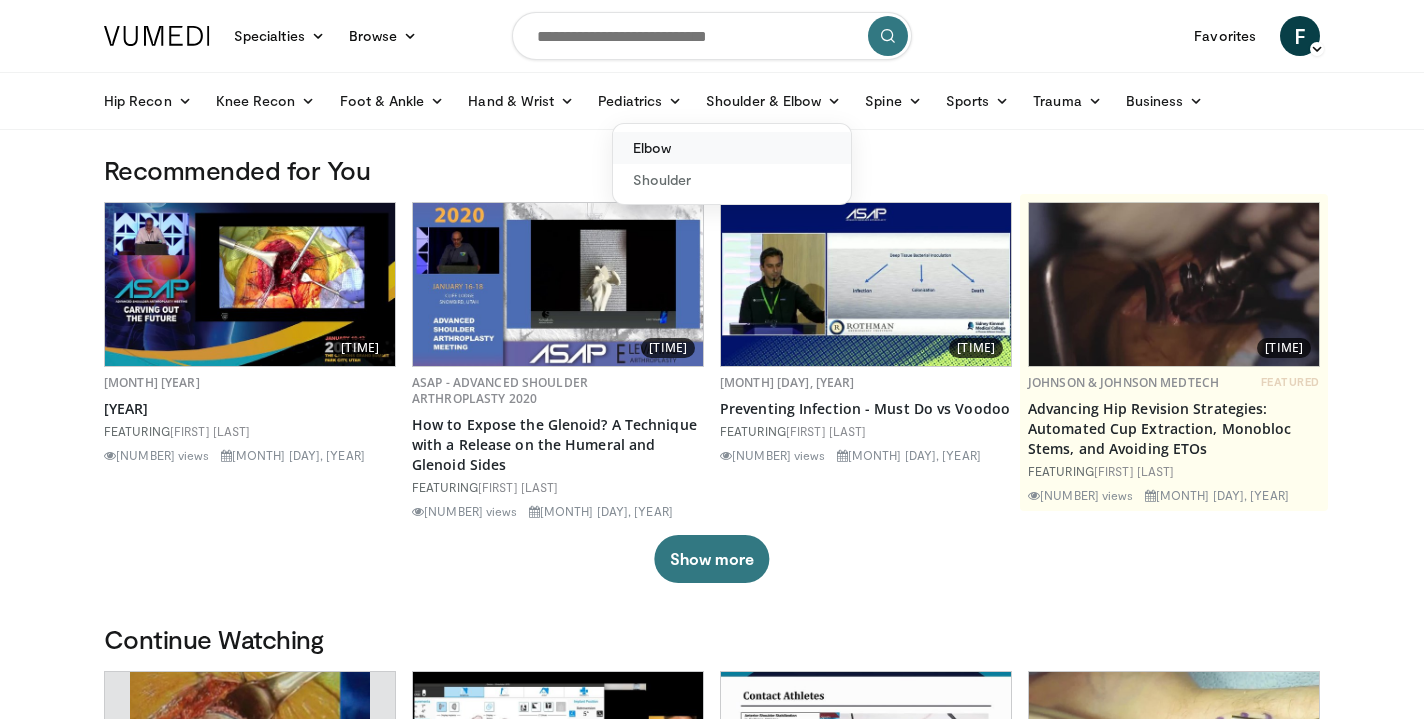 click on "Elbow" at bounding box center [732, 148] 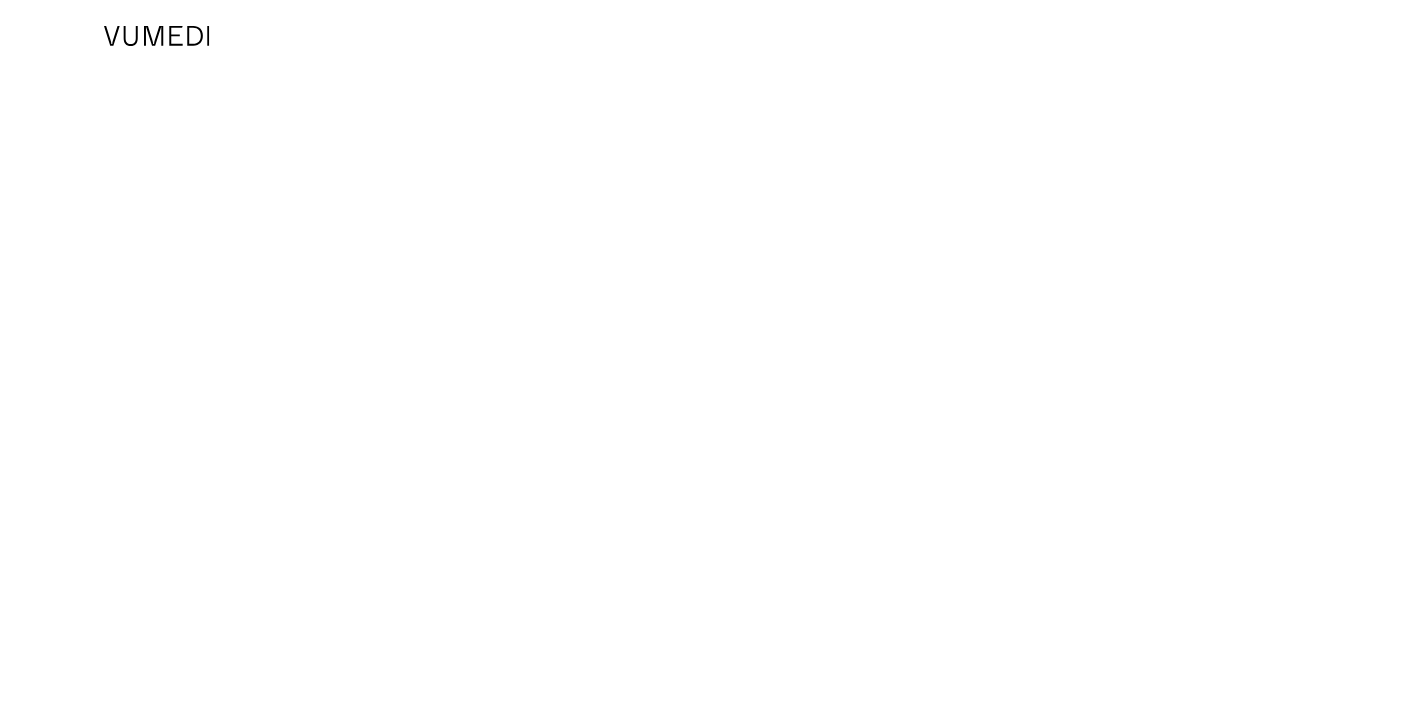 scroll, scrollTop: 0, scrollLeft: 0, axis: both 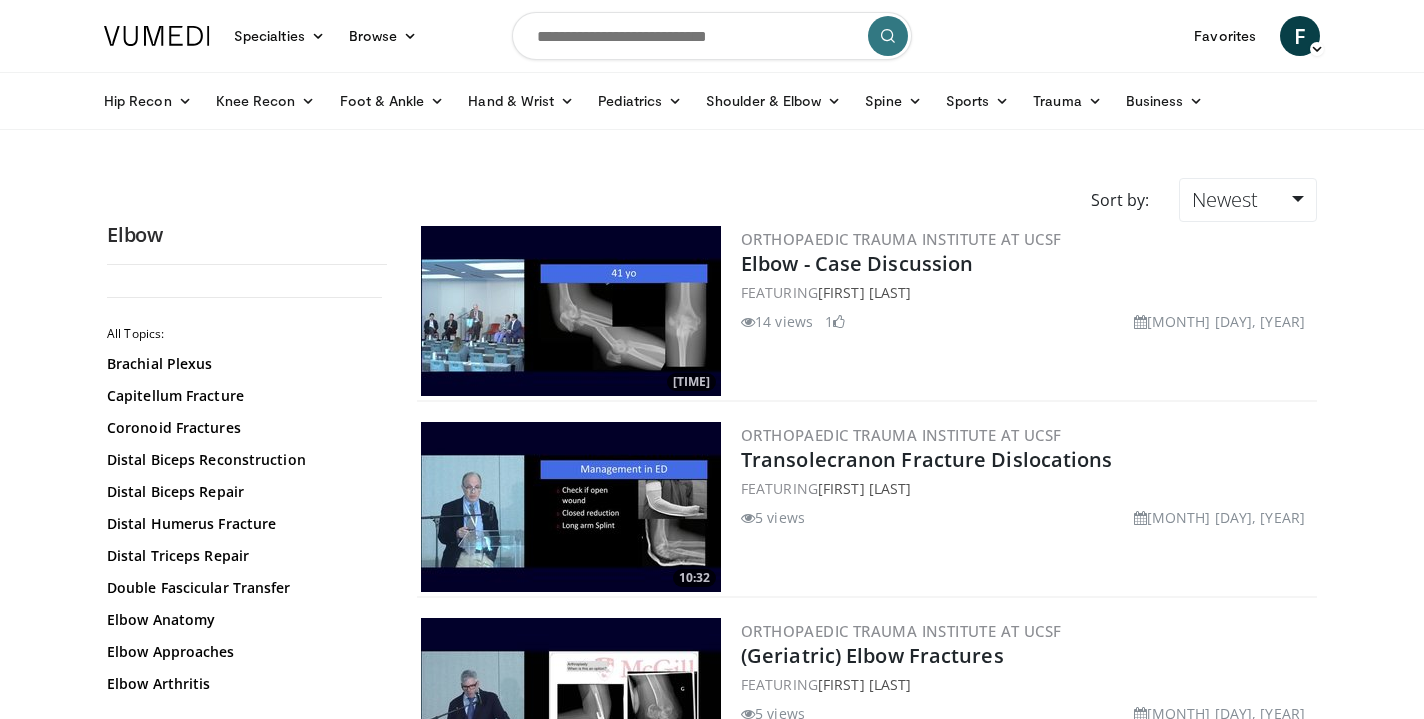 click at bounding box center [712, 36] 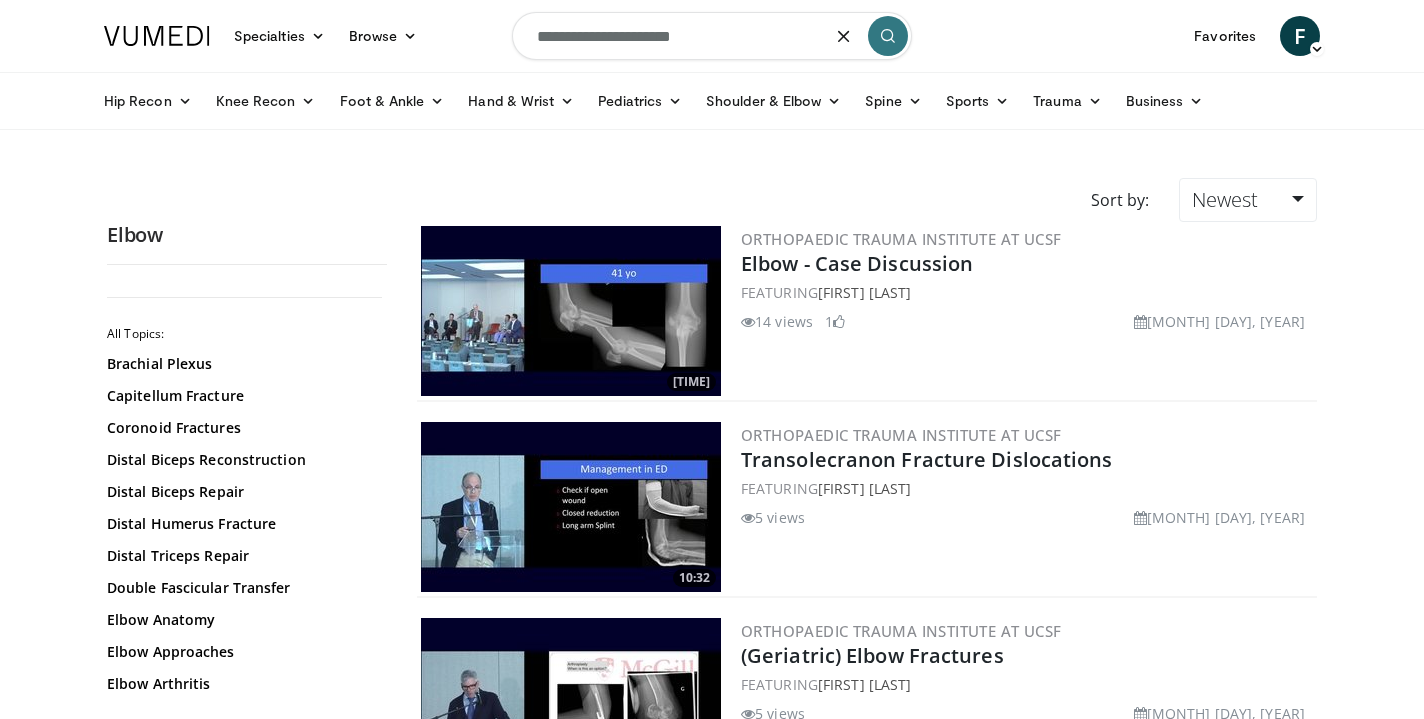 type on "**********" 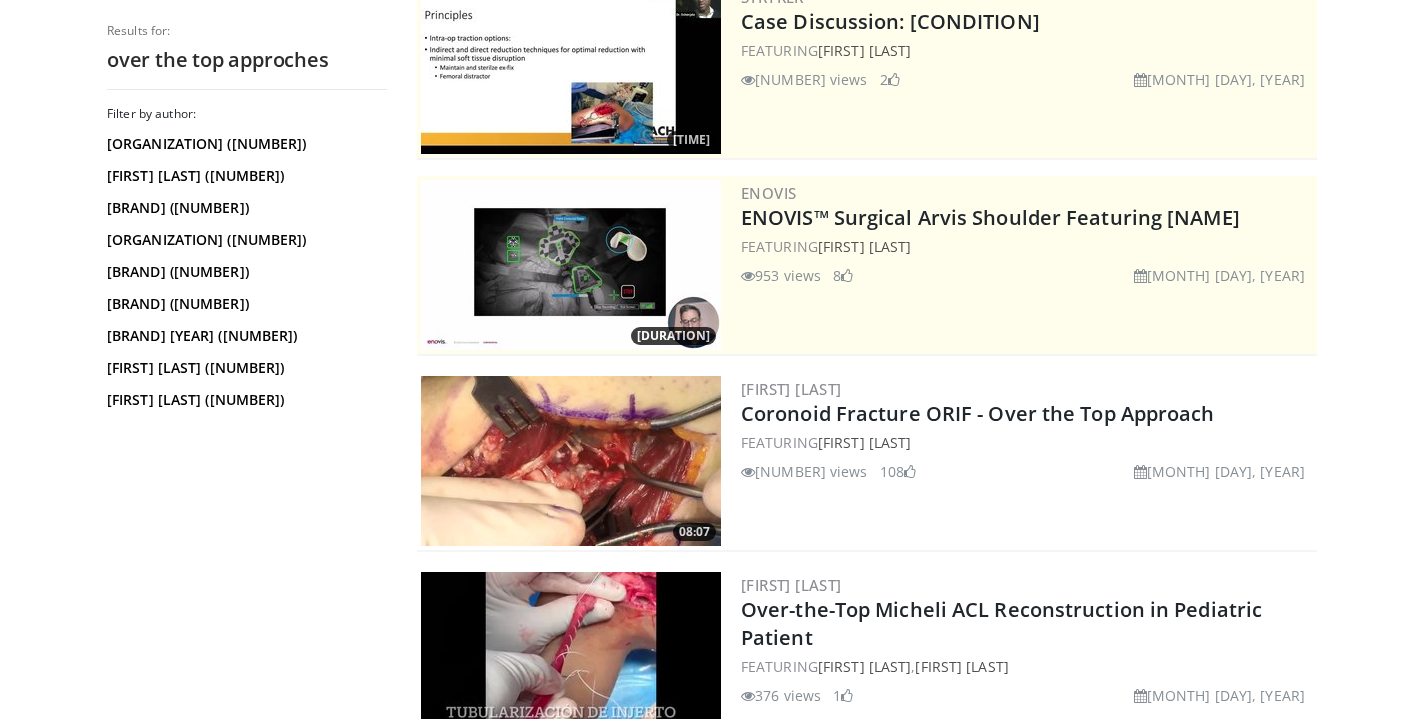 scroll, scrollTop: 261, scrollLeft: 0, axis: vertical 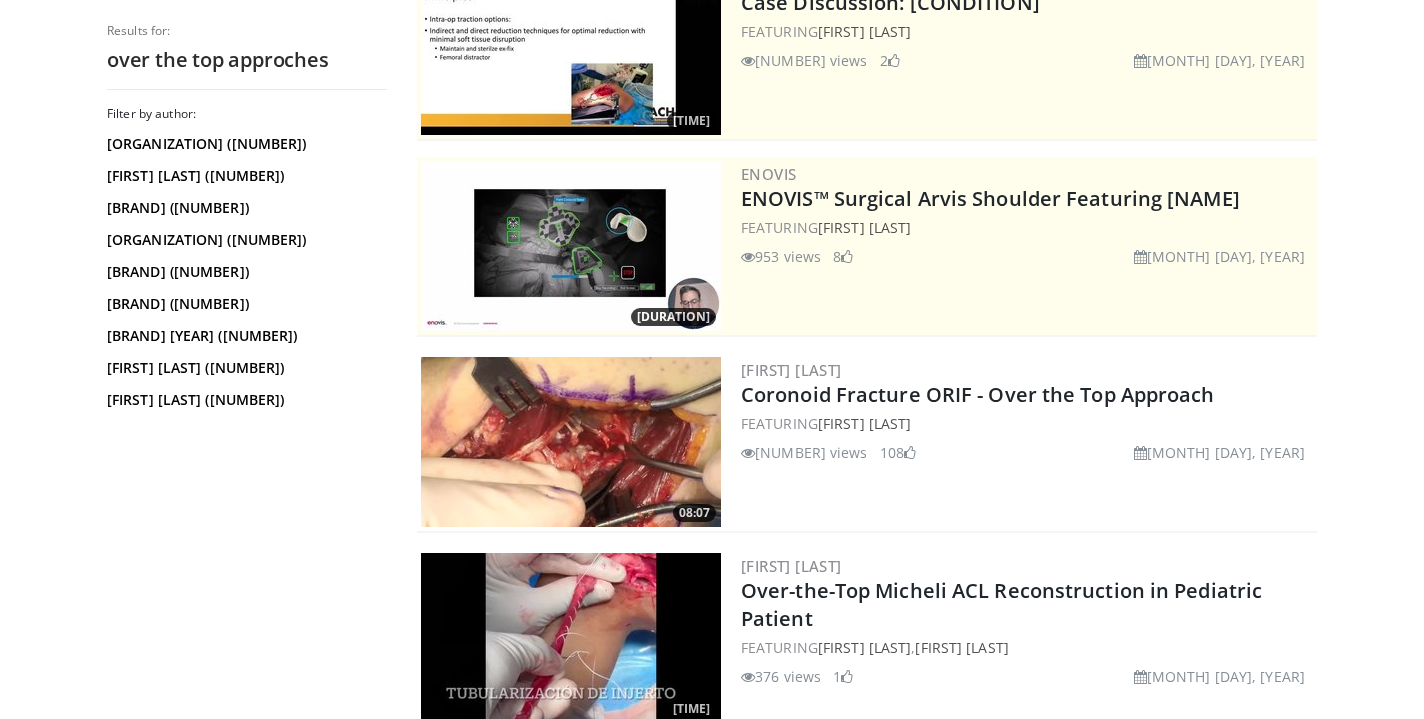click at bounding box center (571, 442) 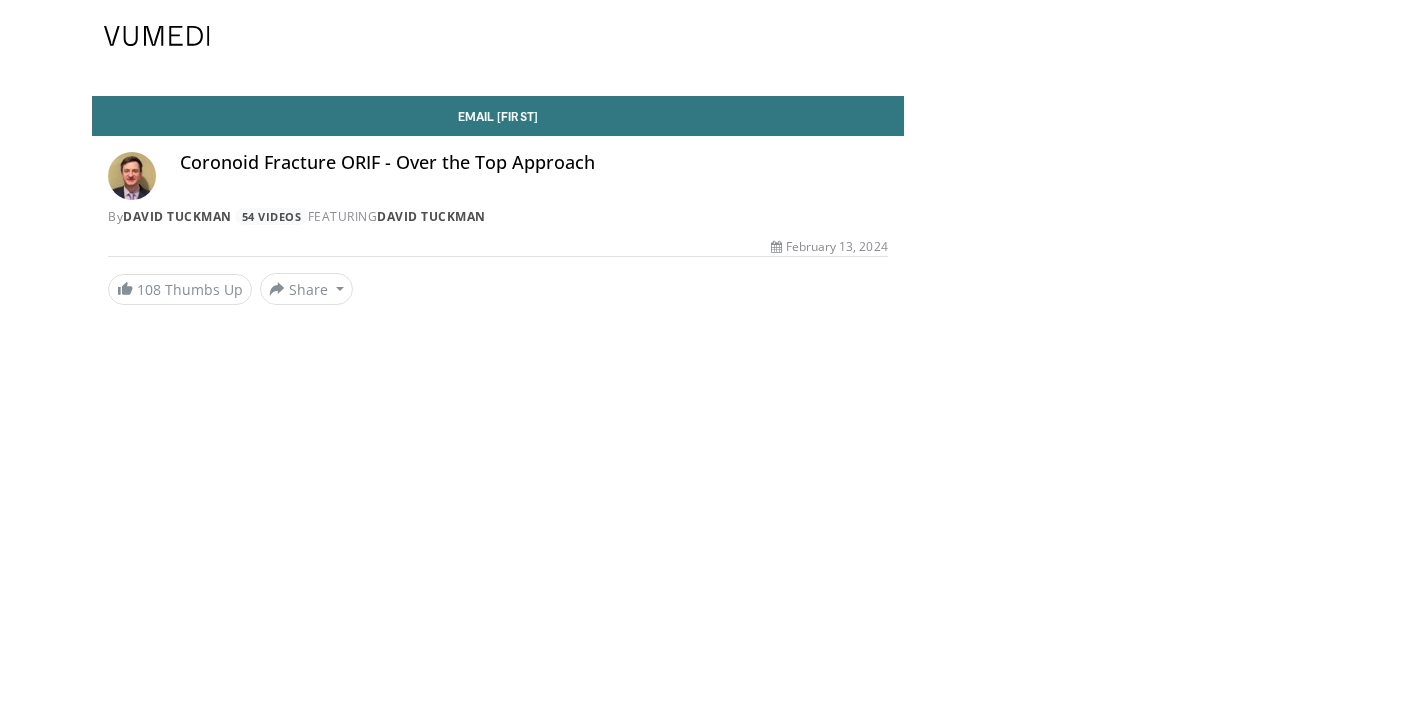 scroll, scrollTop: 0, scrollLeft: 0, axis: both 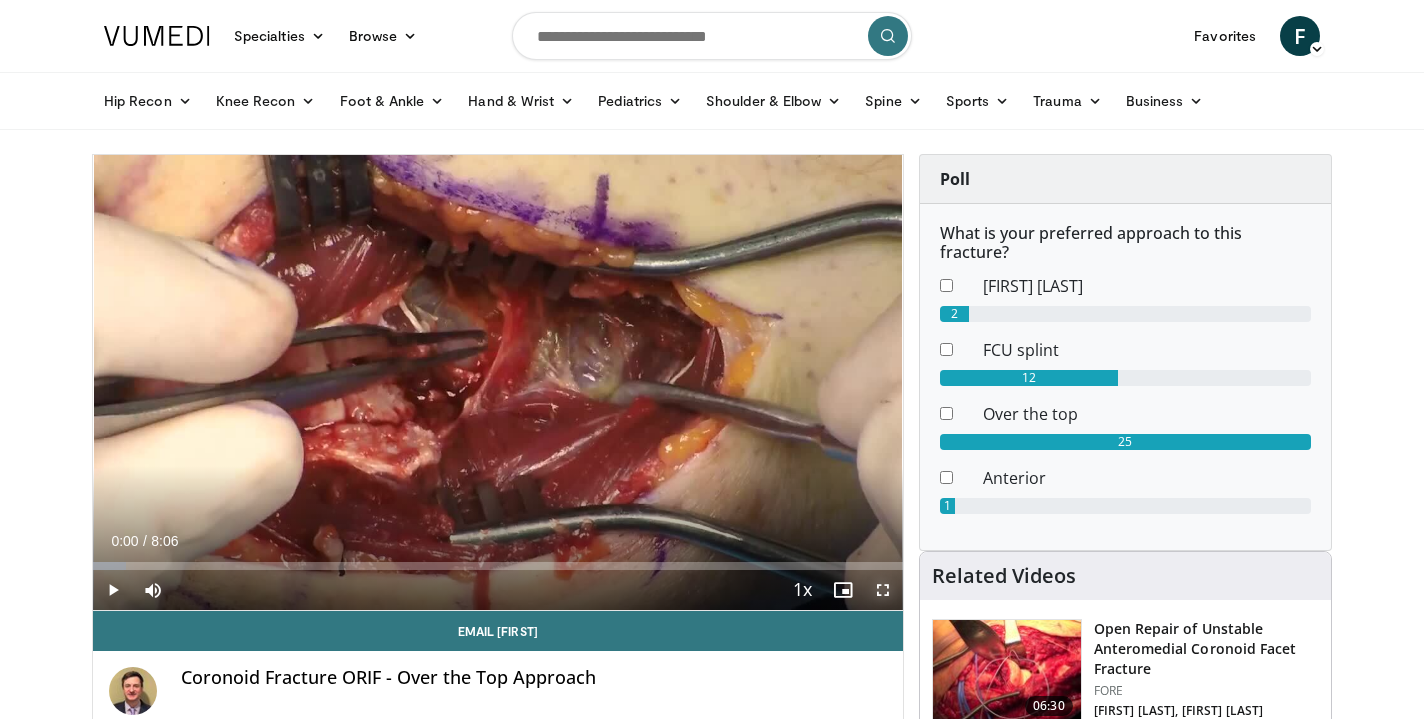 click at bounding box center [883, 590] 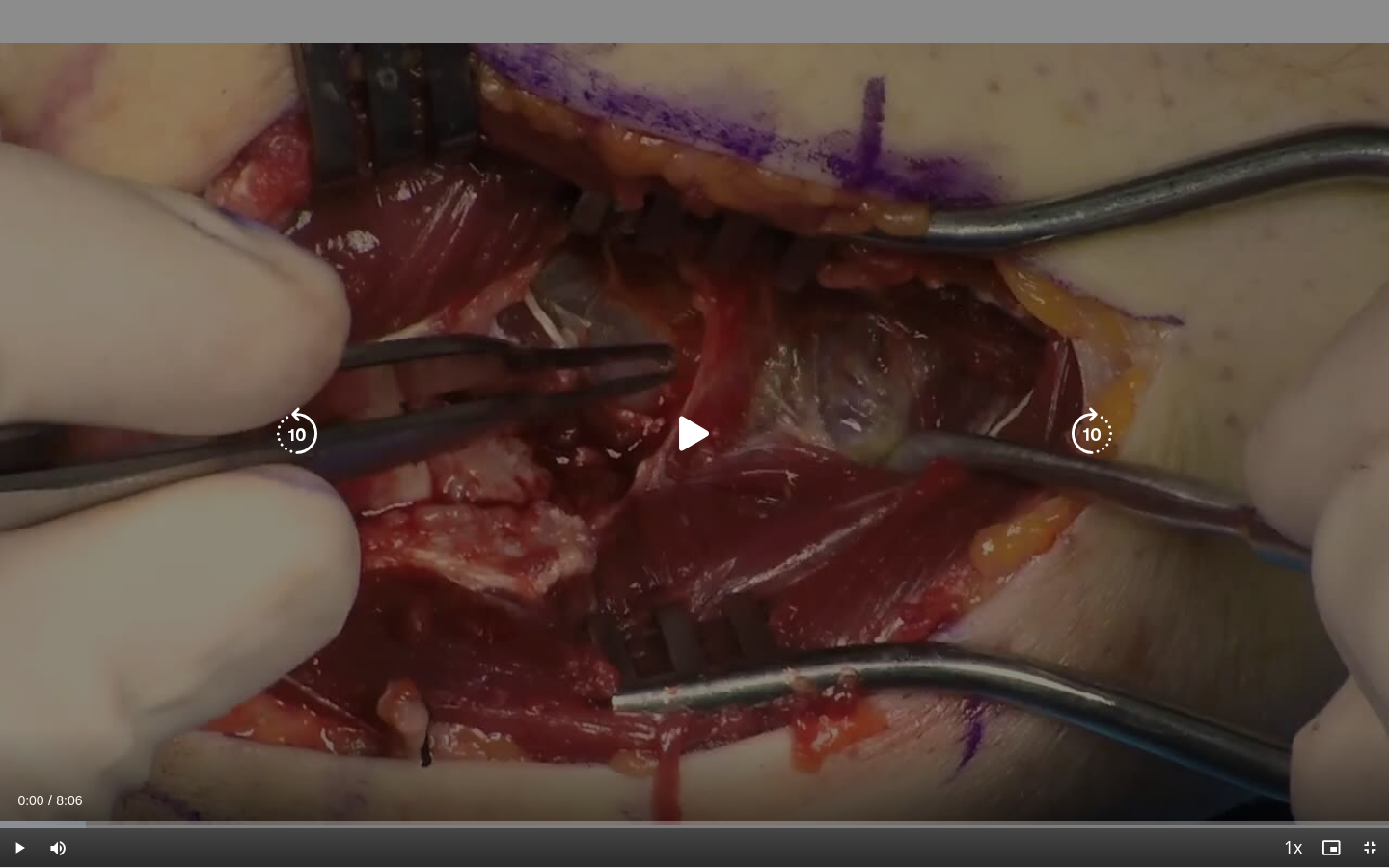 click at bounding box center [694, 434] 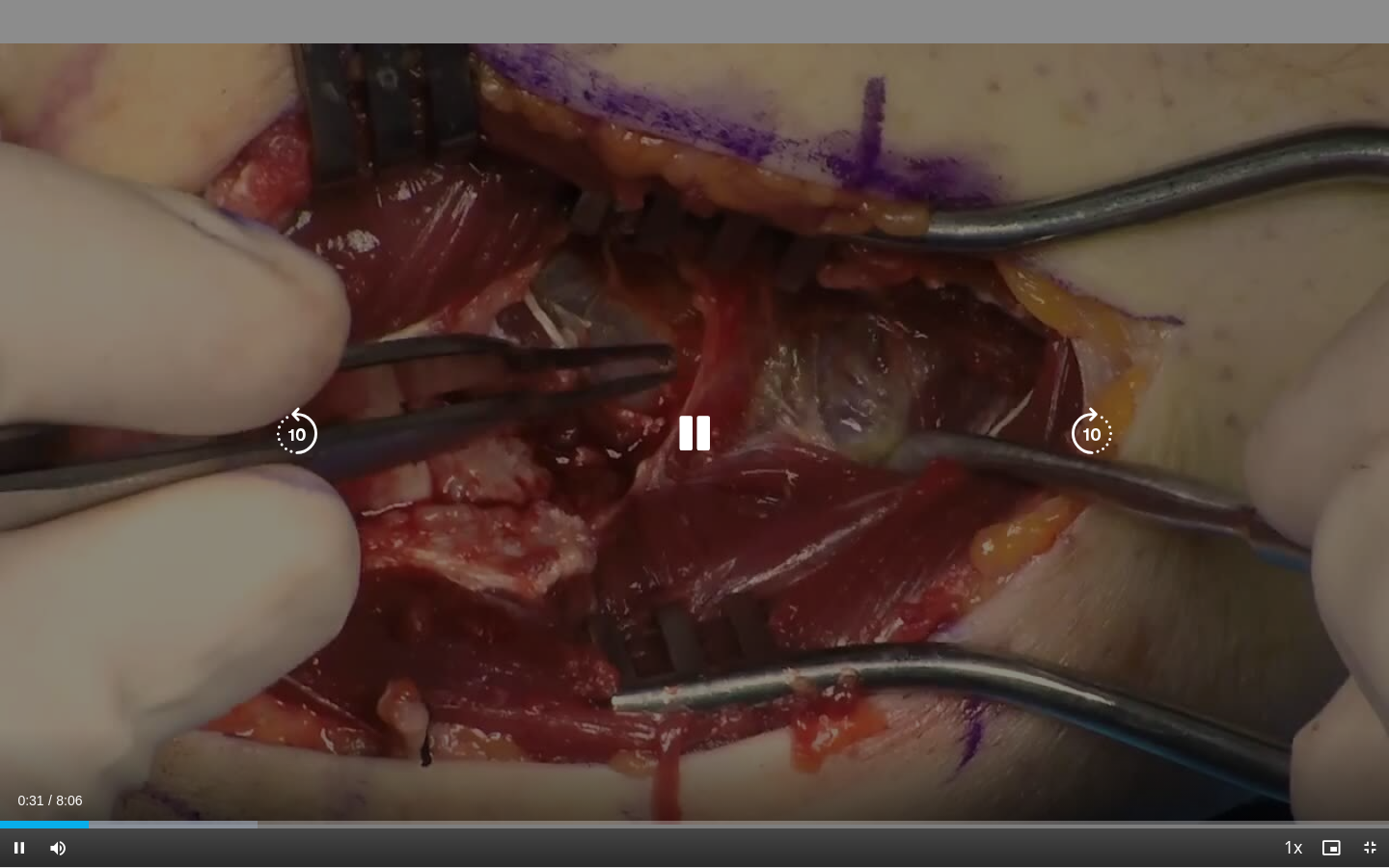 drag, startPoint x: 927, startPoint y: 552, endPoint x: 593, endPoint y: 576, distance: 334.861 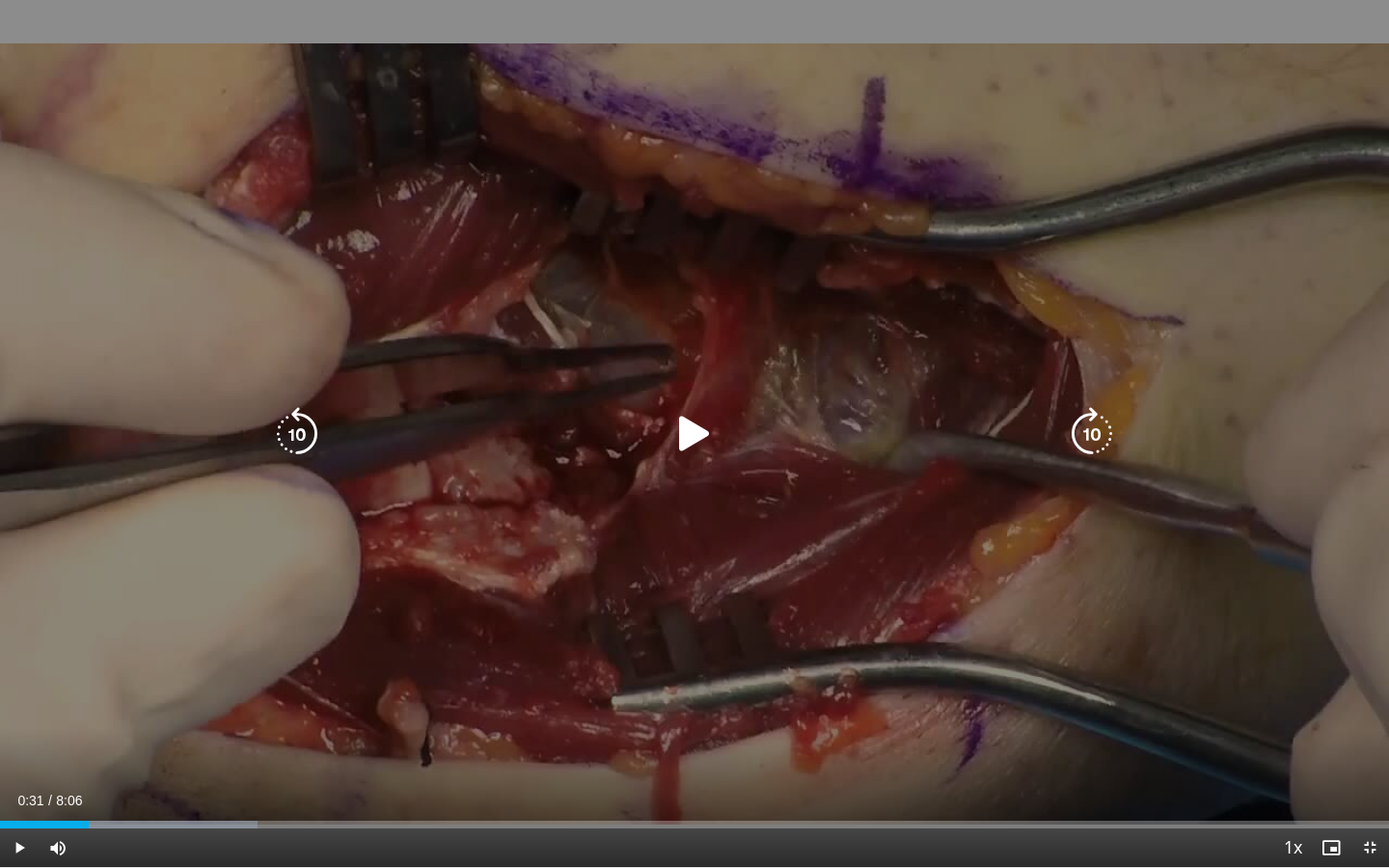 click at bounding box center (694, 434) 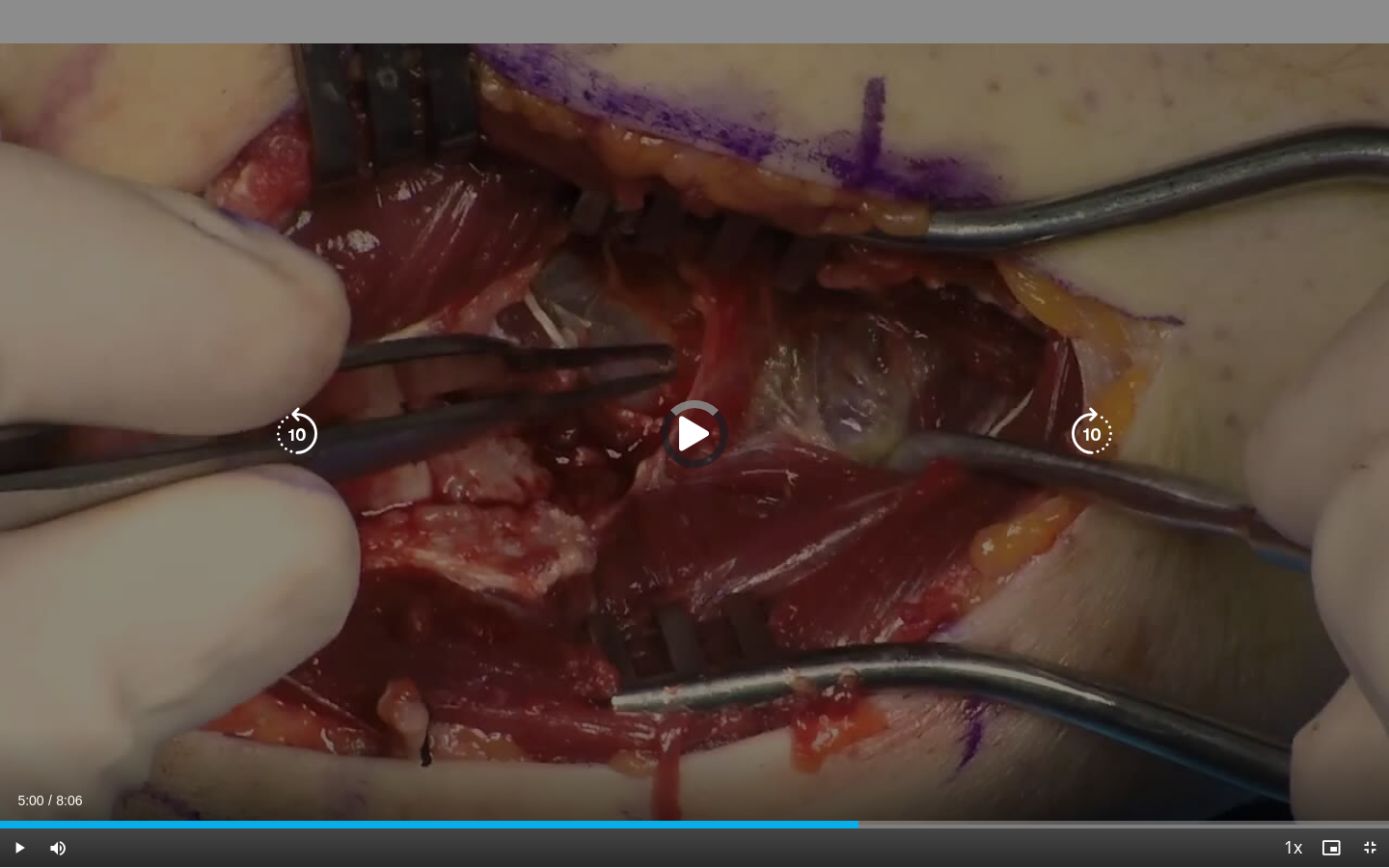drag, startPoint x: 1367, startPoint y: 825, endPoint x: 248, endPoint y: 776, distance: 1120.072 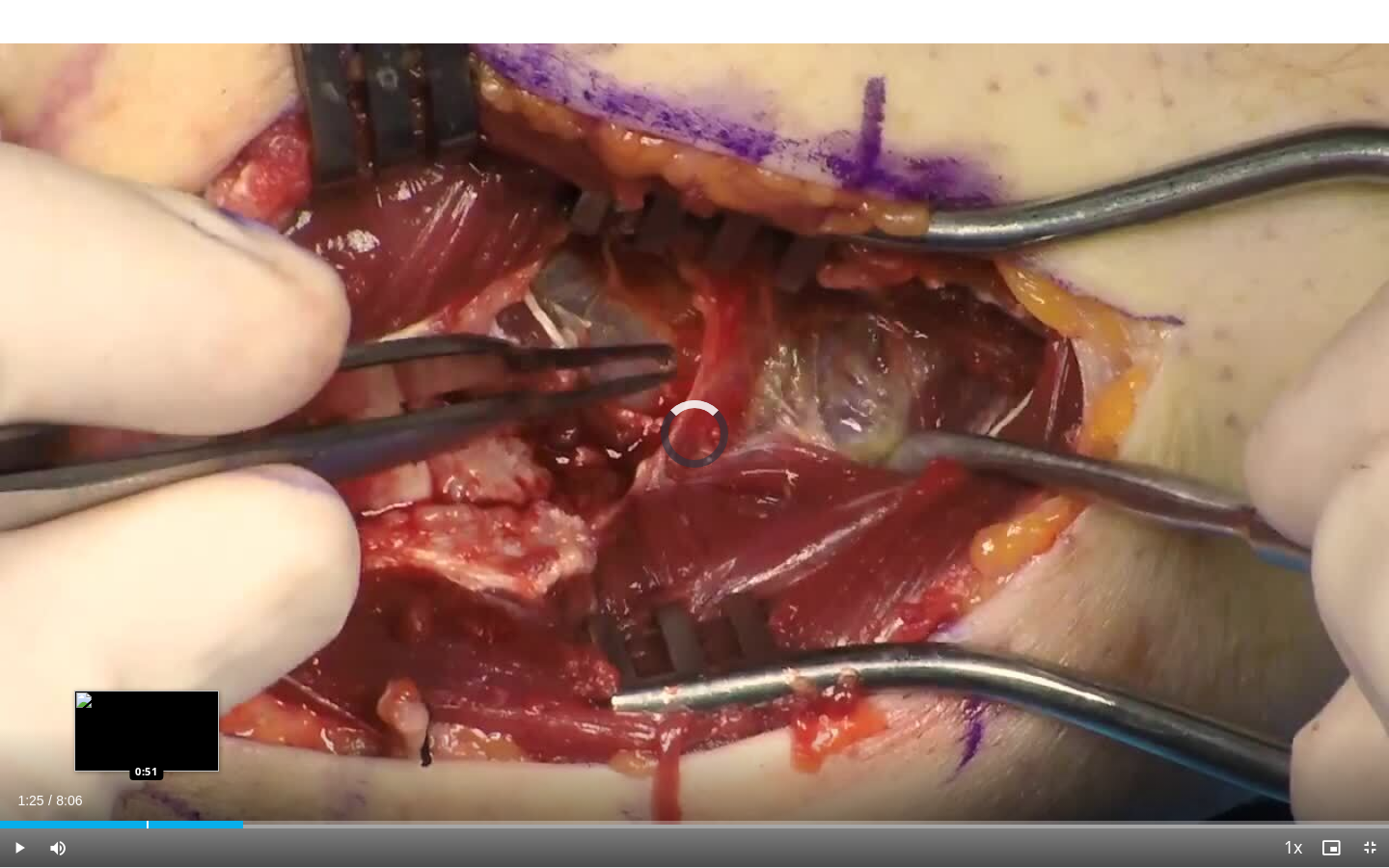 drag, startPoint x: 242, startPoint y: 821, endPoint x: 143, endPoint y: 820, distance: 99.00505 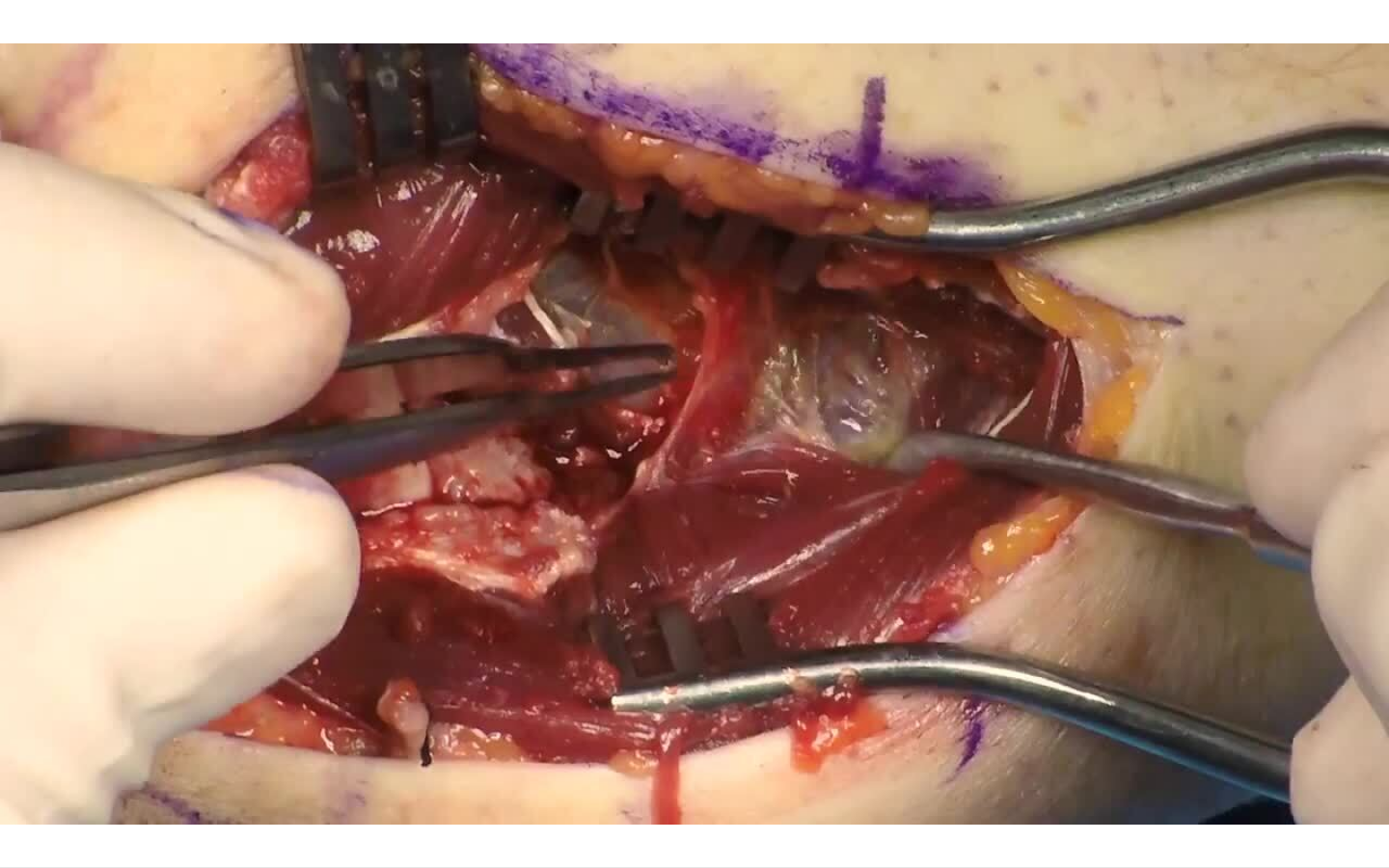 click on "10 seconds
Tap to unmute" at bounding box center (694, 433) 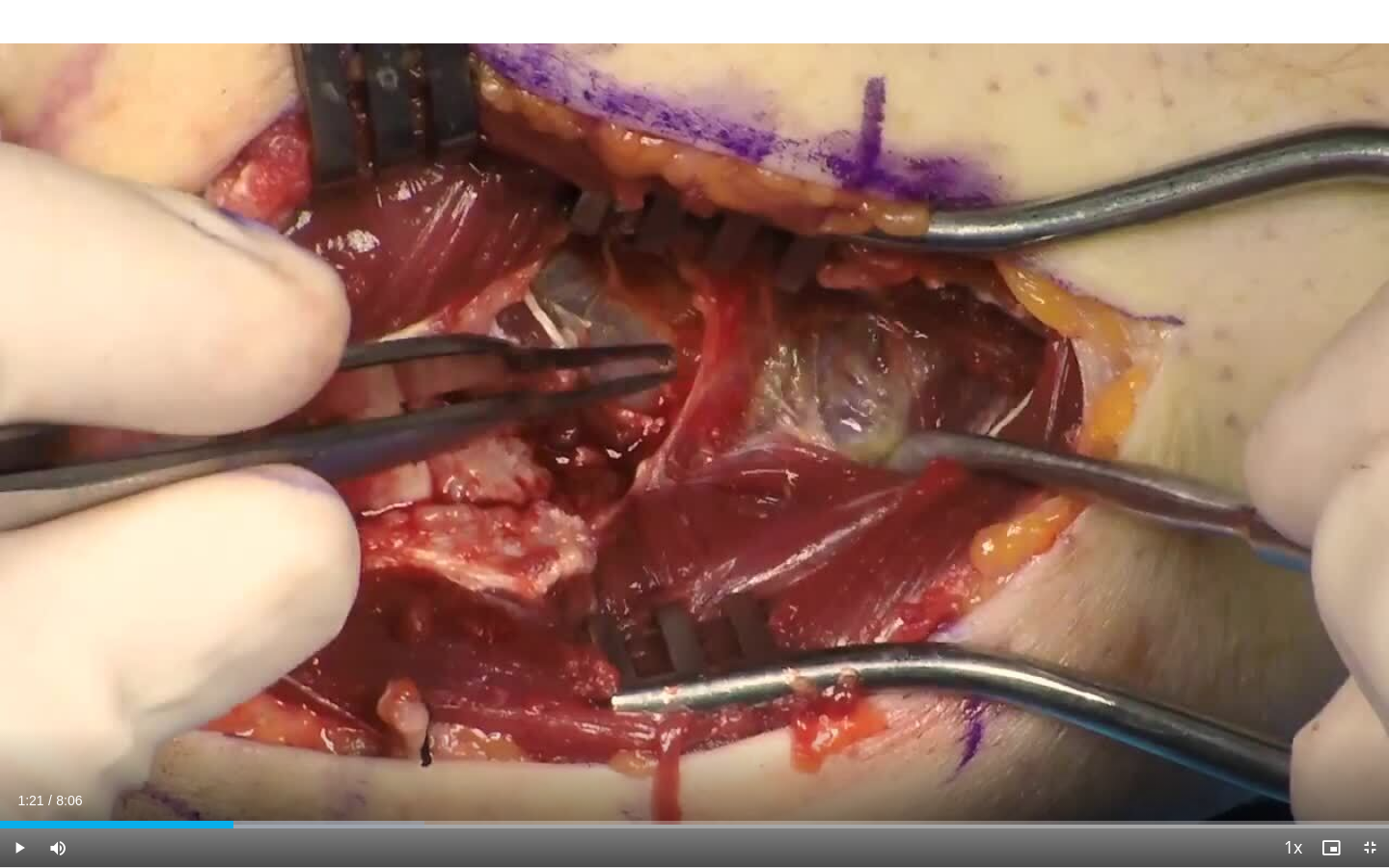 click on "10 seconds
Tap to unmute" at bounding box center (694, 433) 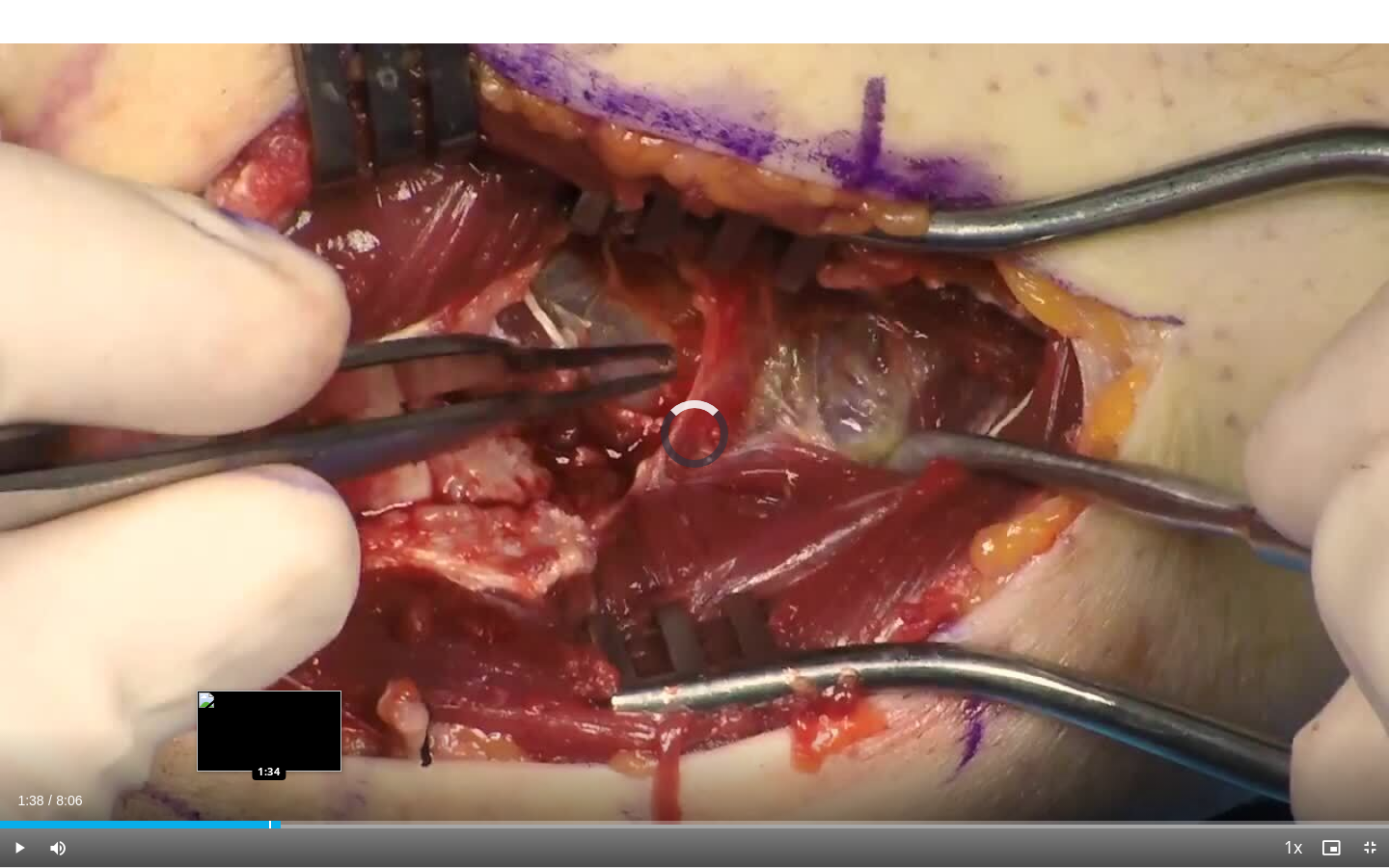 drag, startPoint x: 362, startPoint y: 826, endPoint x: 272, endPoint y: 824, distance: 90.0222 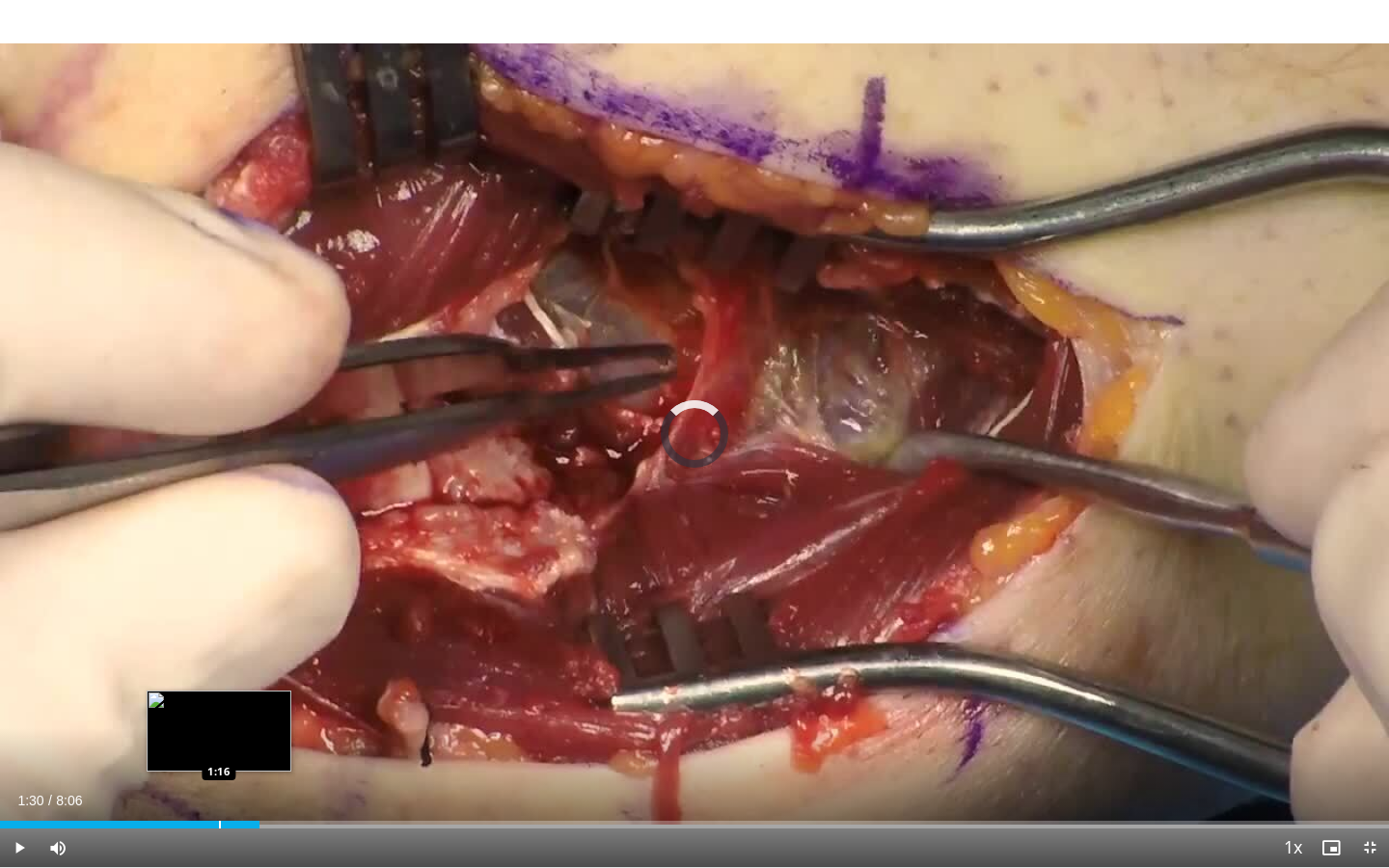 drag, startPoint x: 272, startPoint y: 827, endPoint x: 219, endPoint y: 826, distance: 53.00943 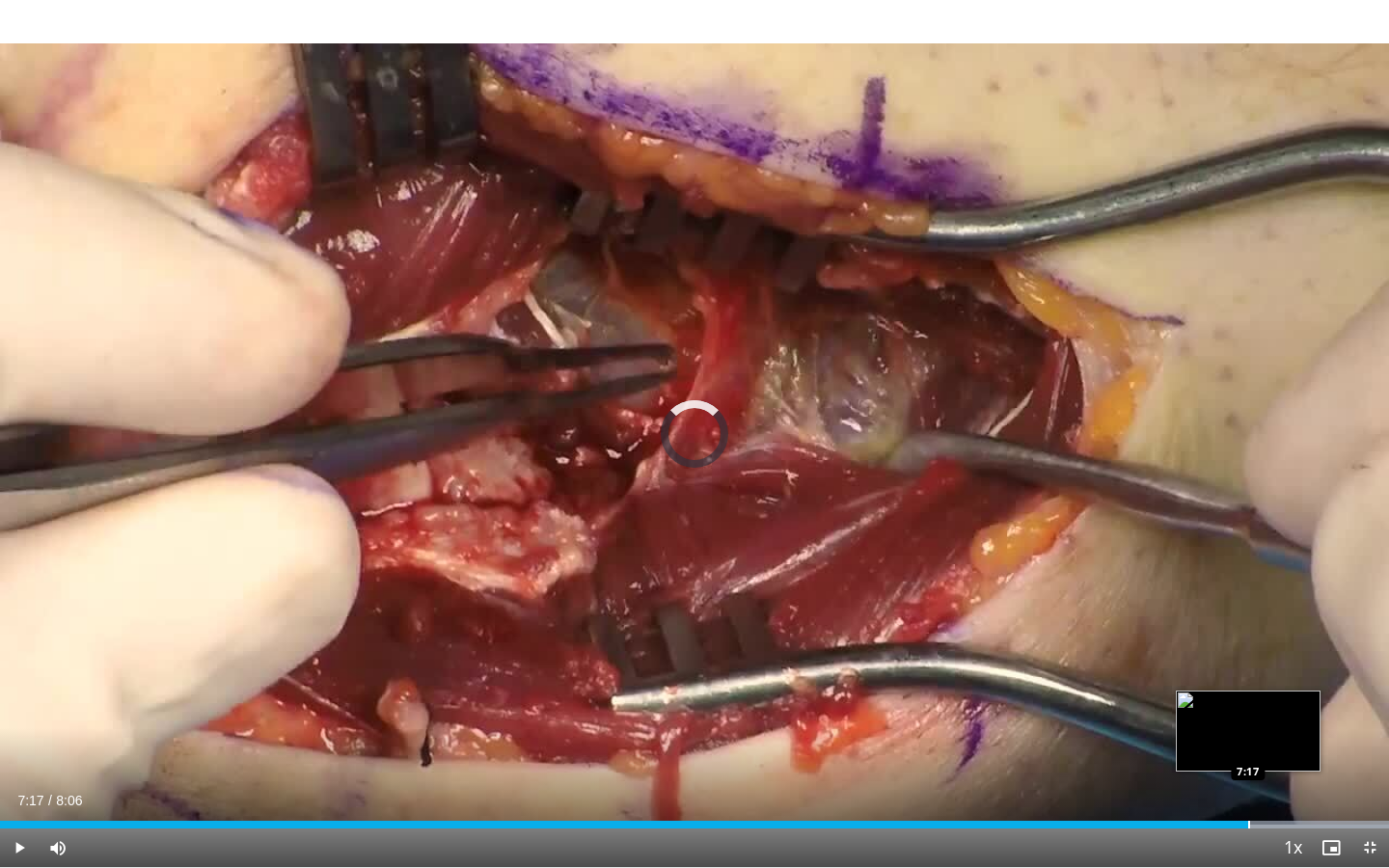 drag, startPoint x: 1289, startPoint y: 824, endPoint x: 1247, endPoint y: 823, distance: 42.011903 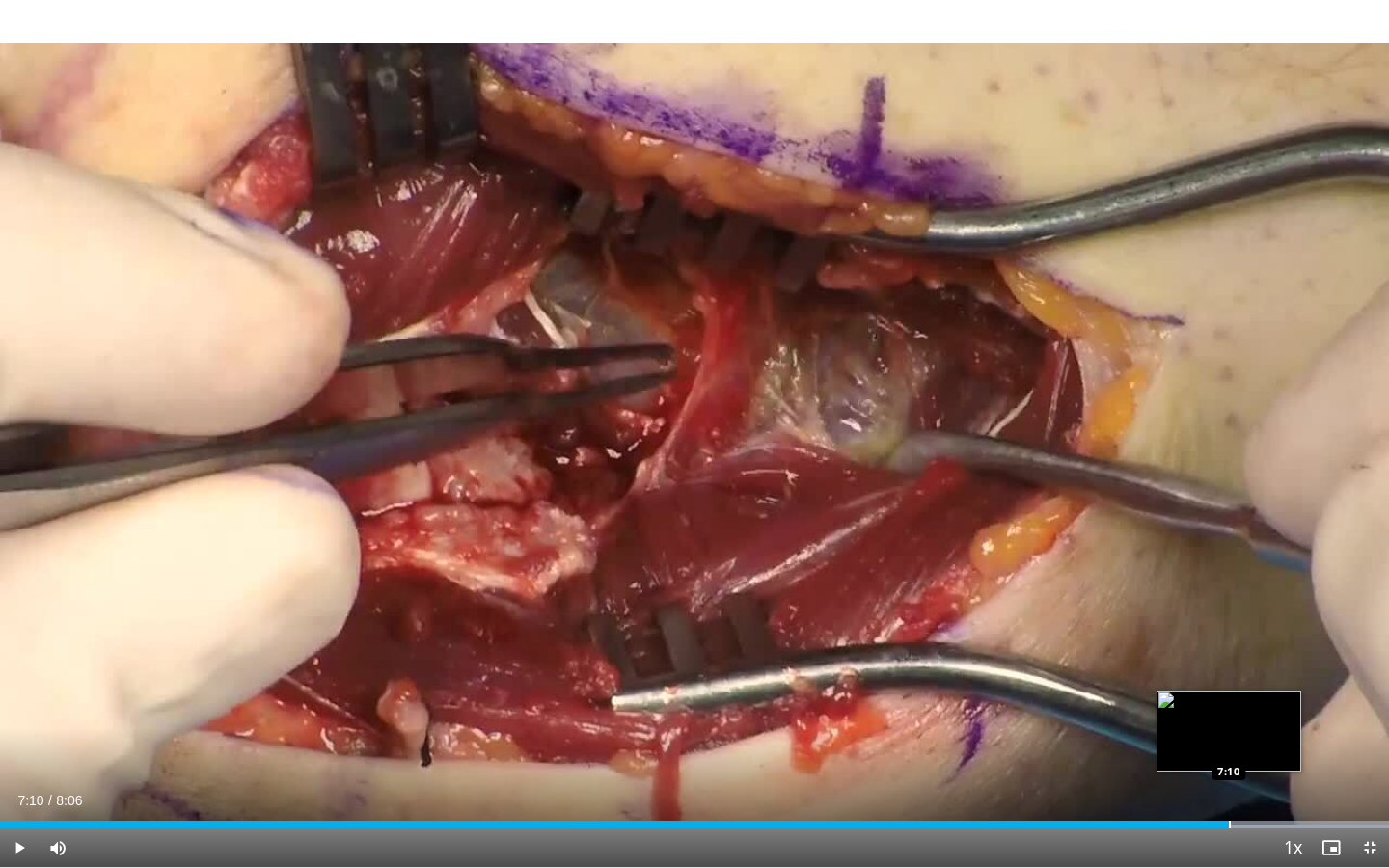 drag, startPoint x: 1256, startPoint y: 817, endPoint x: 1228, endPoint y: 825, distance: 29.12044 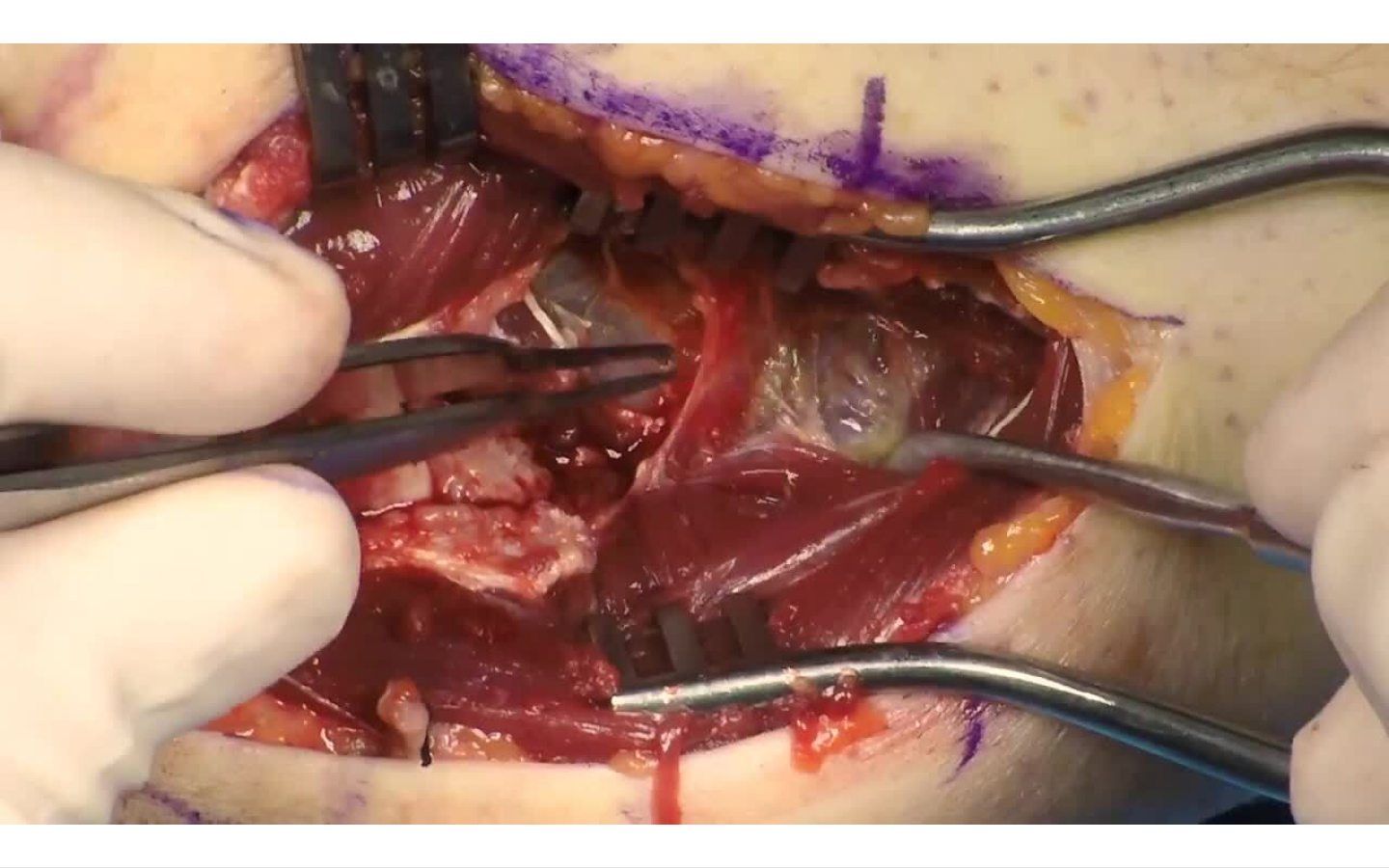 click on "10 seconds
Tap to unmute" at bounding box center [694, 433] 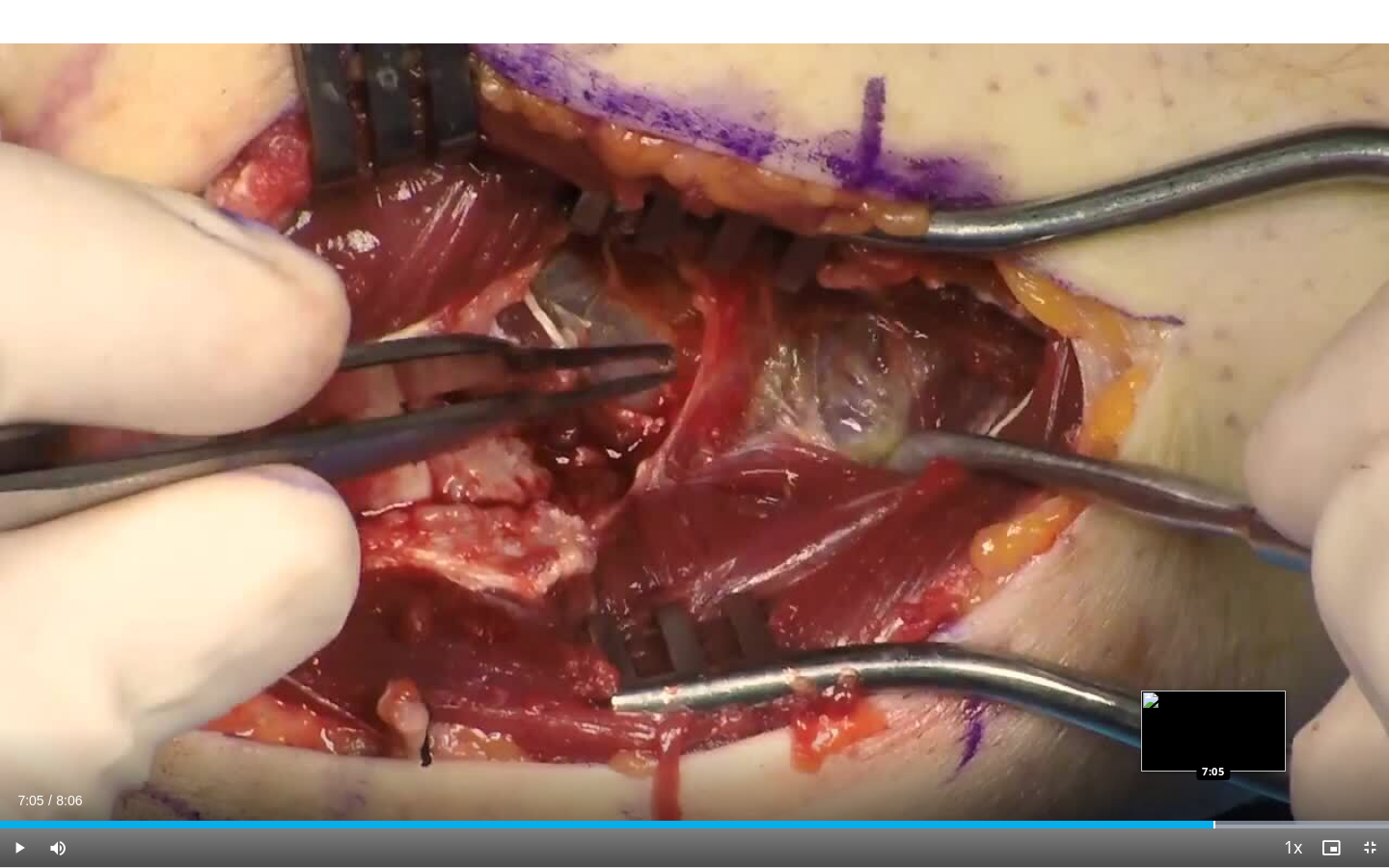 drag, startPoint x: 1240, startPoint y: 825, endPoint x: 1212, endPoint y: 825, distance: 28 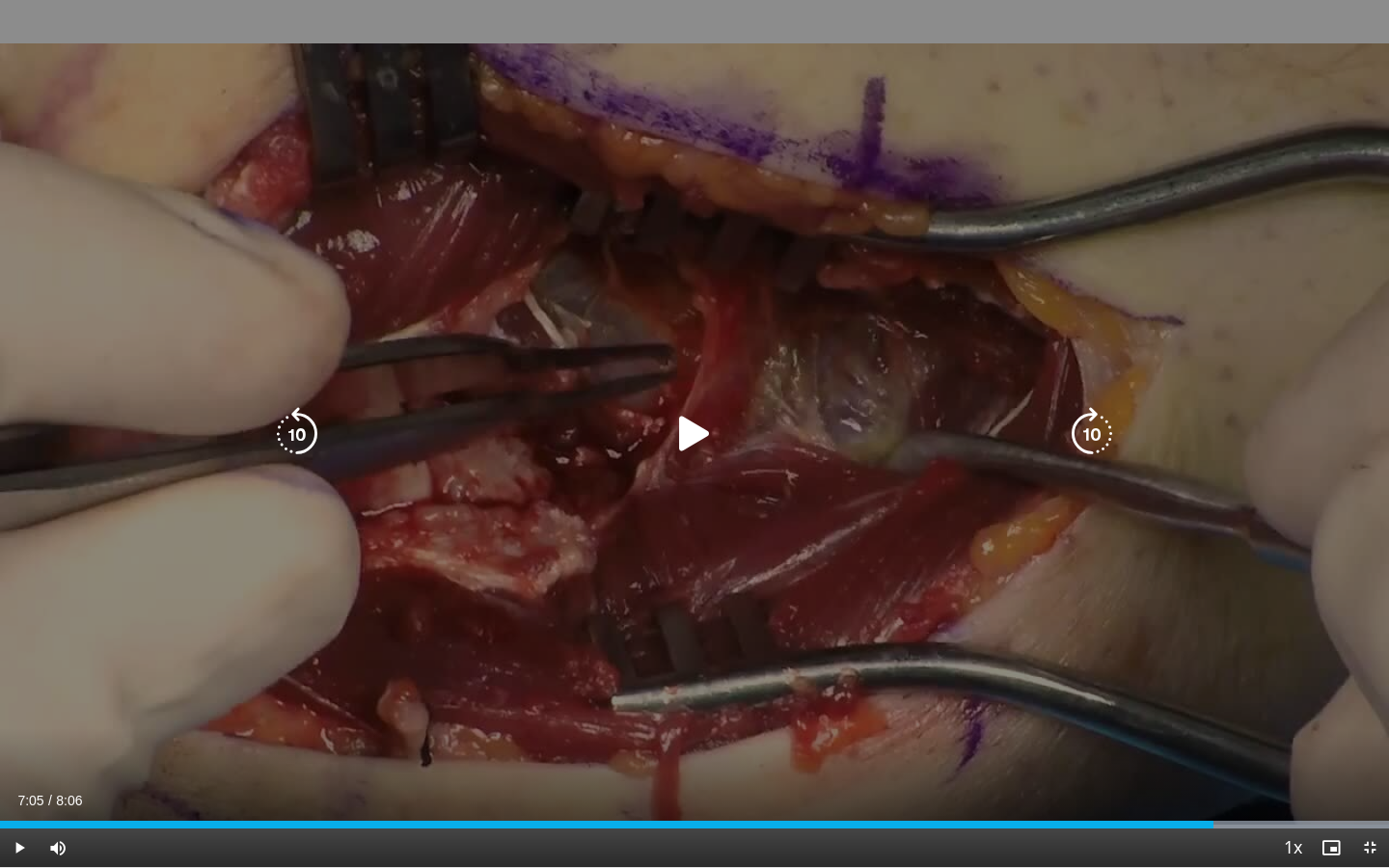 click at bounding box center (694, 434) 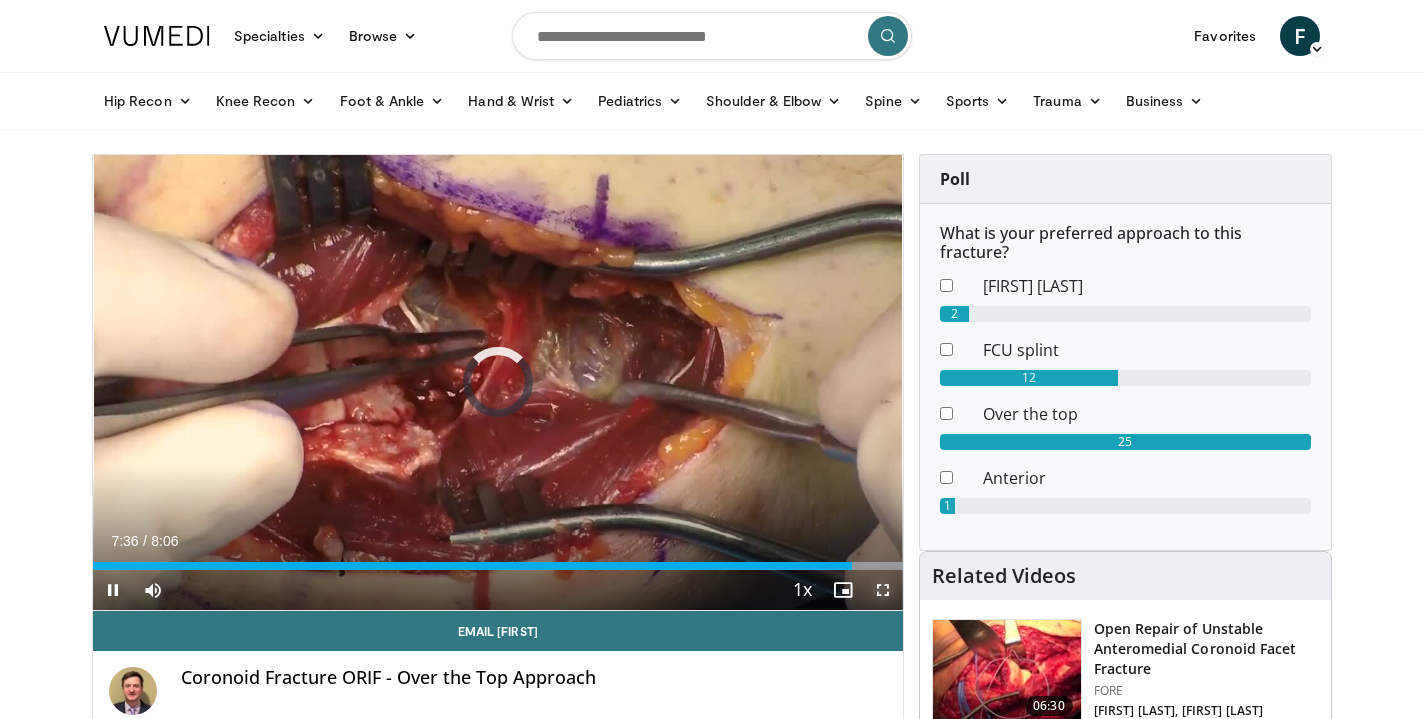 click at bounding box center (883, 590) 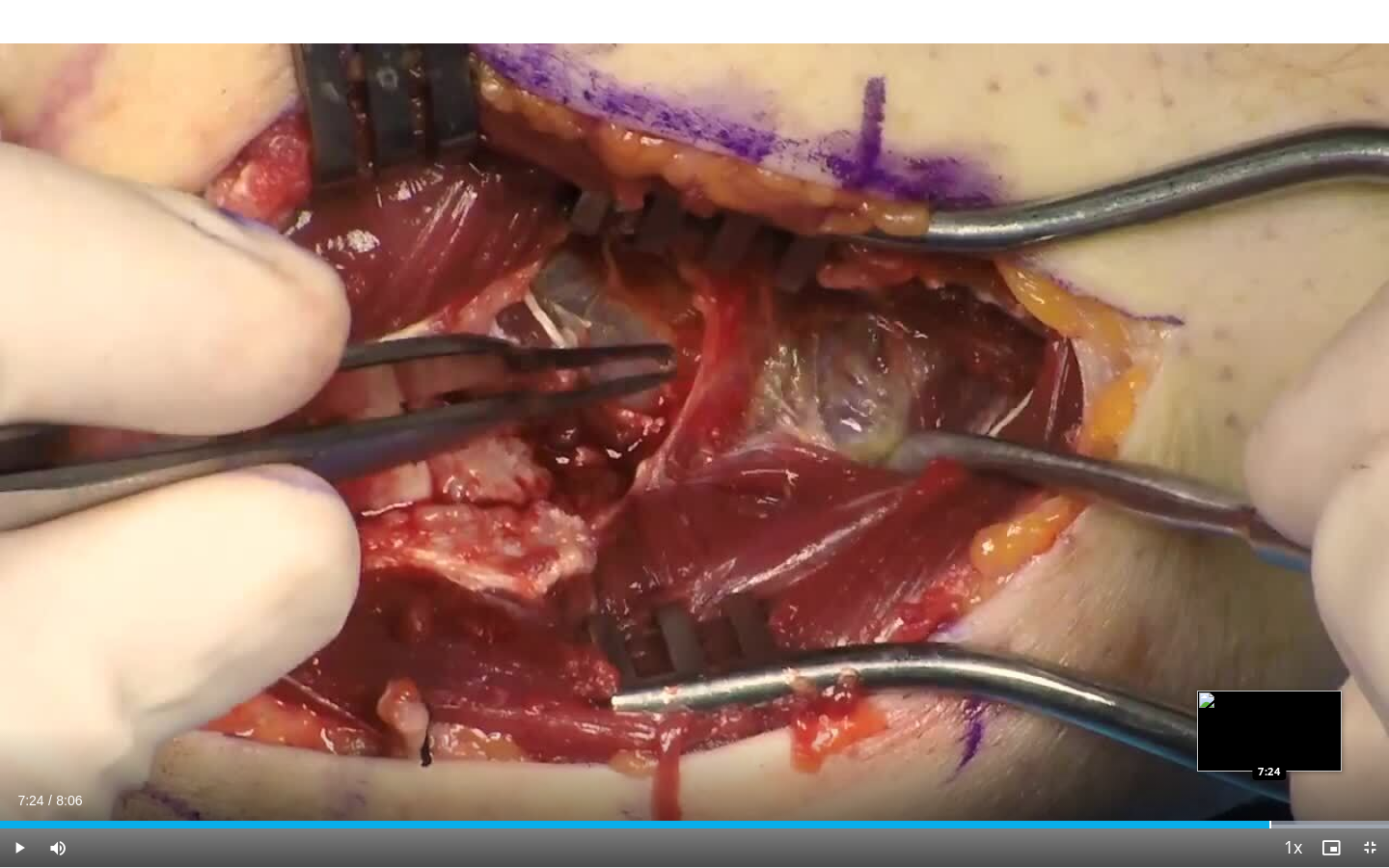 drag, startPoint x: 1348, startPoint y: 827, endPoint x: 1269, endPoint y: 827, distance: 79 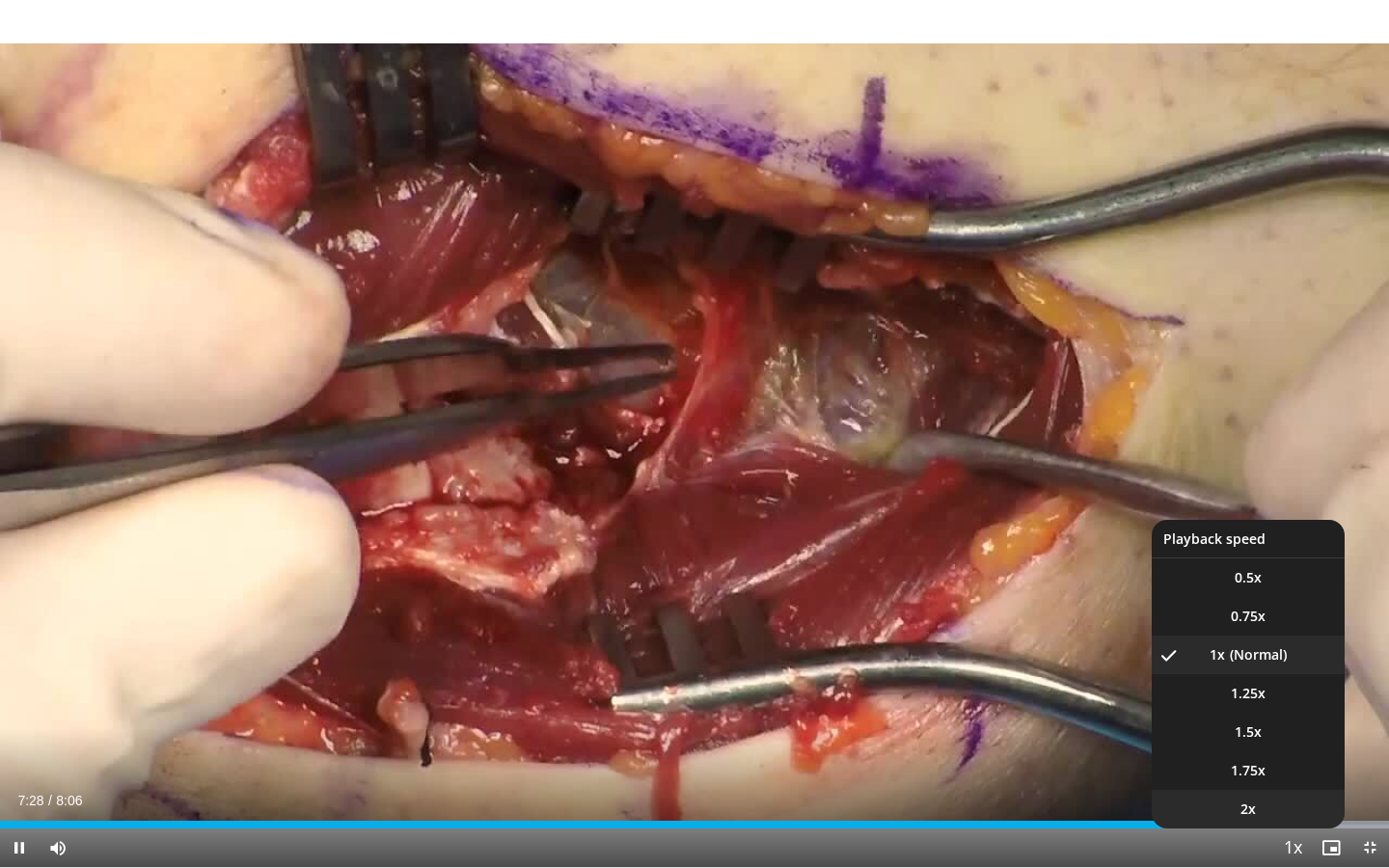 click on "2x" at bounding box center (1248, 809) 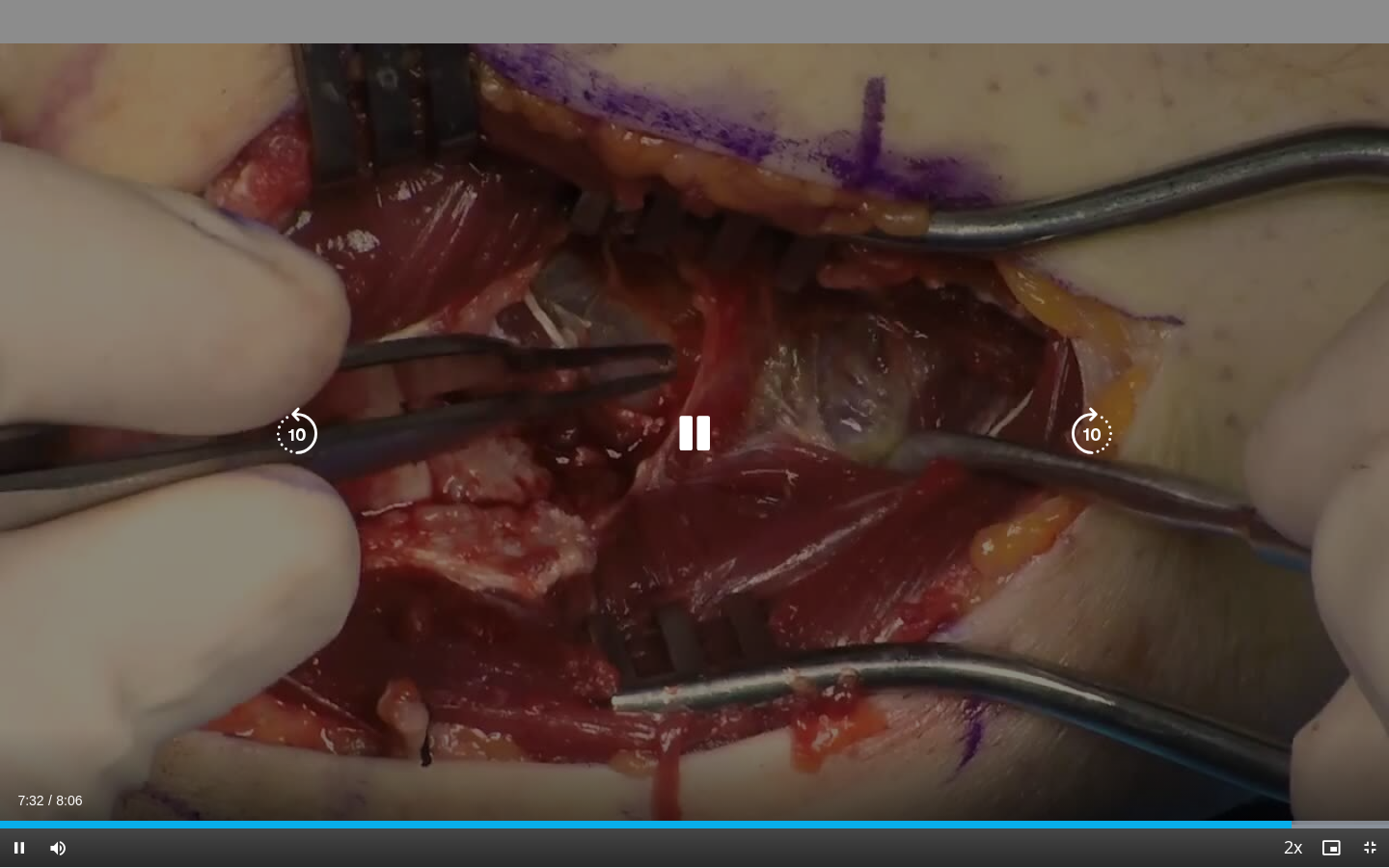 click on "10 seconds
Tap to unmute" at bounding box center [694, 433] 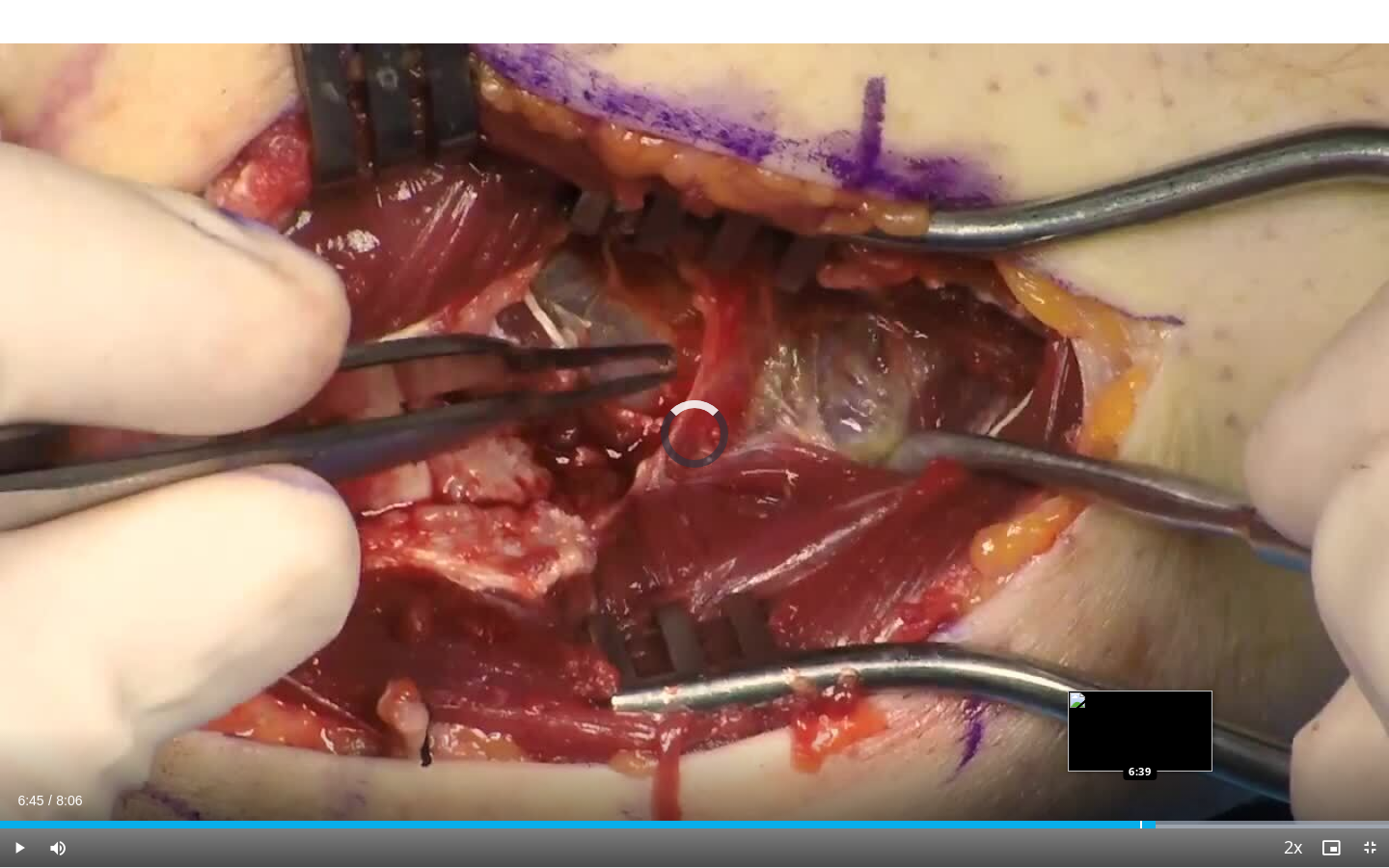 drag, startPoint x: 1287, startPoint y: 826, endPoint x: 1140, endPoint y: 820, distance: 147.1224 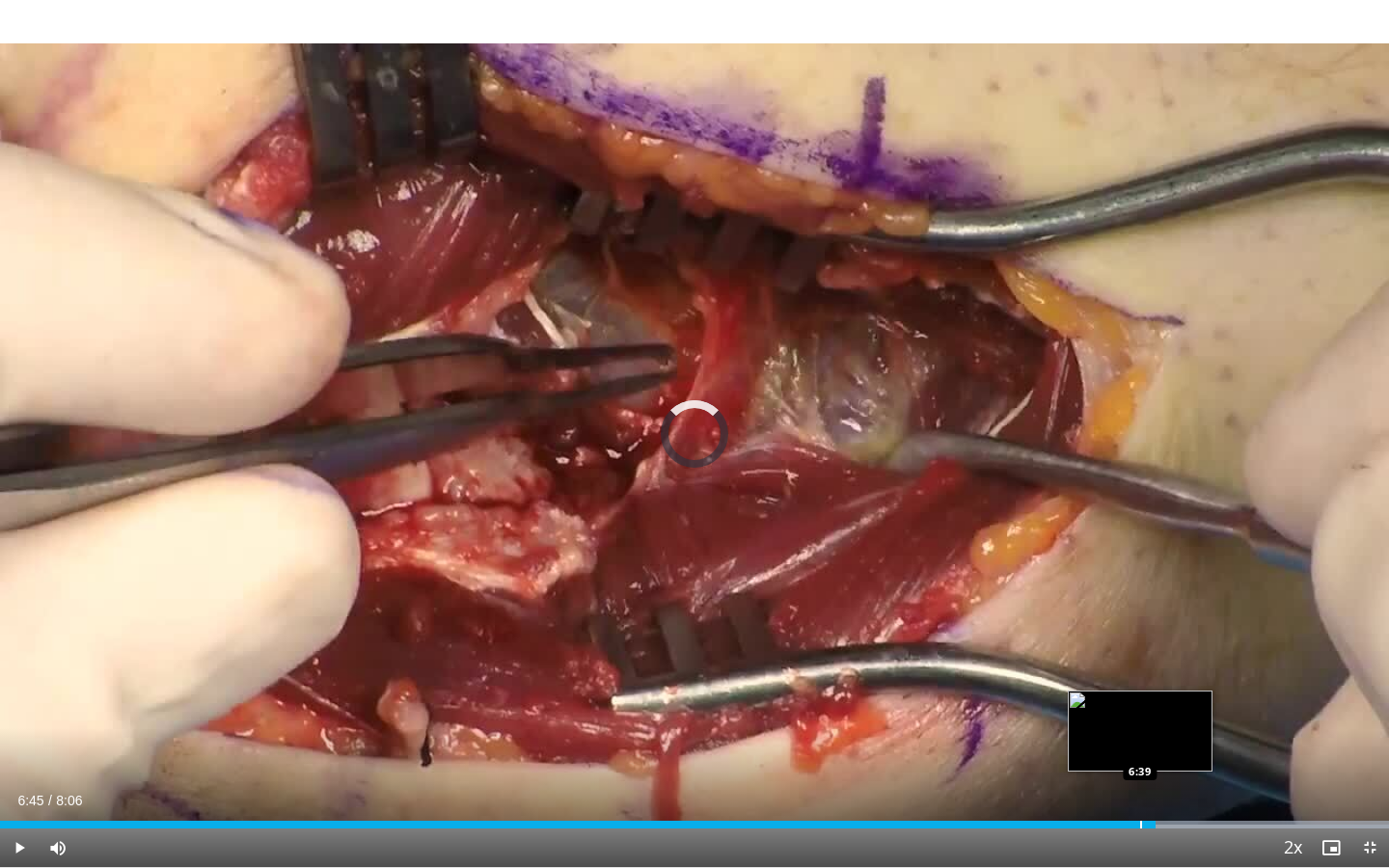 click on "Loaded :  100.00% 6:39 6:39" at bounding box center (694, 819) 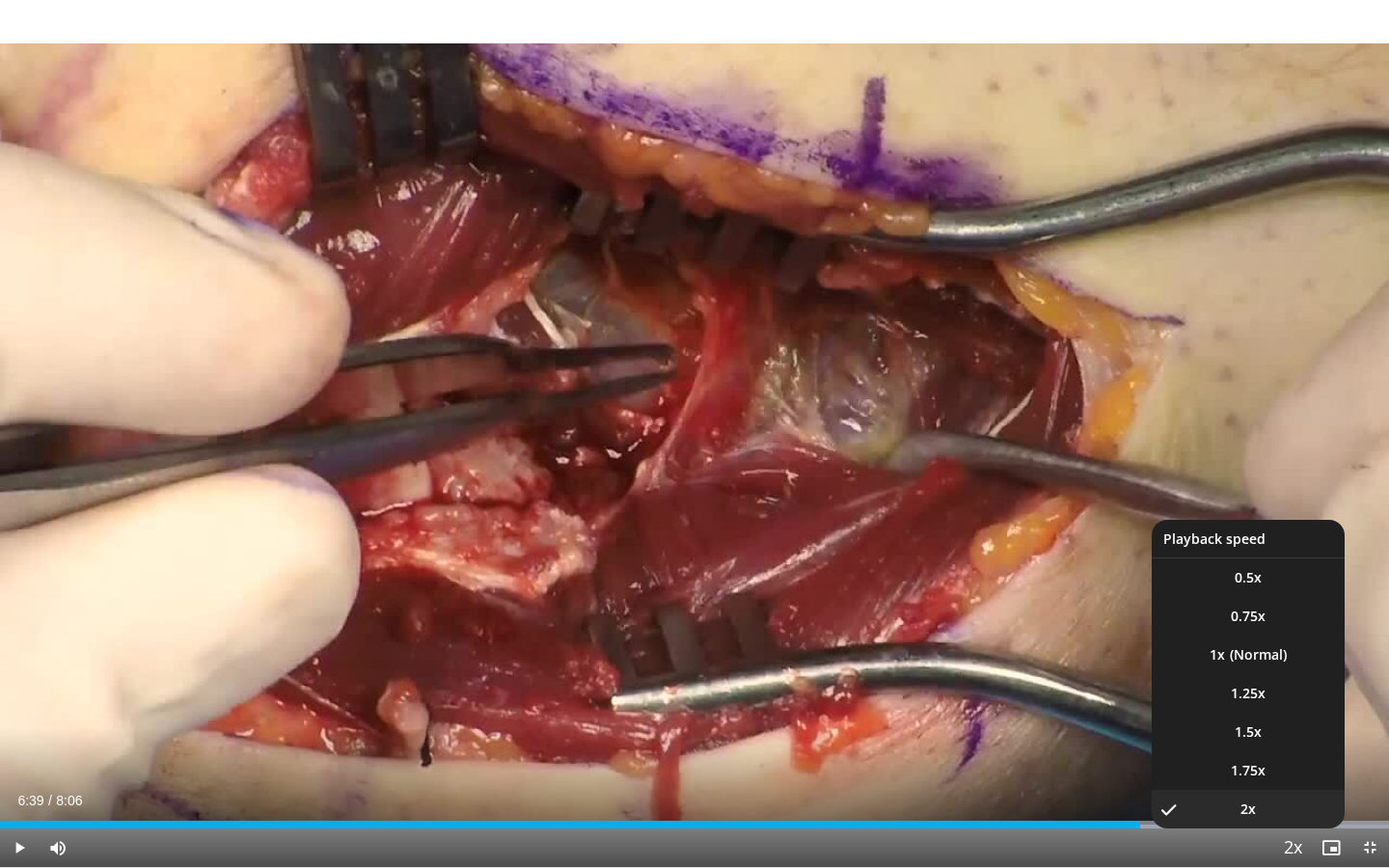 click at bounding box center (1293, 849) 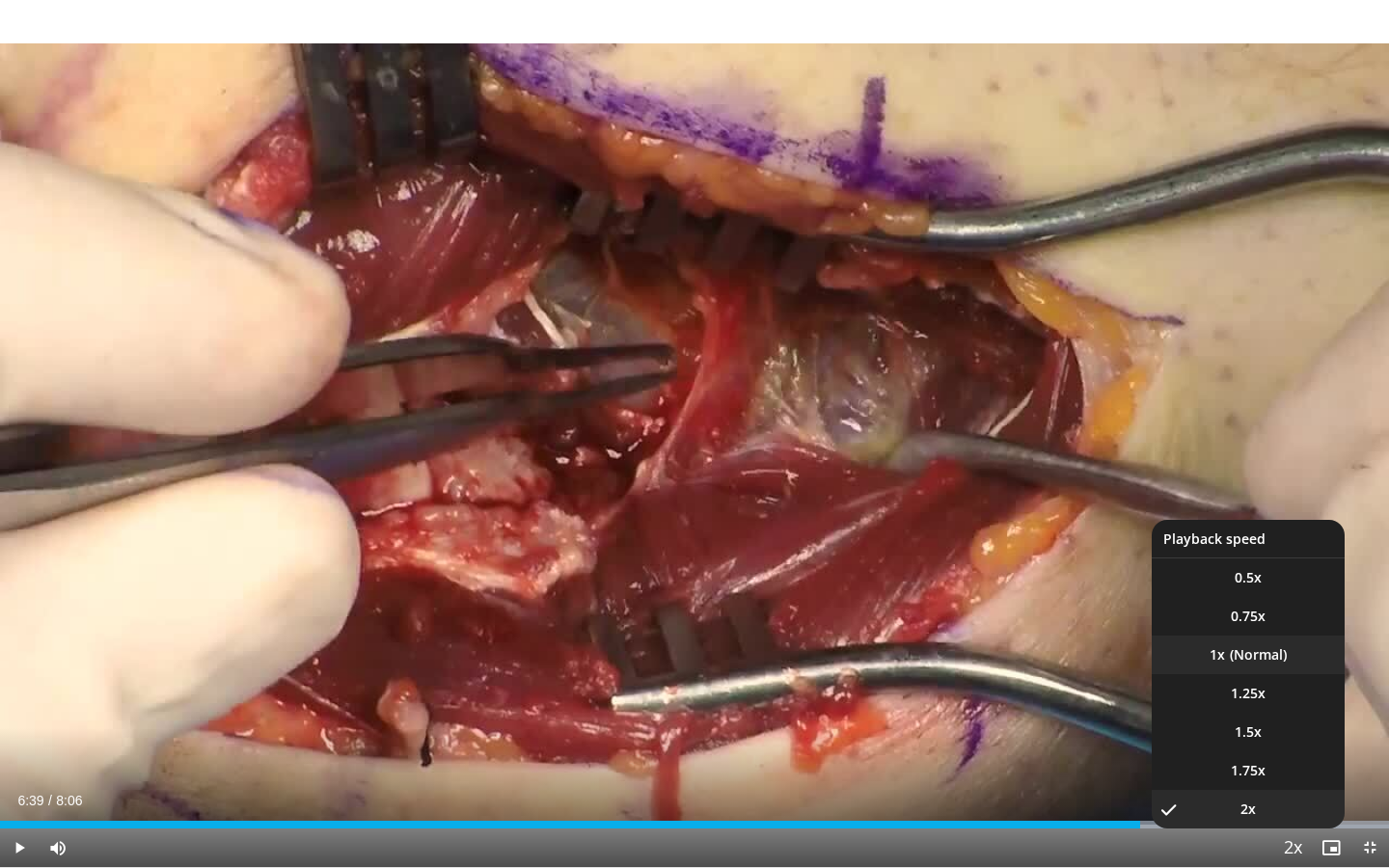 click on "1x" at bounding box center (1248, 655) 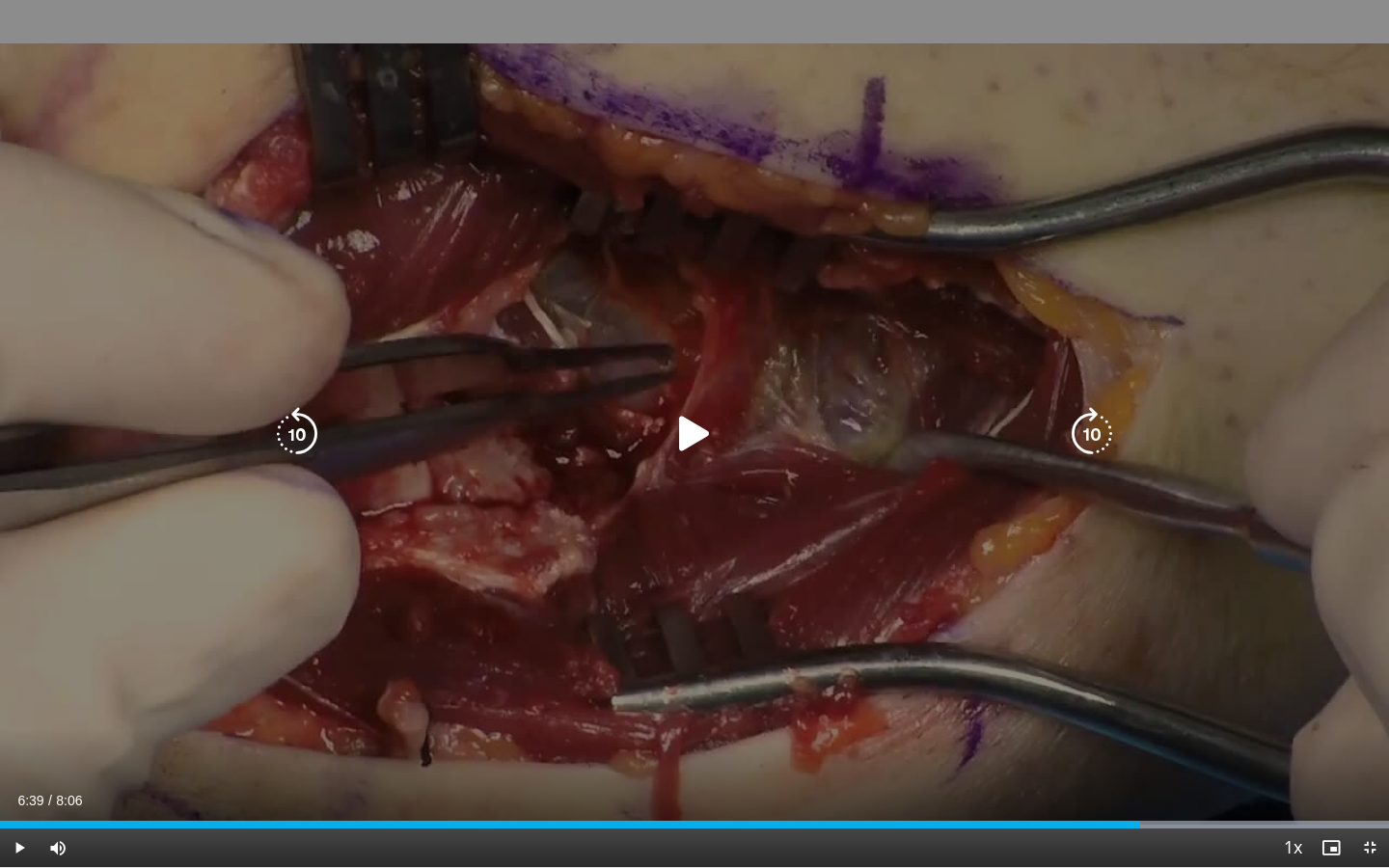 click at bounding box center [694, 434] 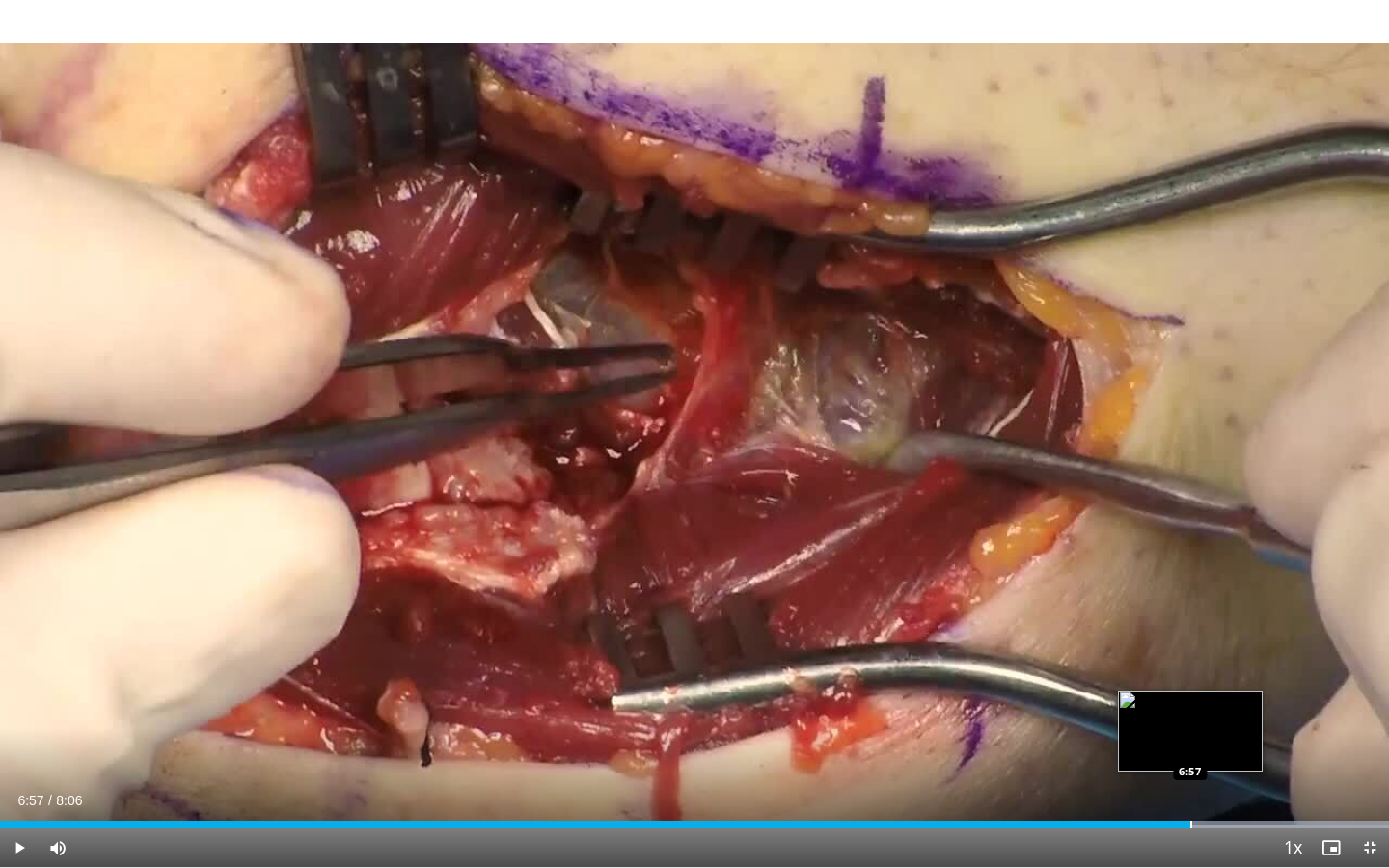 drag, startPoint x: 1144, startPoint y: 827, endPoint x: 1189, endPoint y: 827, distance: 45 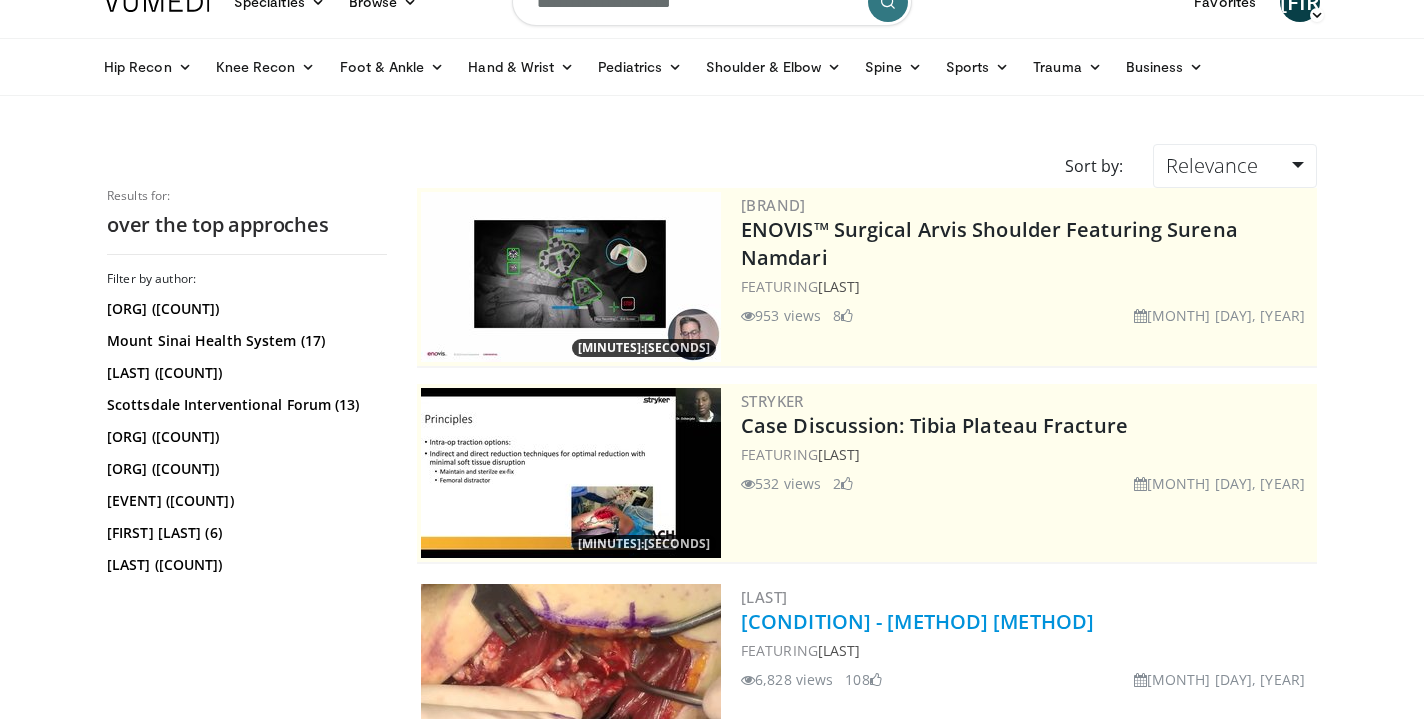 scroll, scrollTop: 0, scrollLeft: 0, axis: both 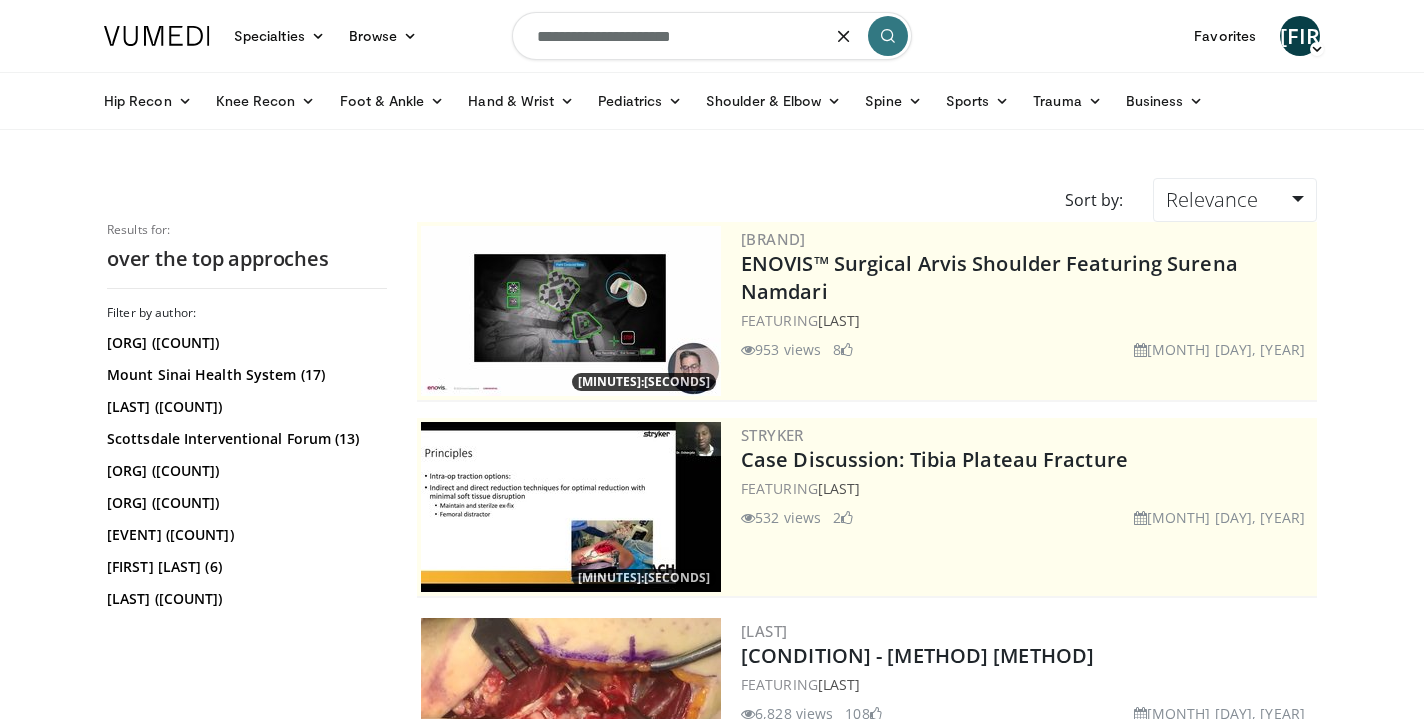 click on "**********" at bounding box center [712, 36] 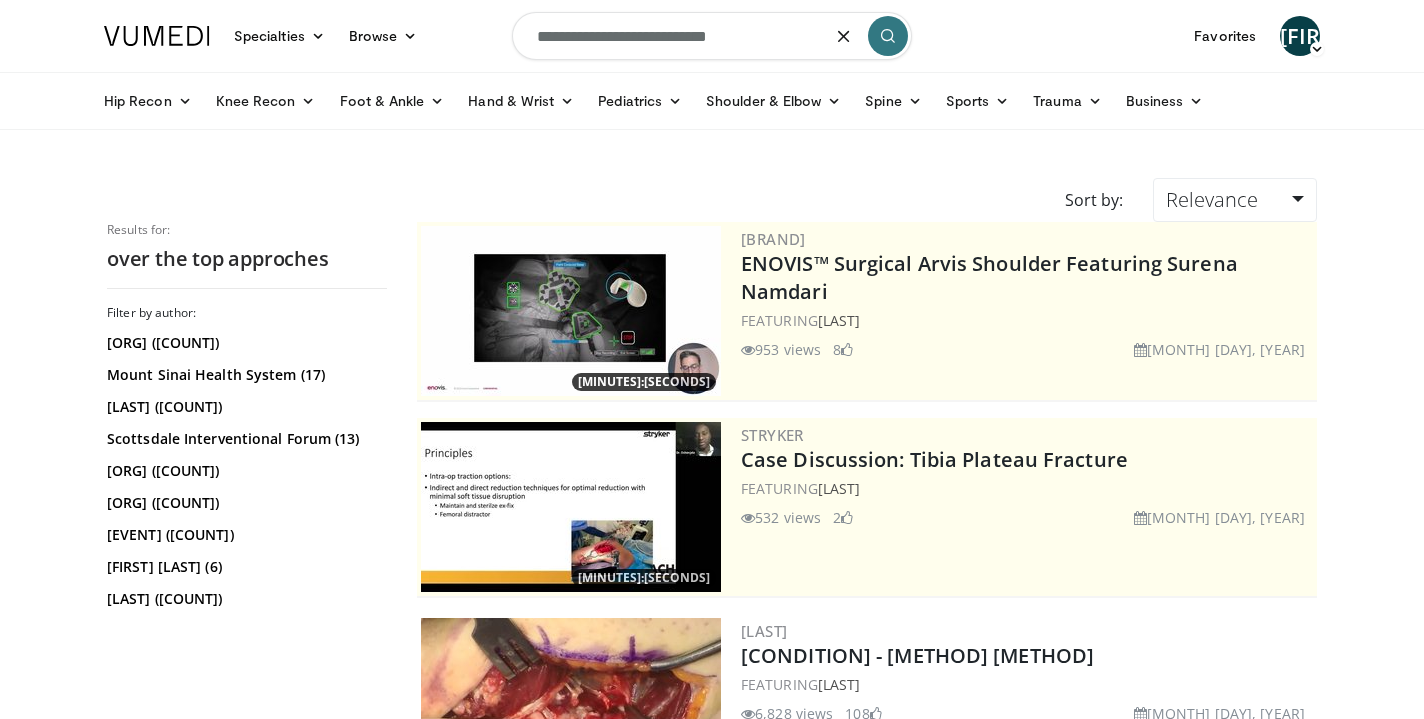 click on "**********" at bounding box center [712, 36] 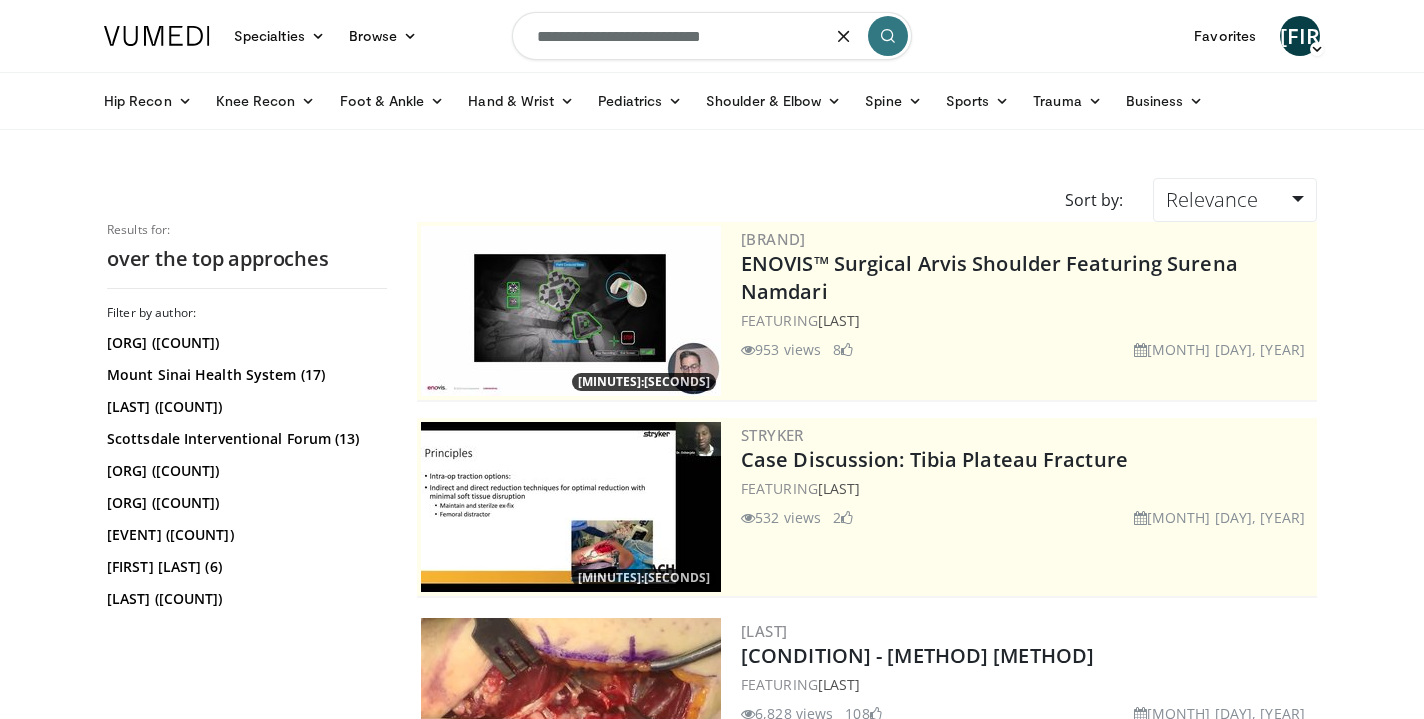 type on "**********" 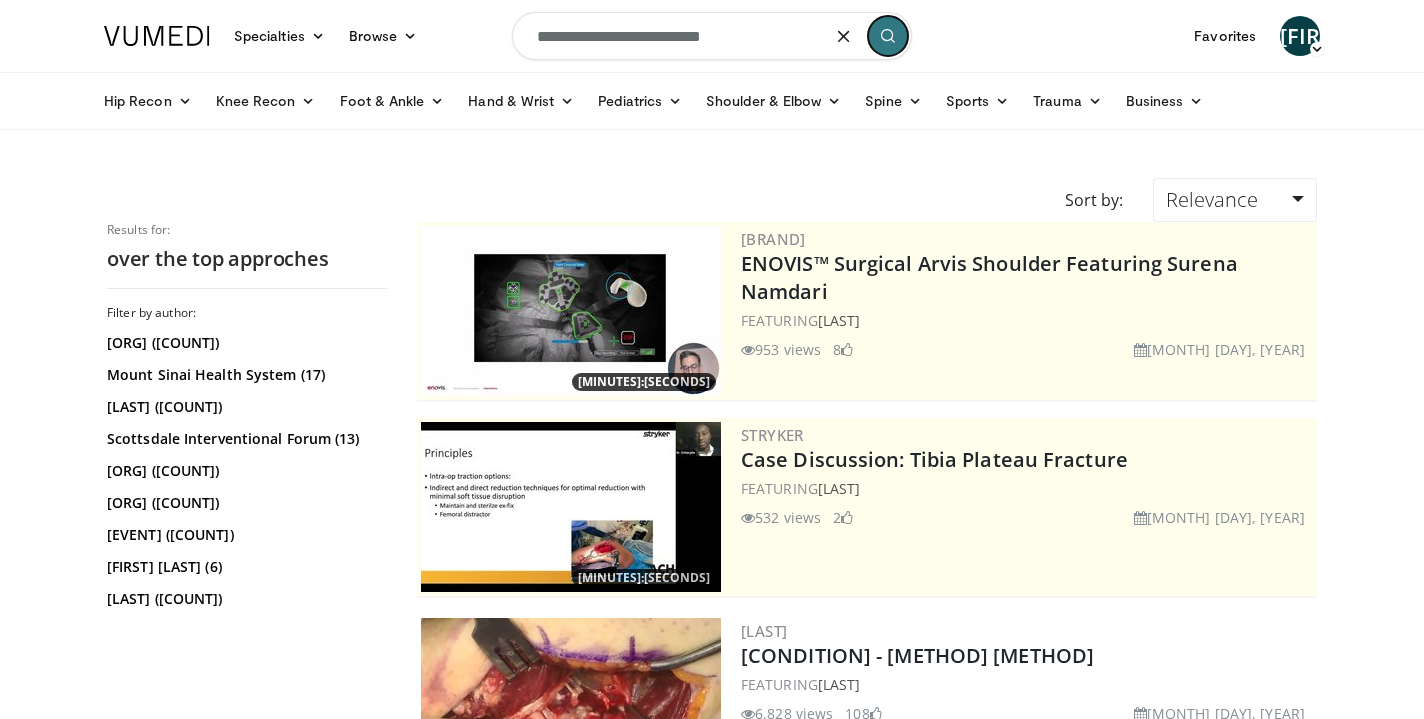 click at bounding box center (888, 36) 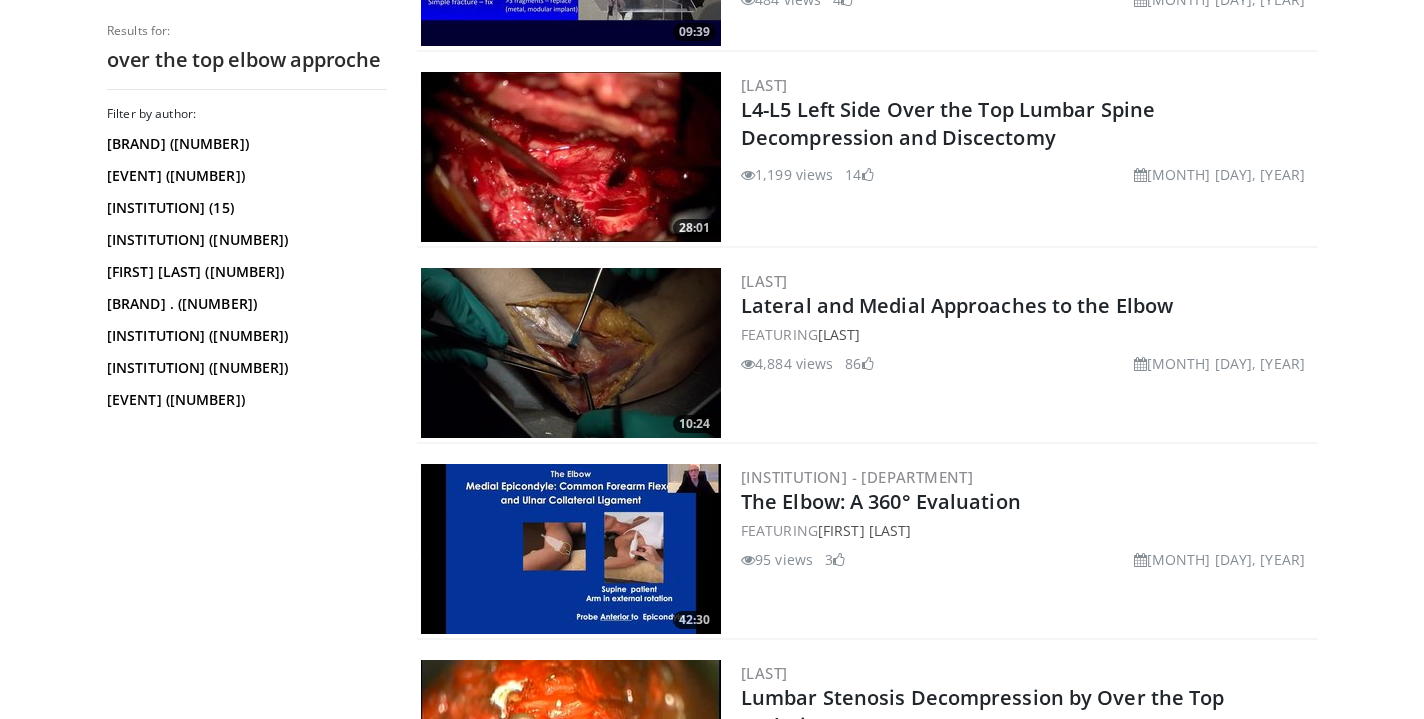 scroll, scrollTop: 1532, scrollLeft: 0, axis: vertical 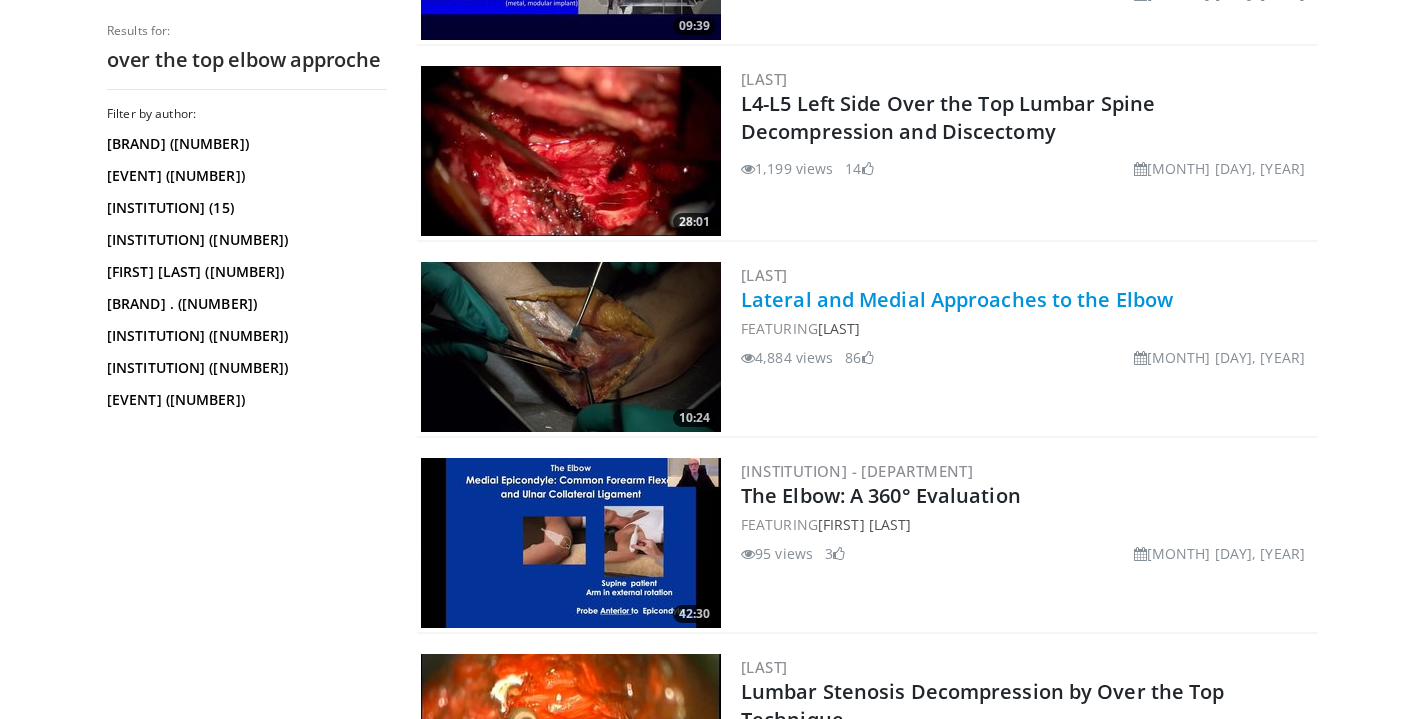 click on "Lateral and Medial Approaches to the Elbow" at bounding box center [957, 299] 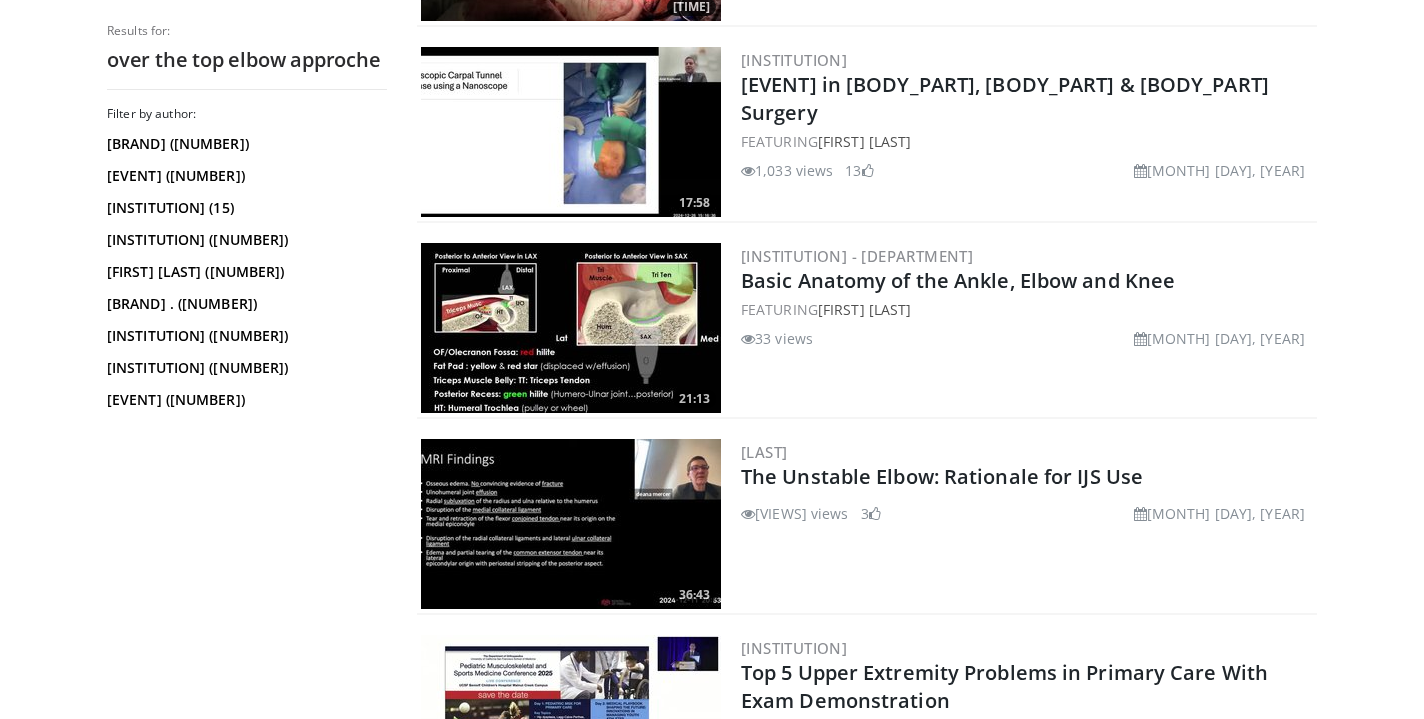 scroll, scrollTop: 2671, scrollLeft: 0, axis: vertical 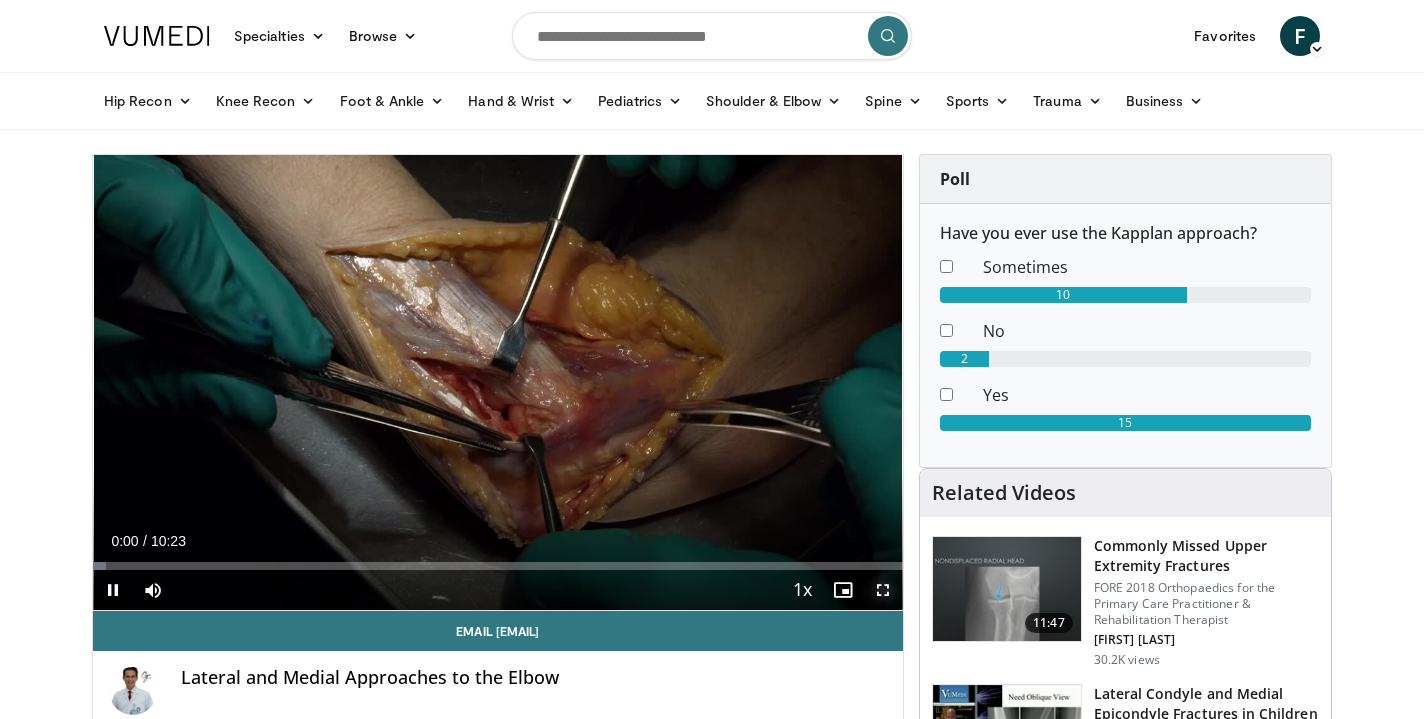 click at bounding box center [883, 590] 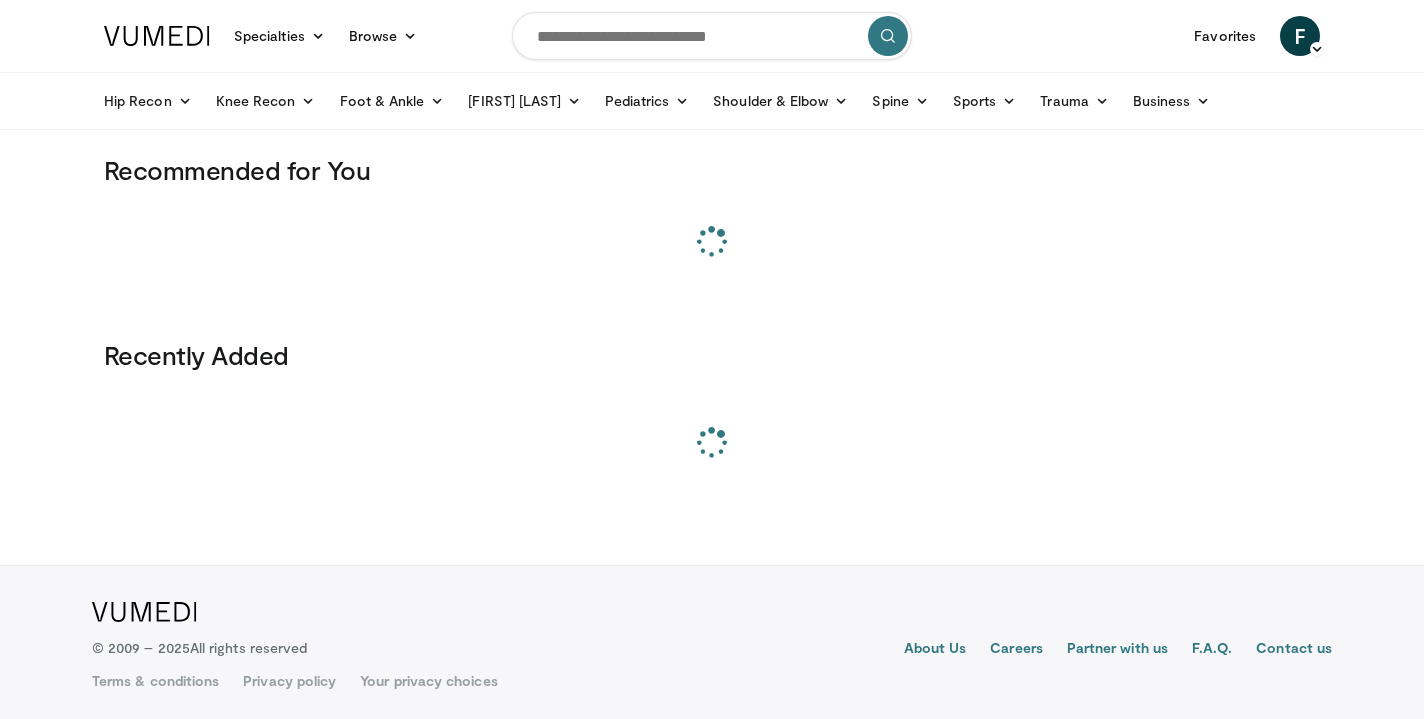 scroll, scrollTop: 0, scrollLeft: 0, axis: both 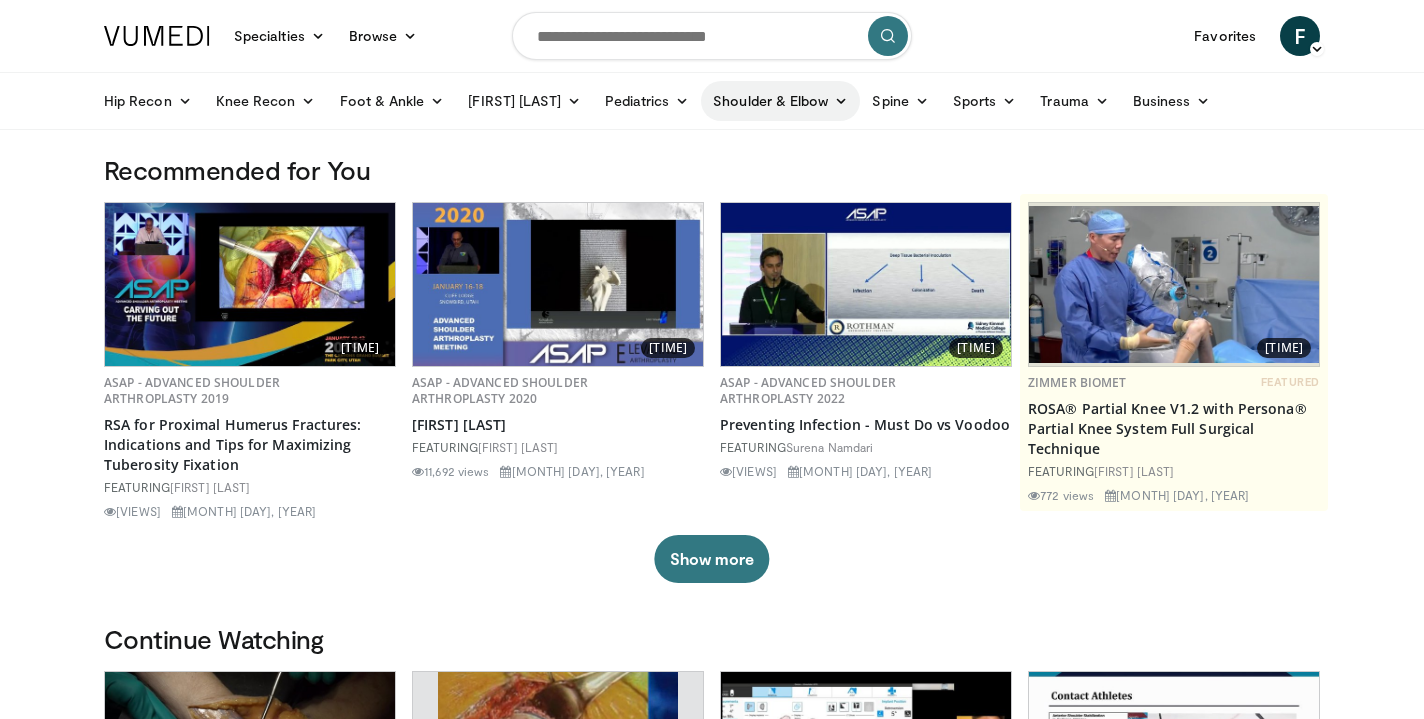 click at bounding box center [841, 101] 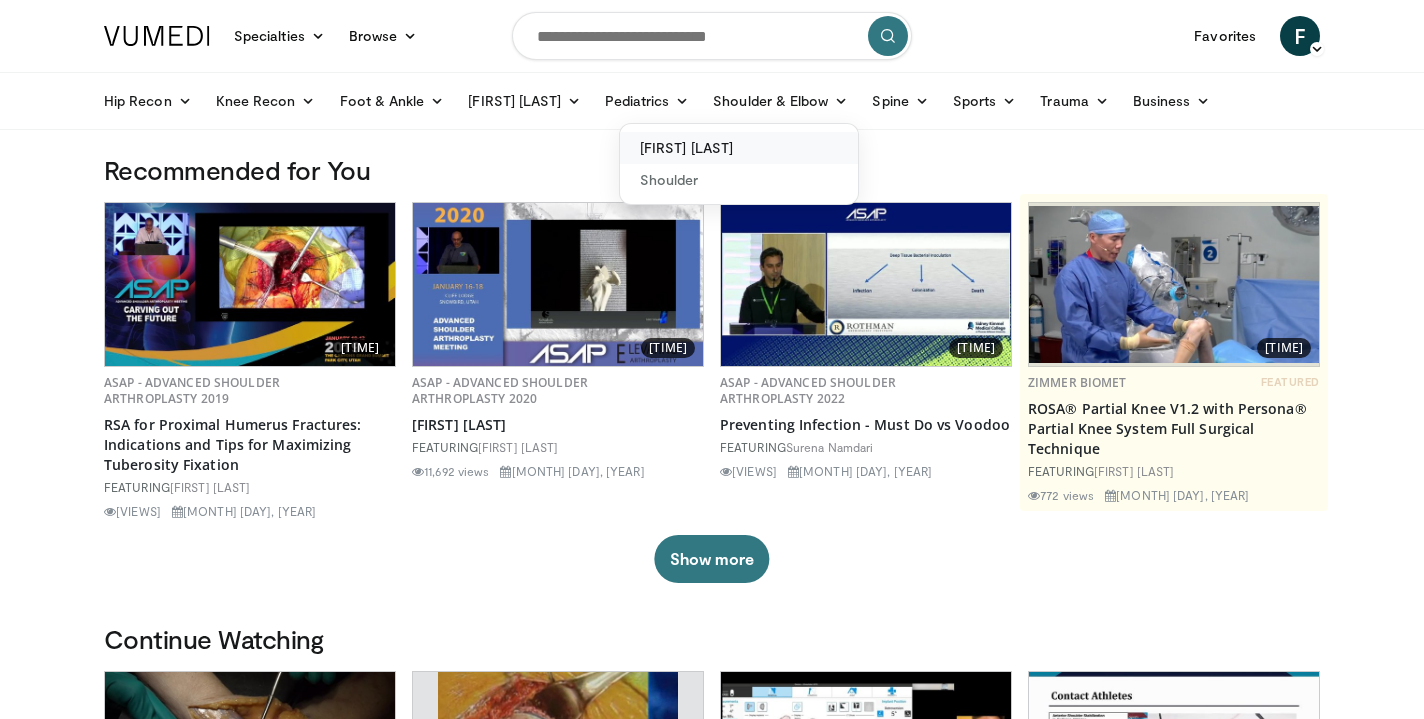 click on "Elbow" at bounding box center (739, 148) 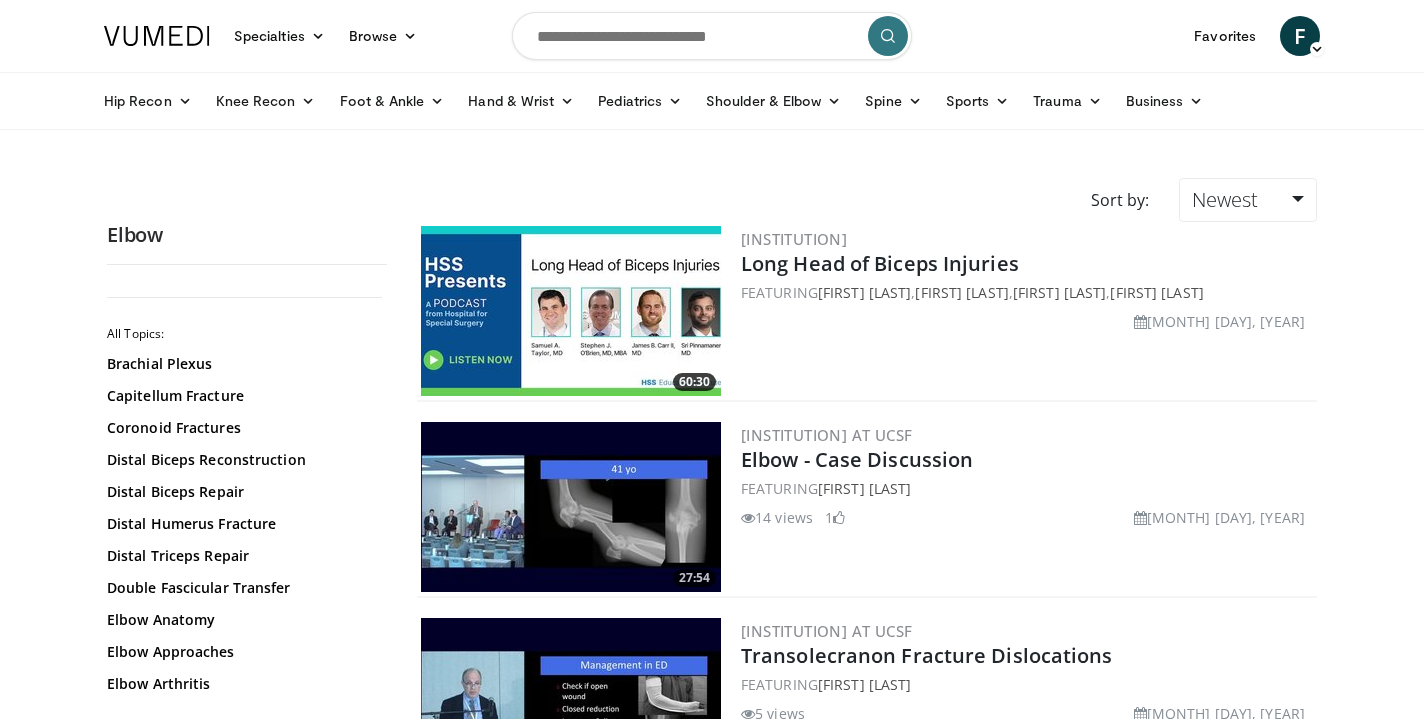 scroll, scrollTop: 0, scrollLeft: 0, axis: both 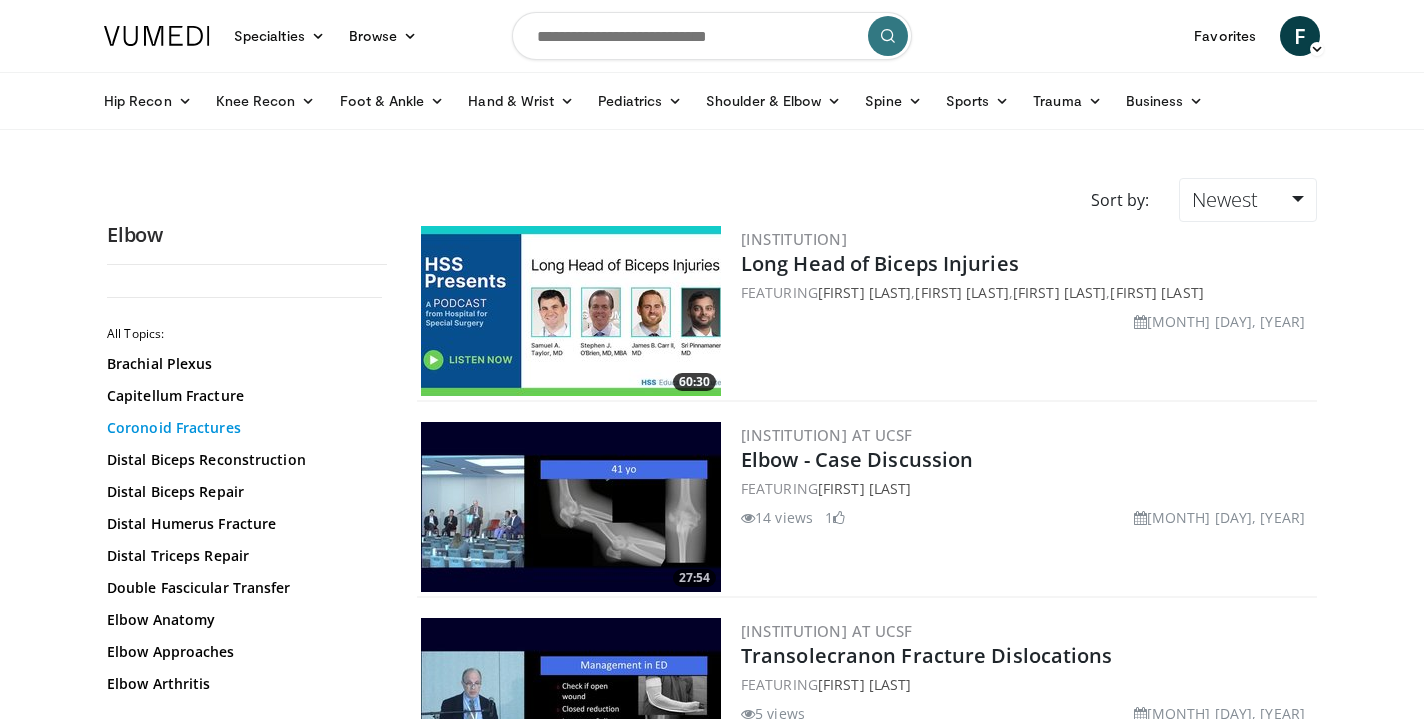 click on "Coronoid Fractures" at bounding box center [242, 428] 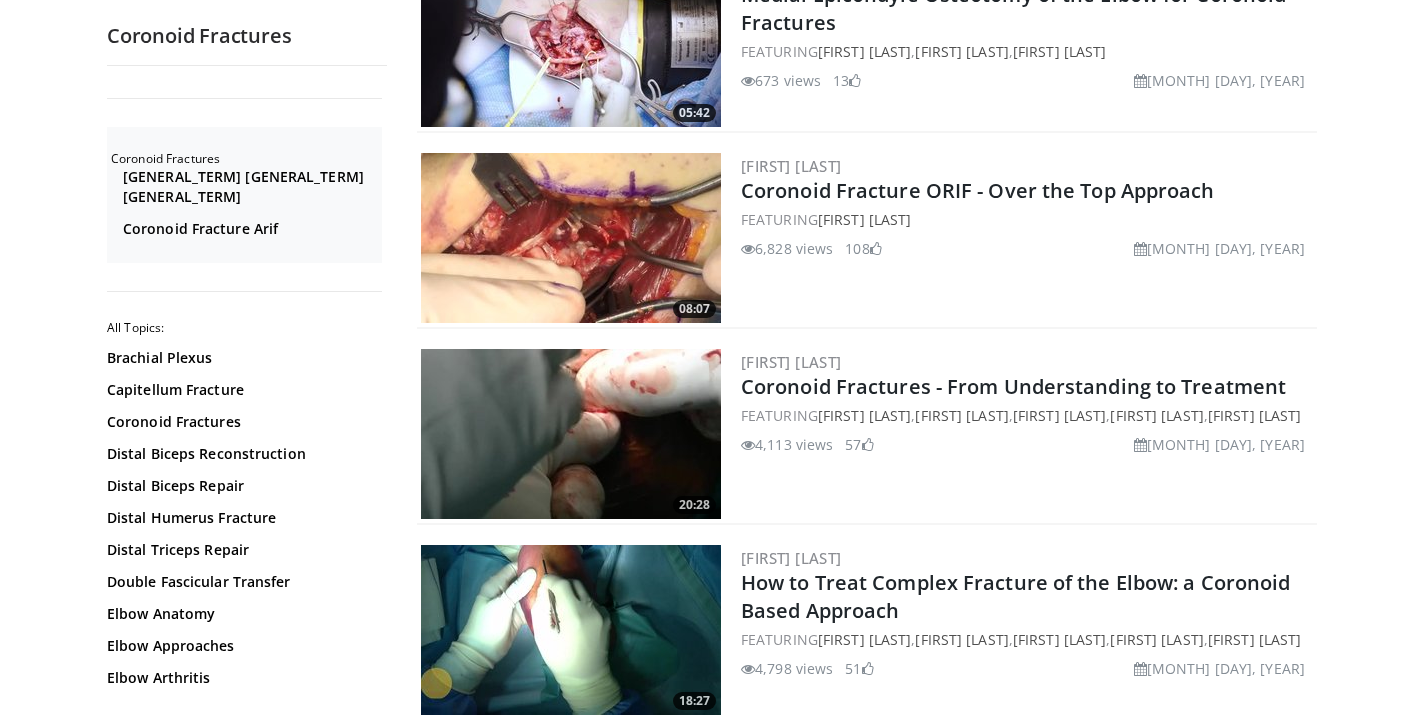 scroll, scrollTop: 274, scrollLeft: 0, axis: vertical 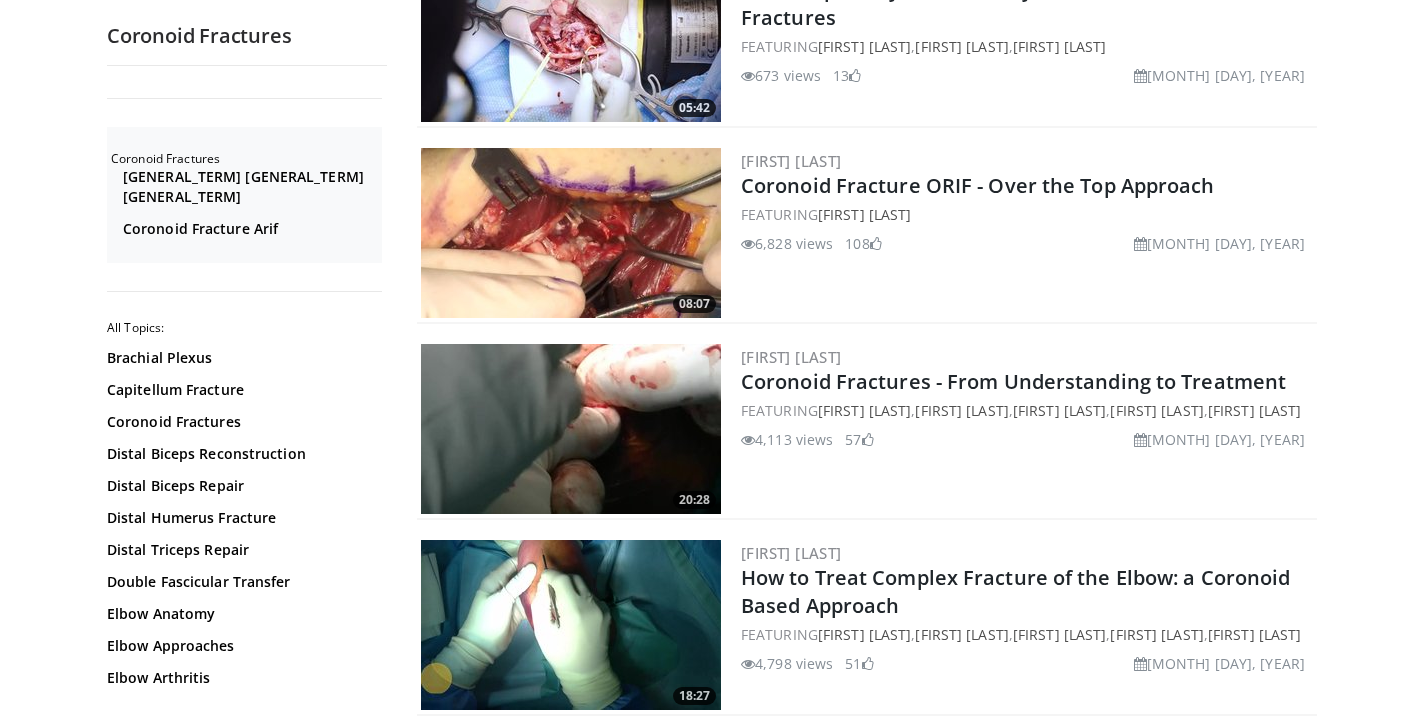 click at bounding box center (571, 429) 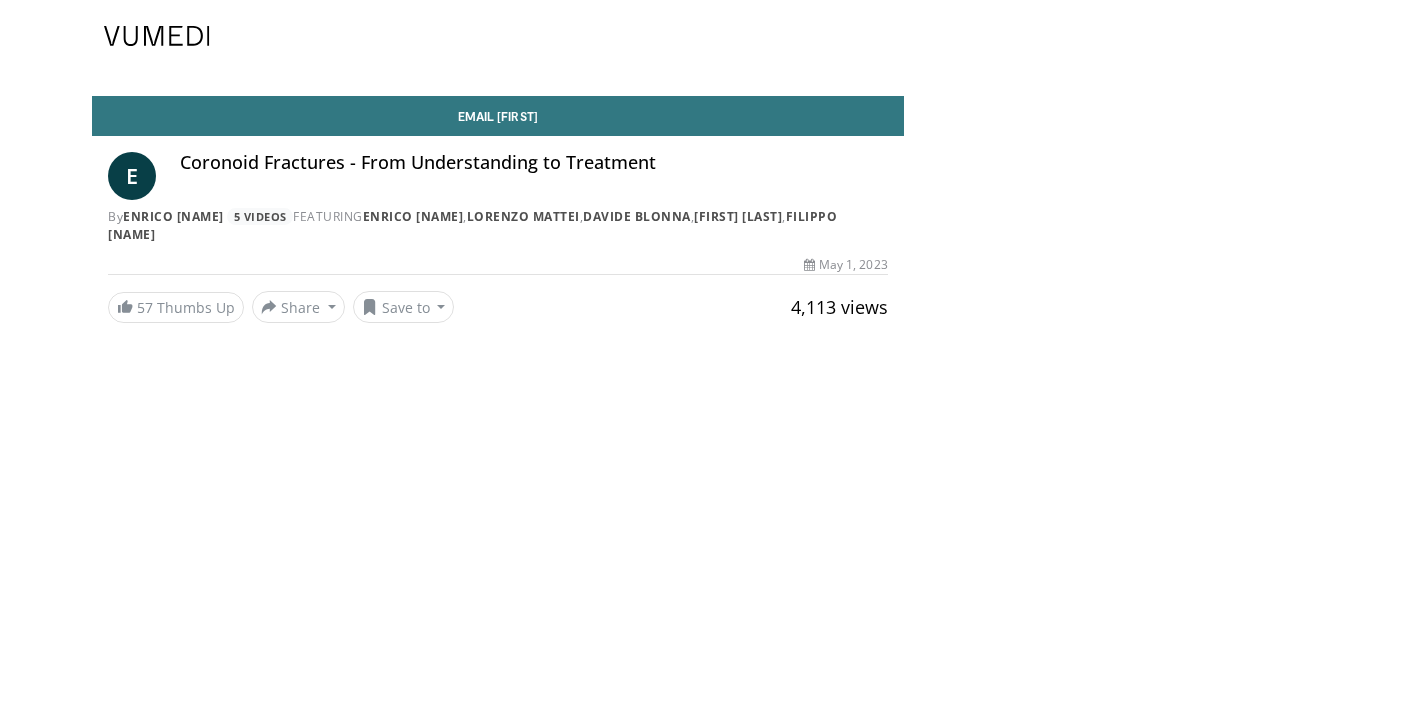scroll, scrollTop: 0, scrollLeft: 0, axis: both 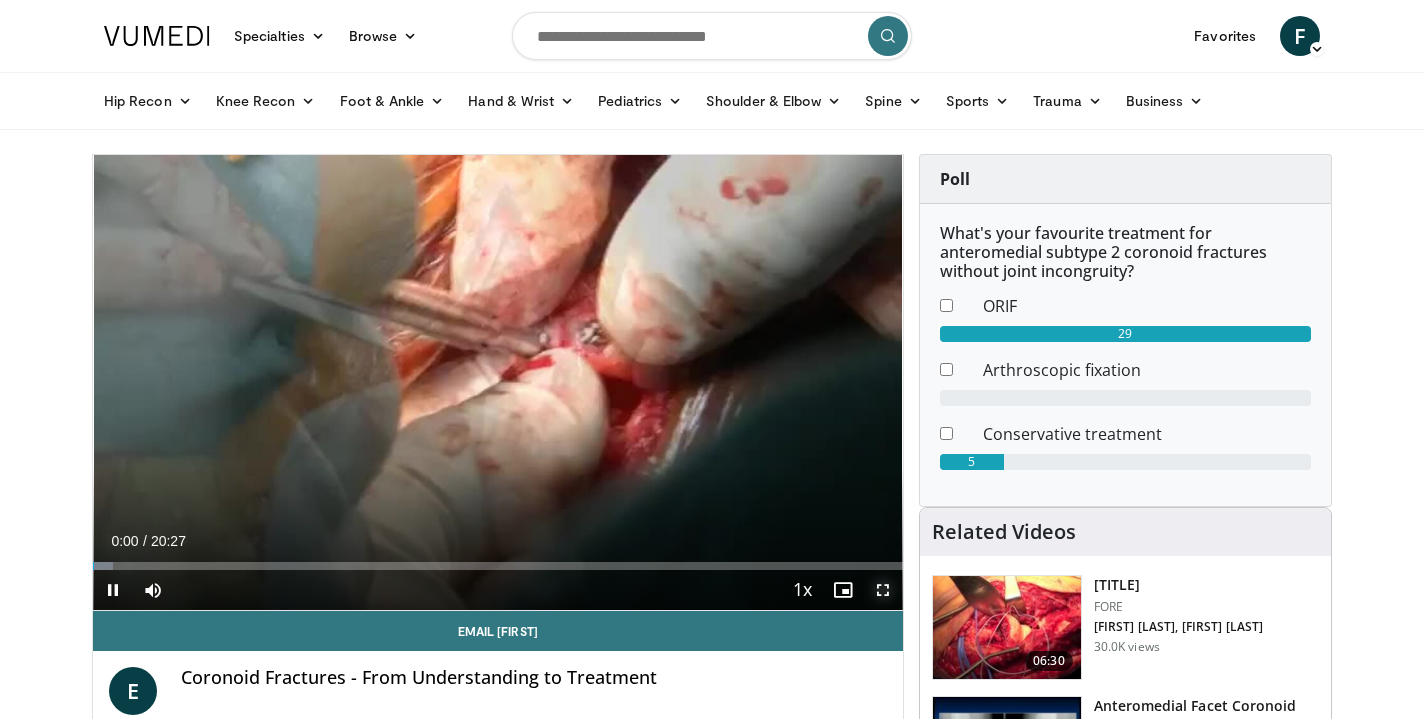 click at bounding box center [883, 590] 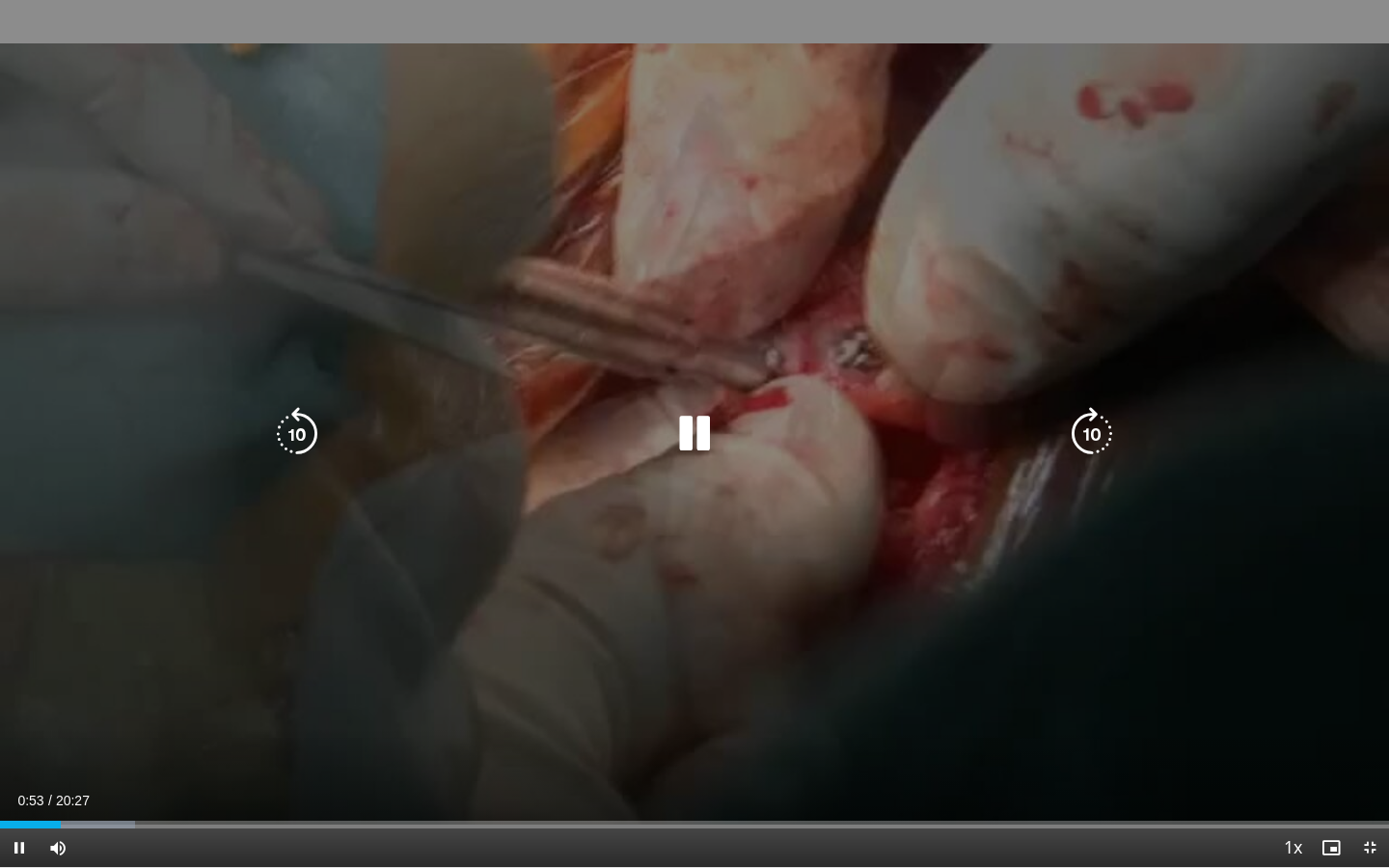 click at bounding box center (694, 434) 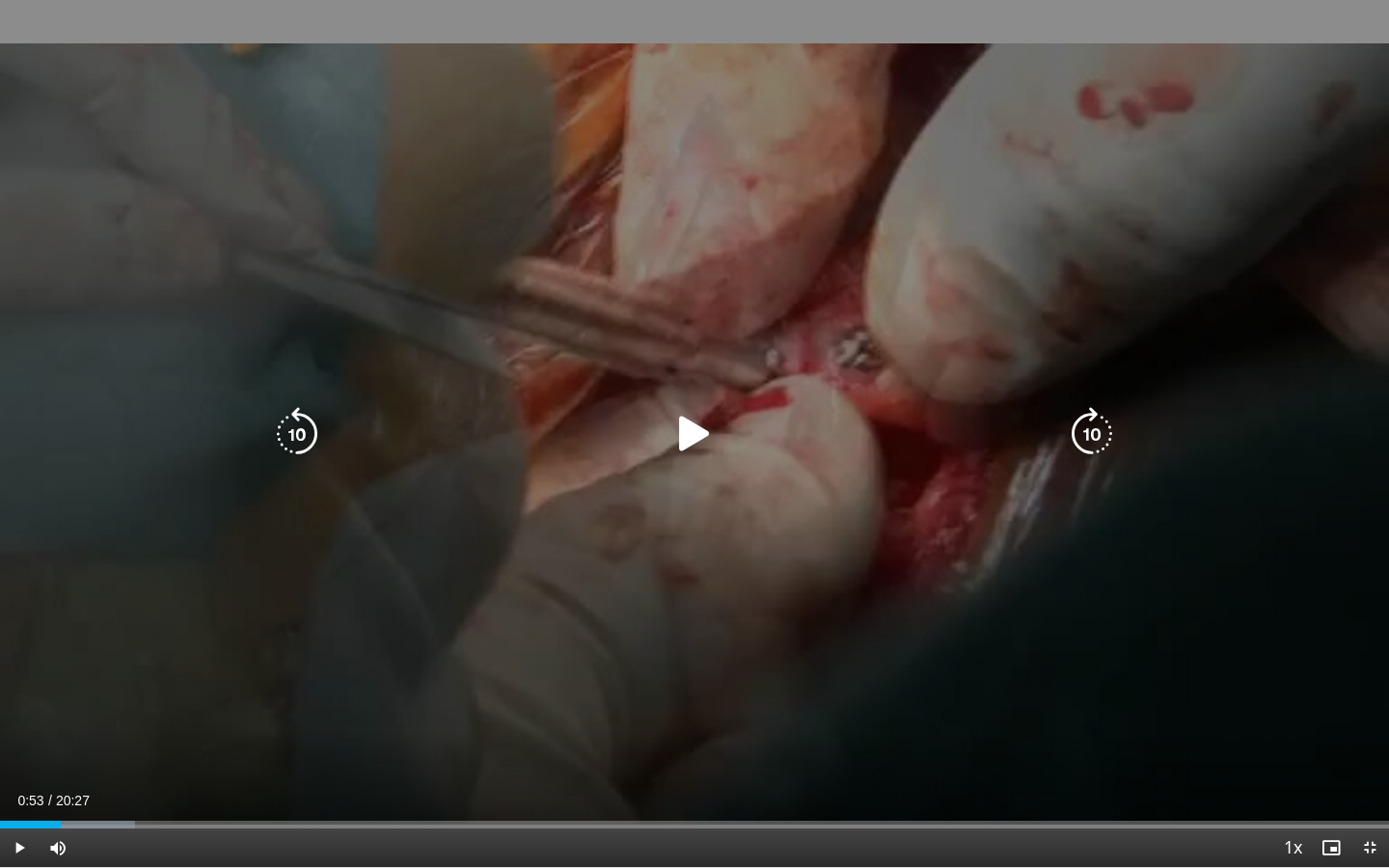 click at bounding box center [694, 434] 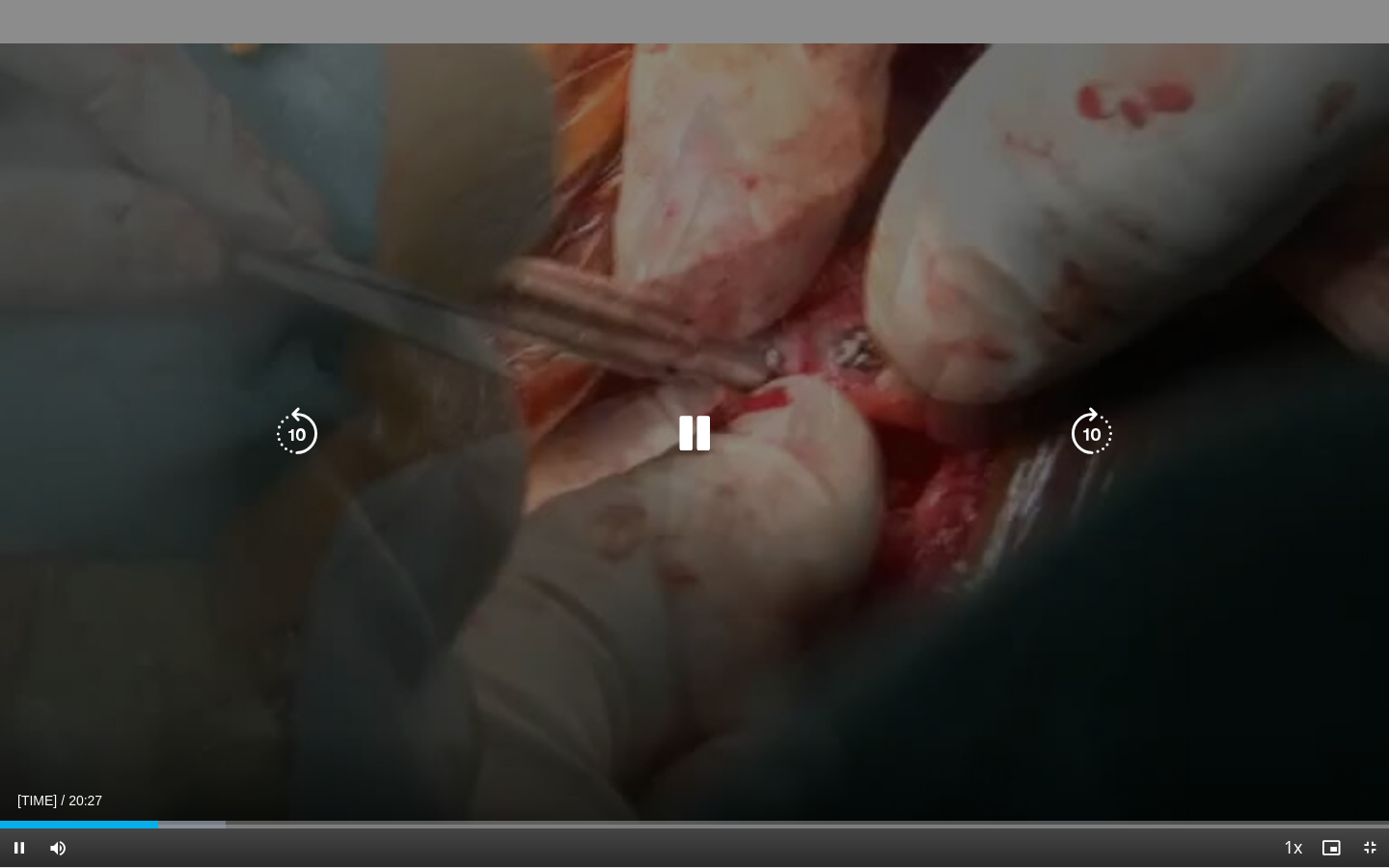 click at bounding box center (694, 434) 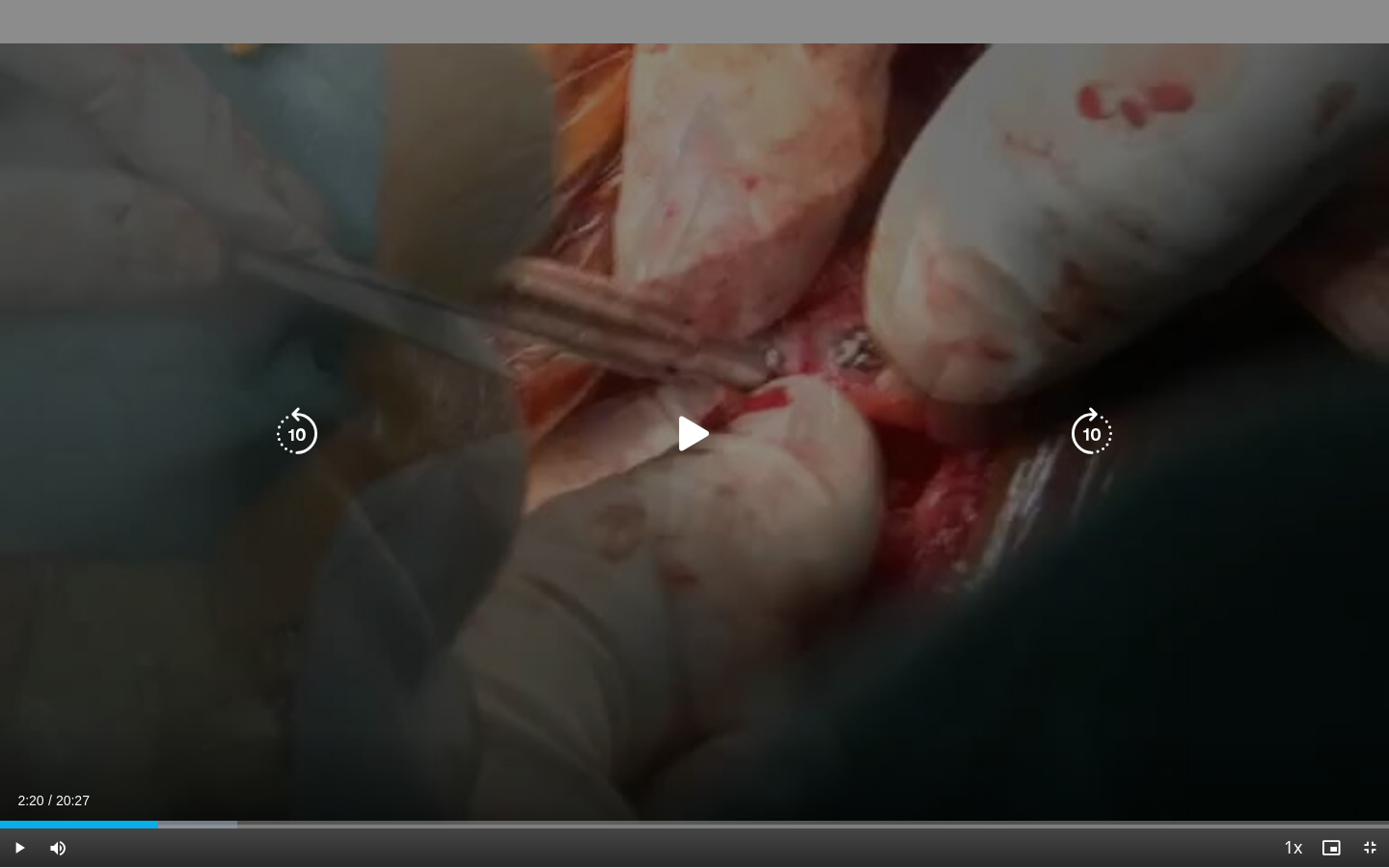 click at bounding box center [694, 434] 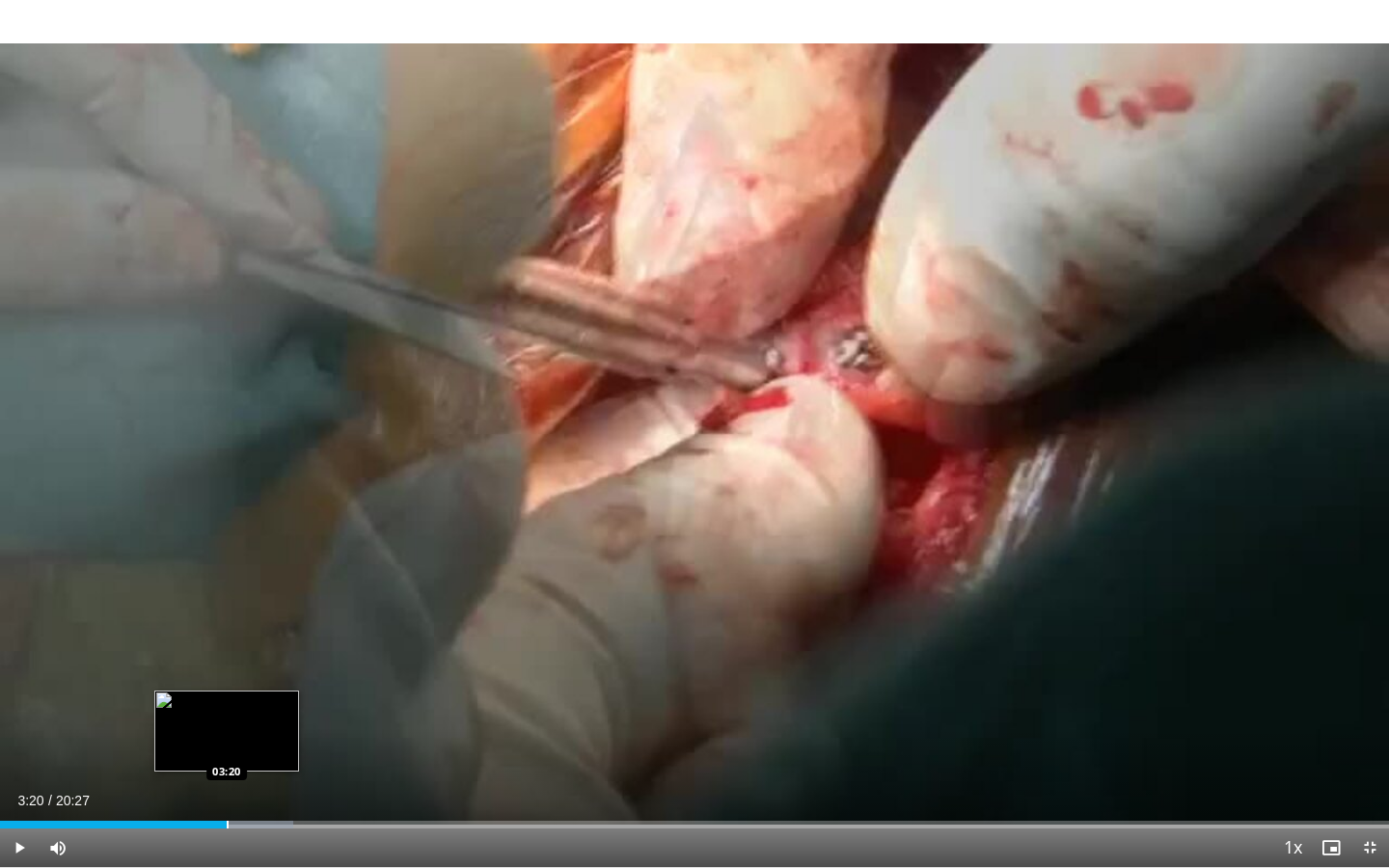 drag, startPoint x: 214, startPoint y: 824, endPoint x: 226, endPoint y: 823, distance: 12.0415946 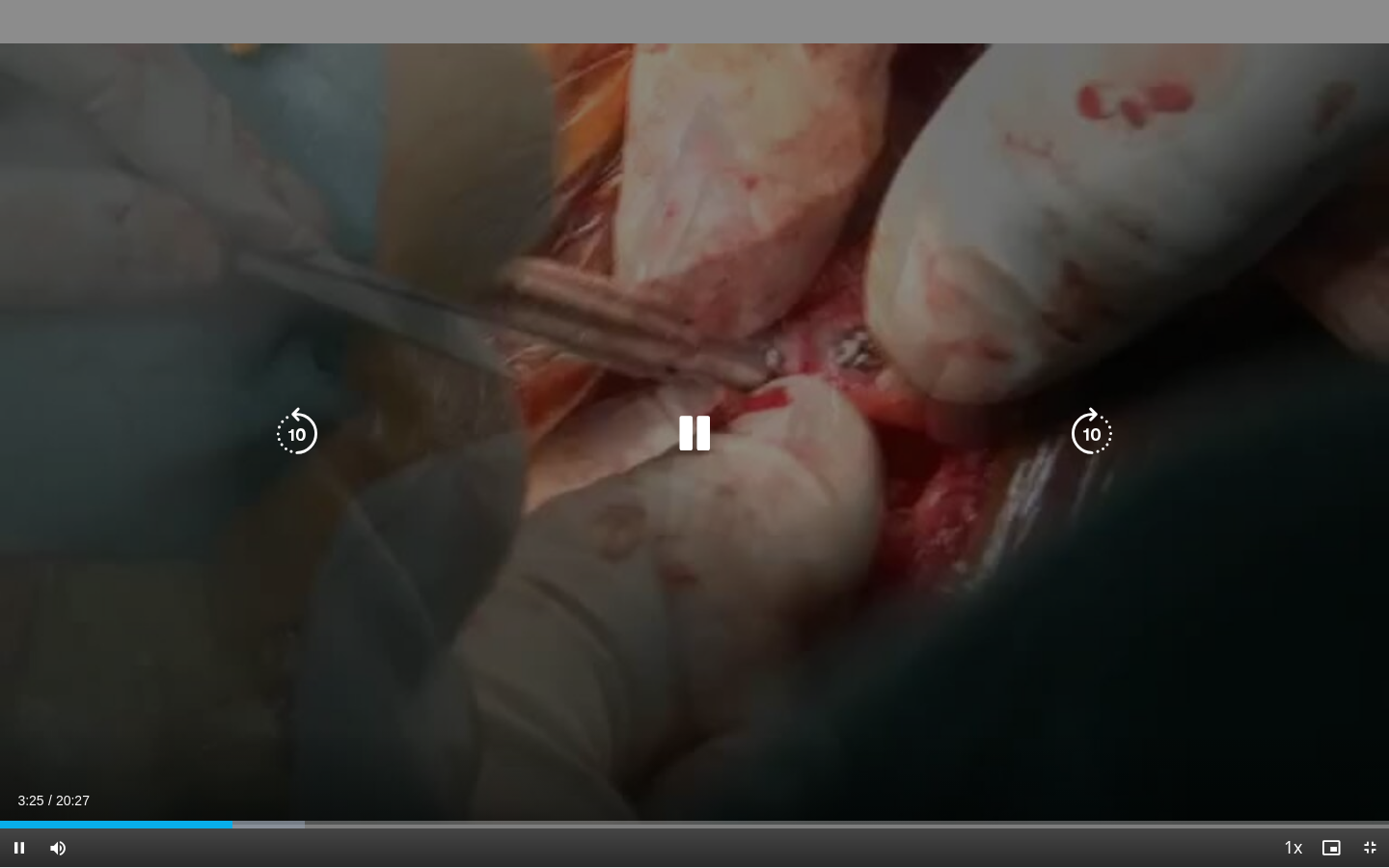 click on "10 seconds
Tap to unmute" at bounding box center [694, 433] 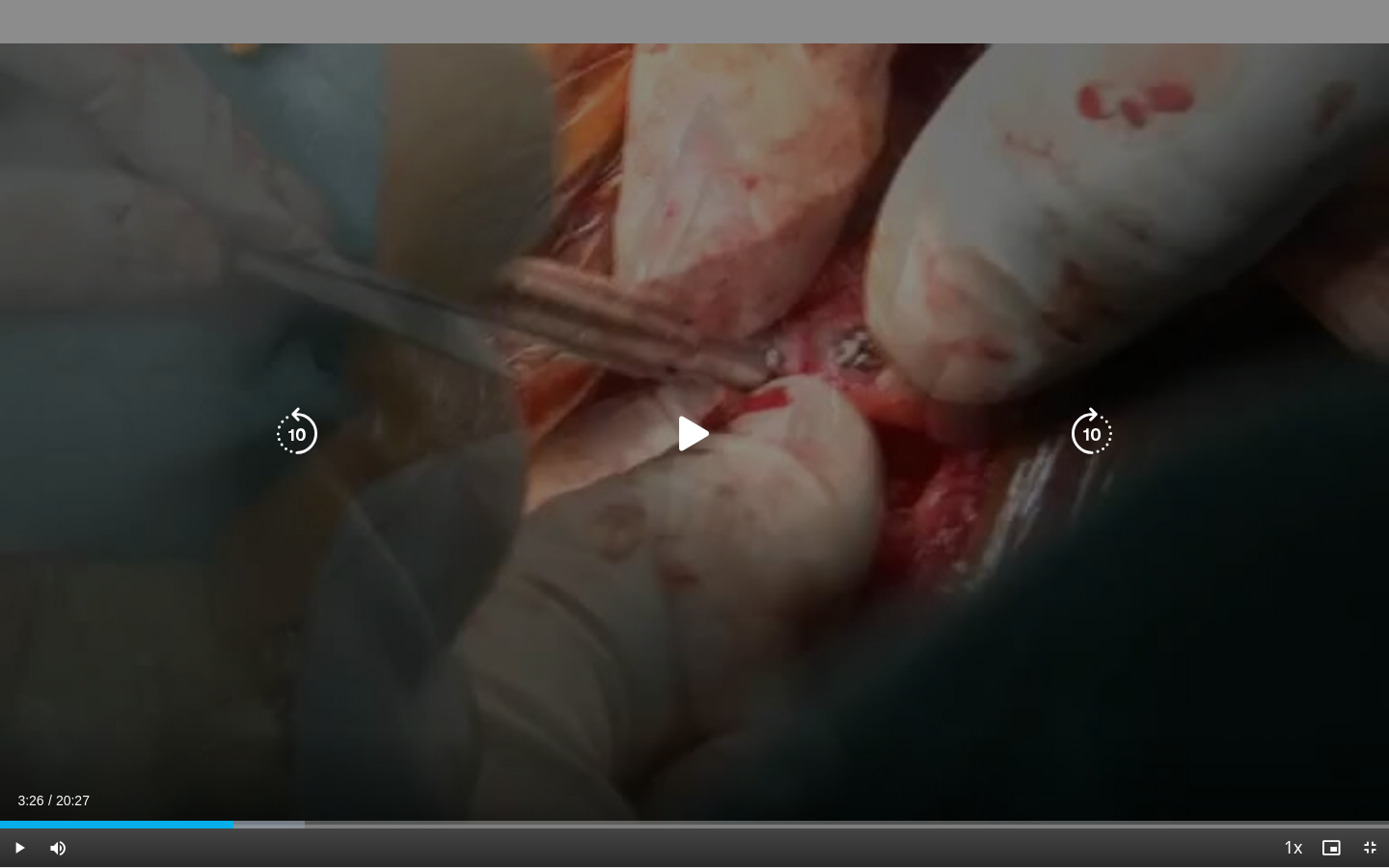 click at bounding box center (694, 434) 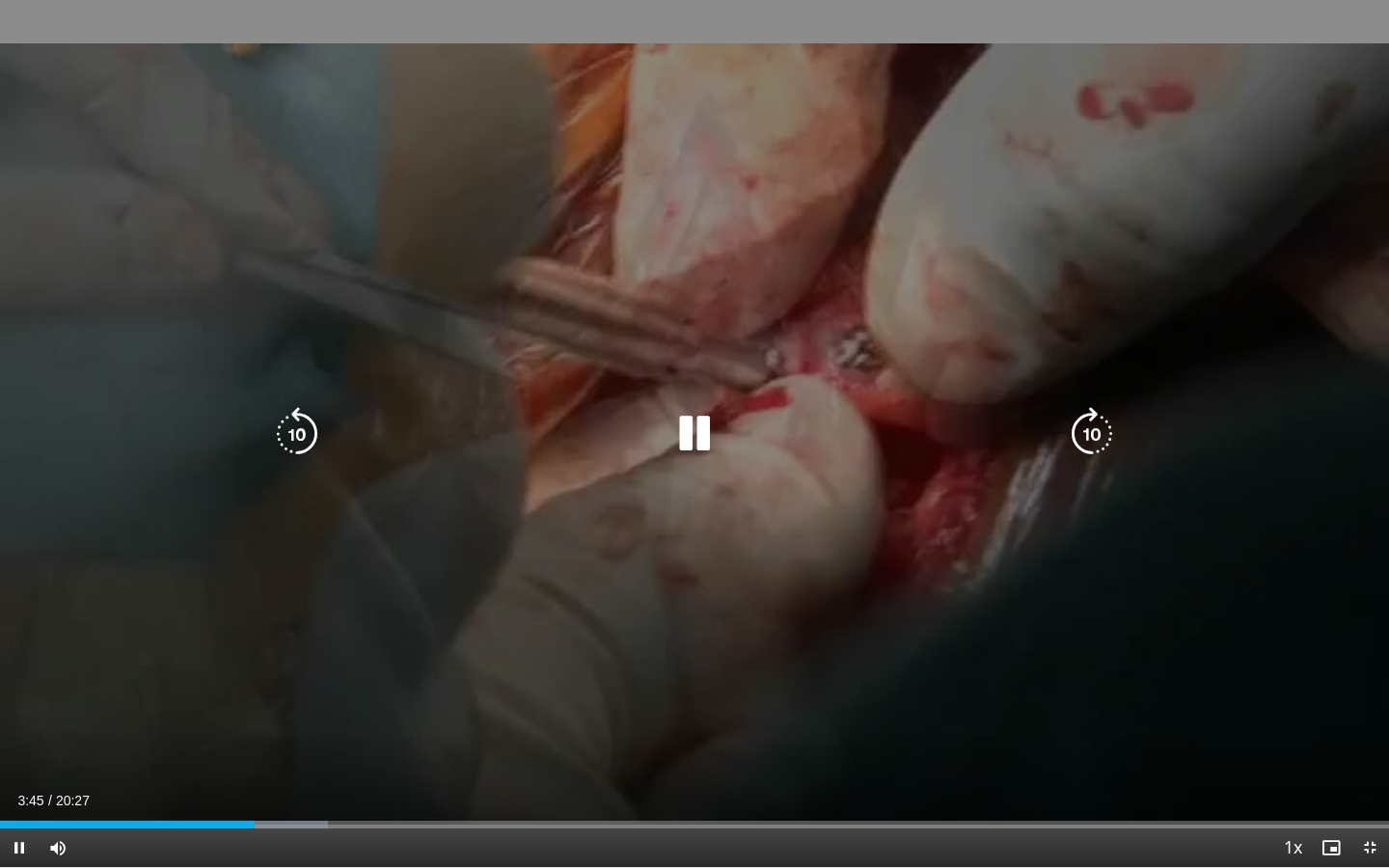 click on "10 seconds
Tap to unmute" at bounding box center (694, 433) 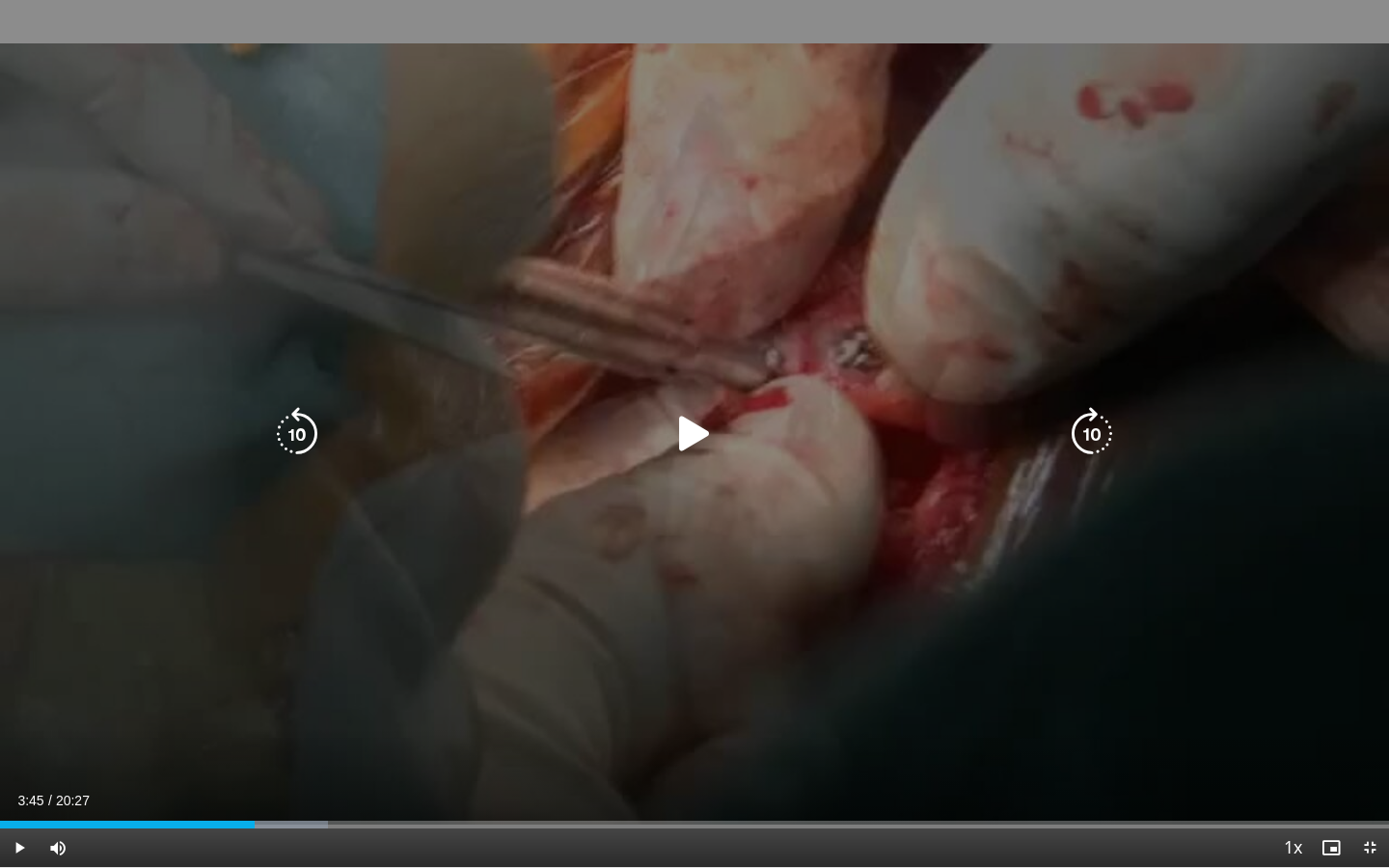 click at bounding box center [694, 434] 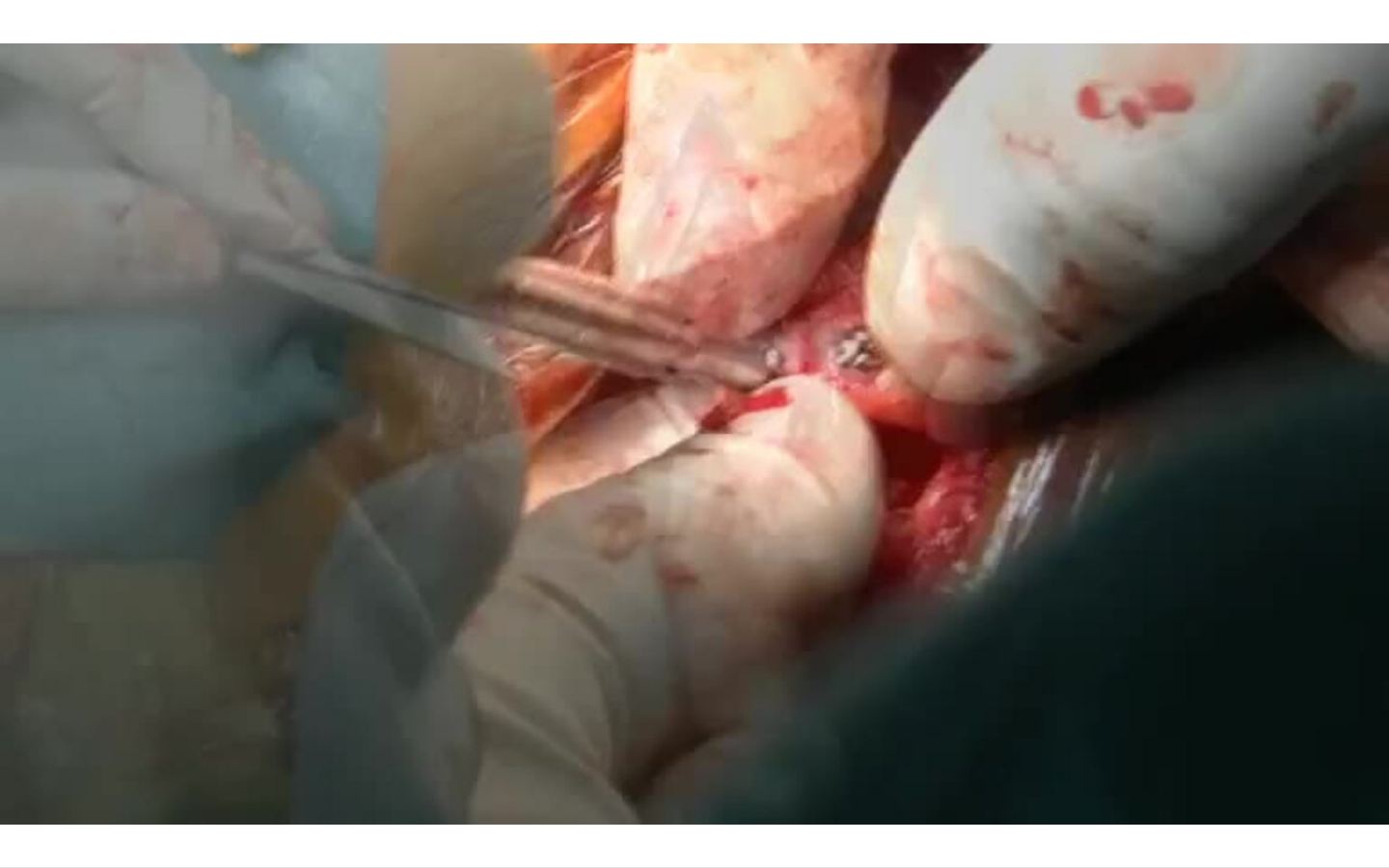 click on "10 seconds
Tap to unmute" at bounding box center (694, 433) 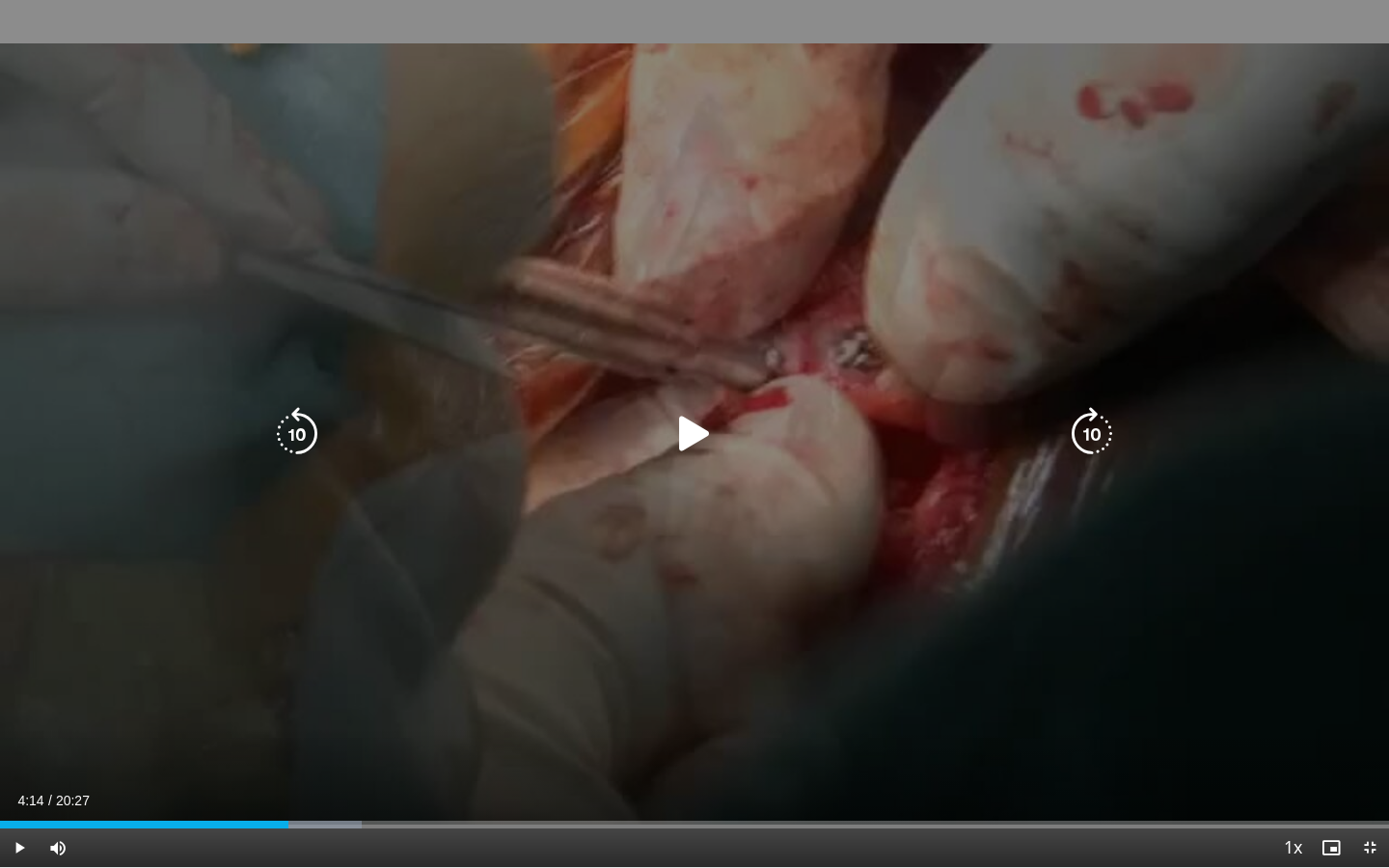 click at bounding box center [694, 434] 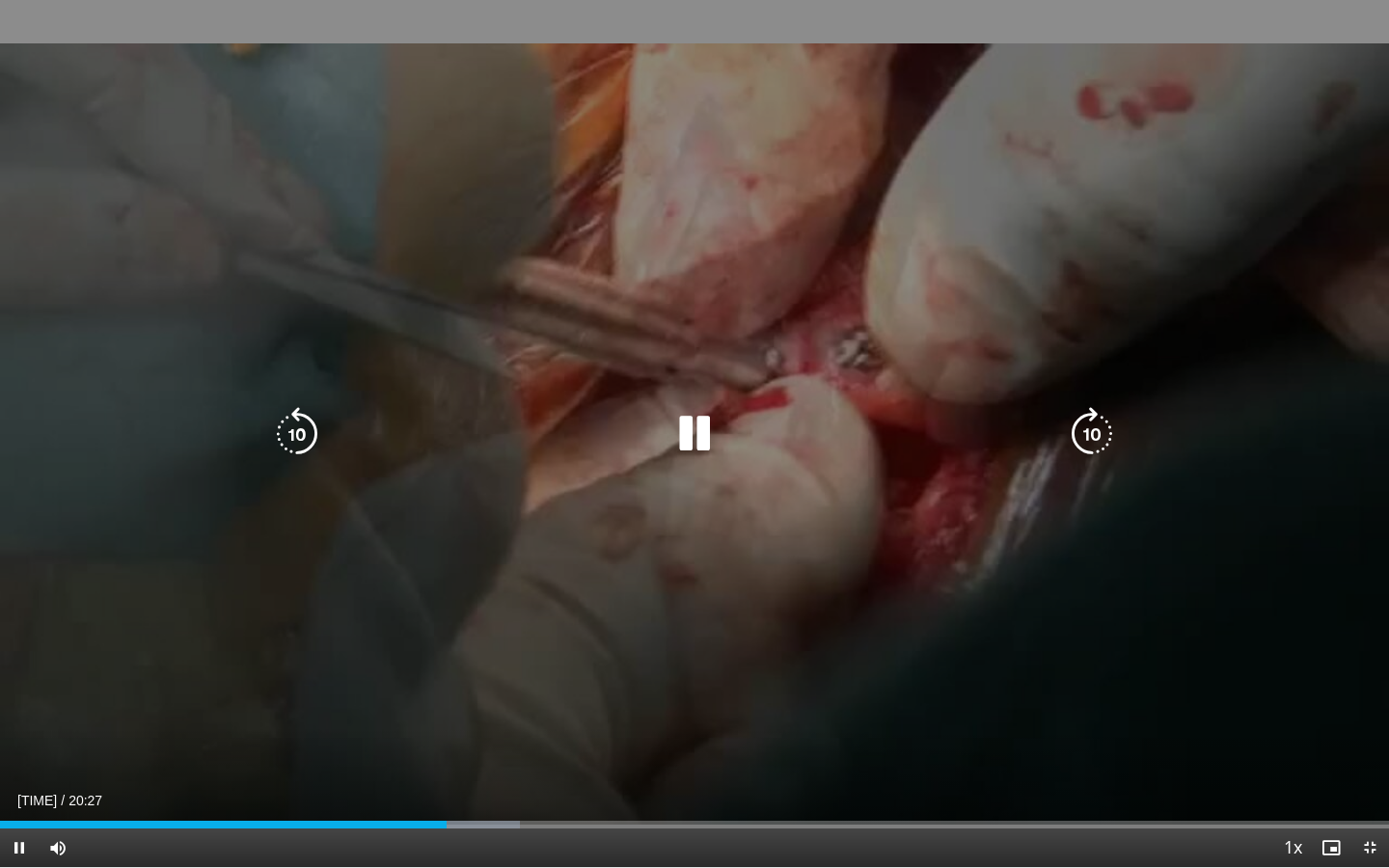 click at bounding box center (694, 434) 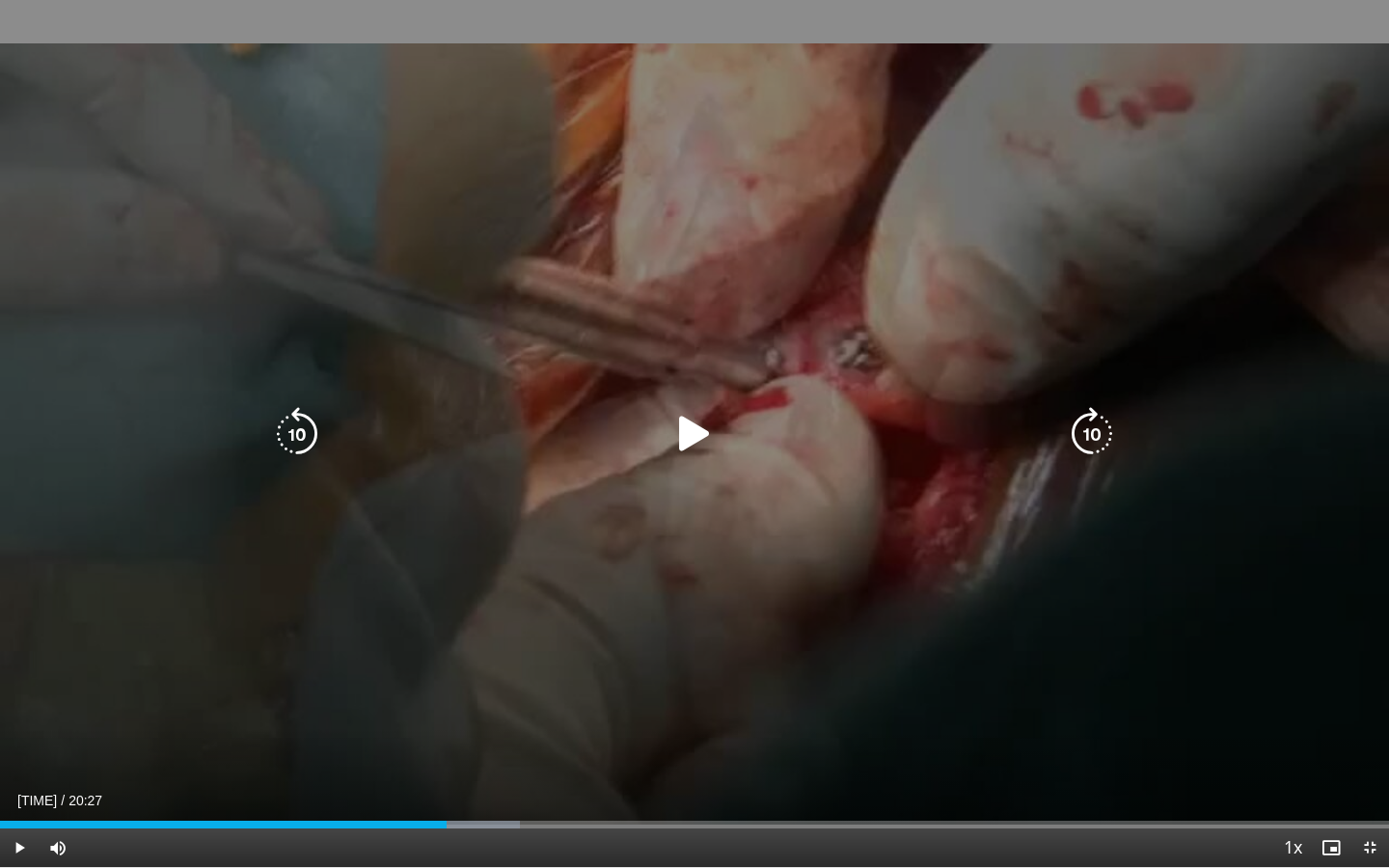 click at bounding box center [694, 434] 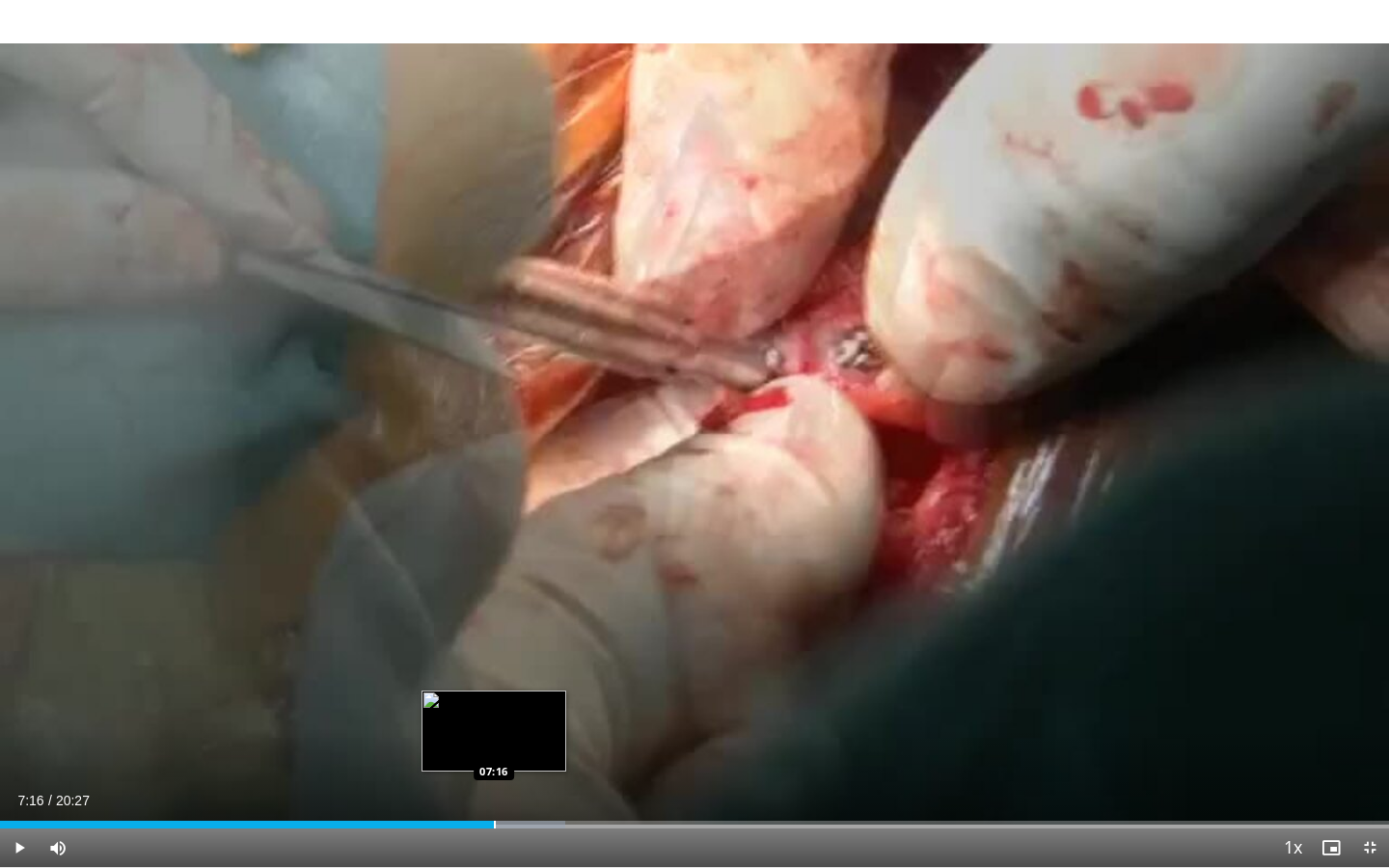 drag, startPoint x: 456, startPoint y: 825, endPoint x: 494, endPoint y: 823, distance: 38.052595 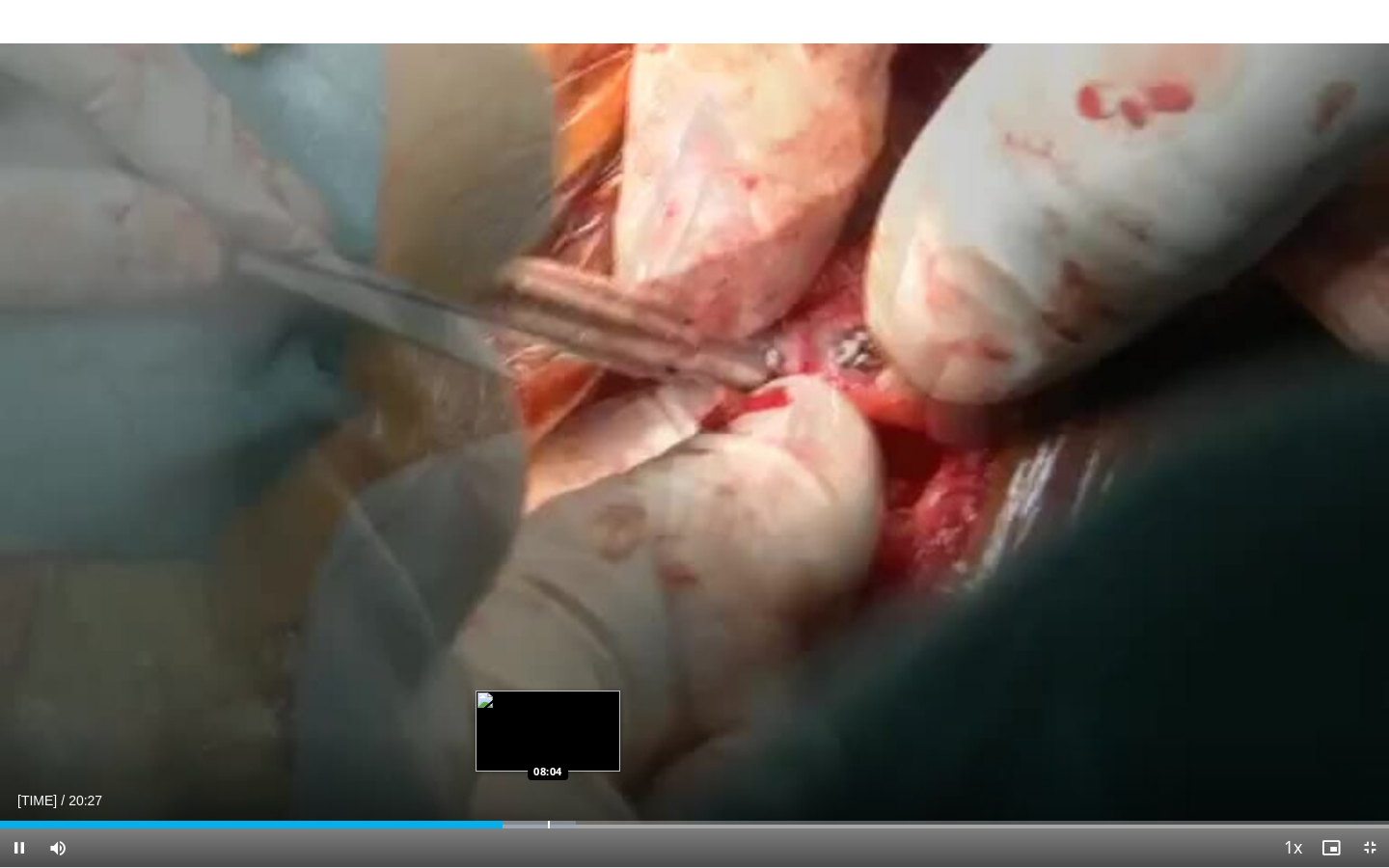 drag, startPoint x: 497, startPoint y: 828, endPoint x: 548, endPoint y: 824, distance: 51.156622 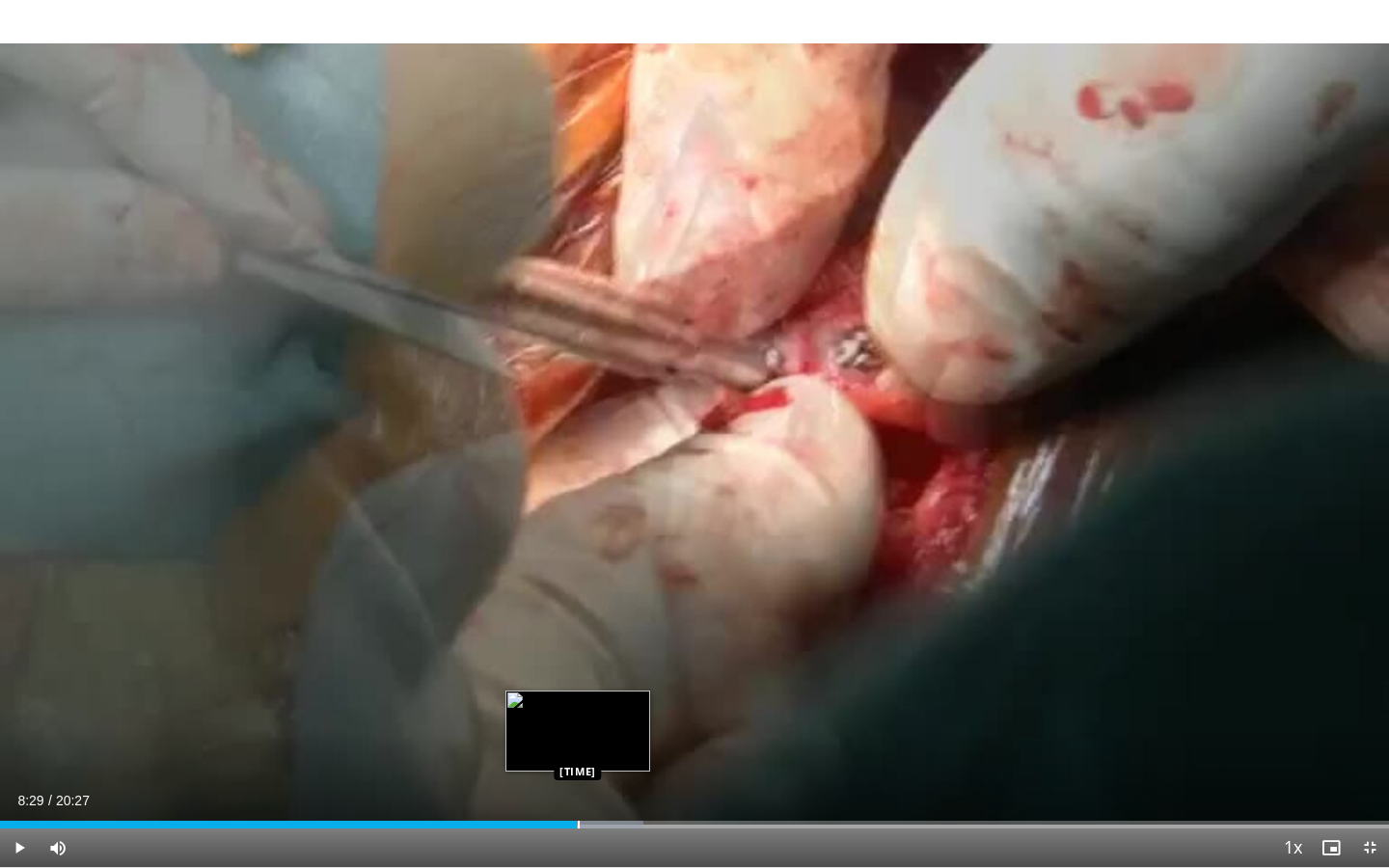 drag, startPoint x: 504, startPoint y: 820, endPoint x: 579, endPoint y: 819, distance: 75.00667 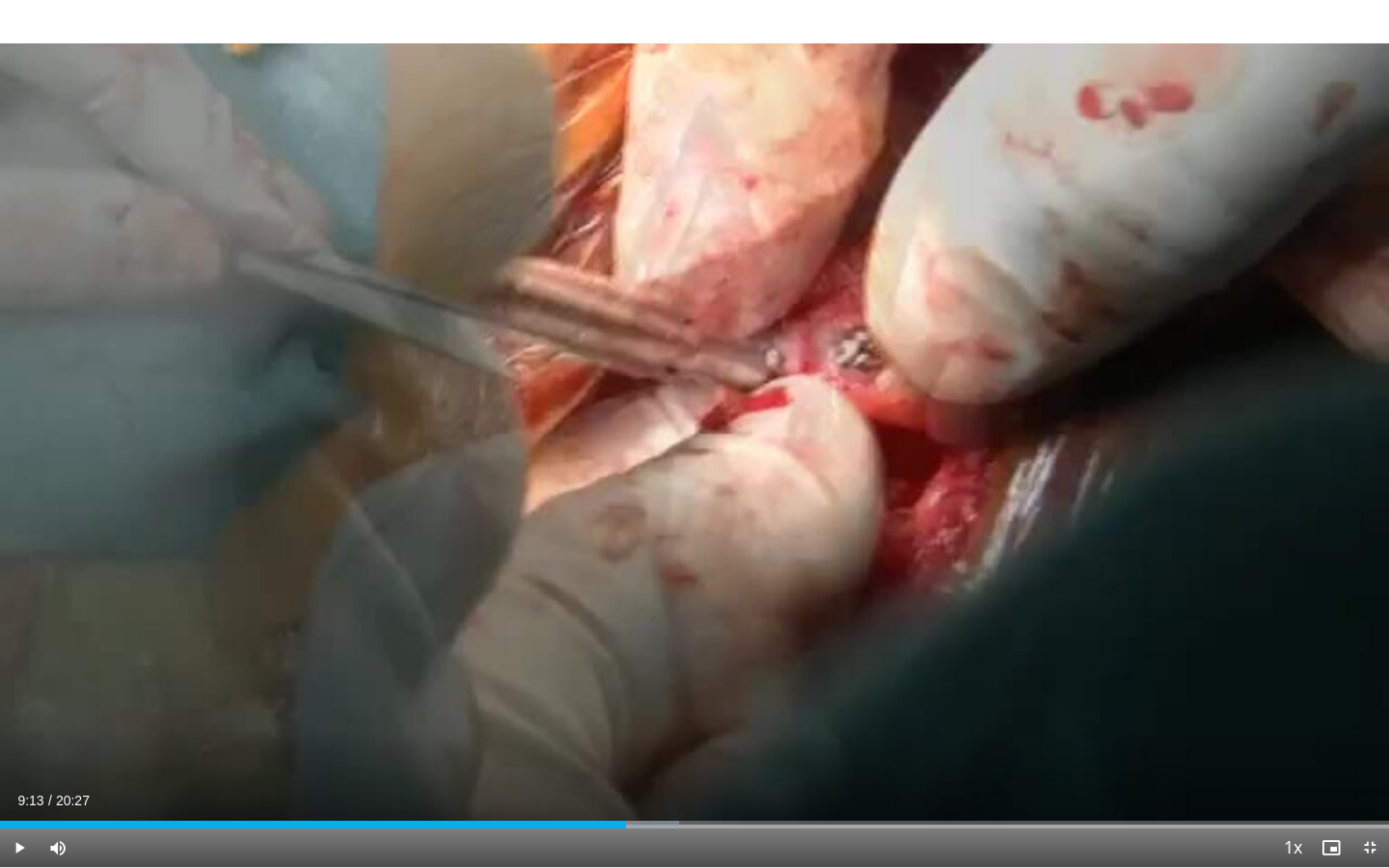 drag, startPoint x: 586, startPoint y: 820, endPoint x: 625, endPoint y: 816, distance: 39.2046 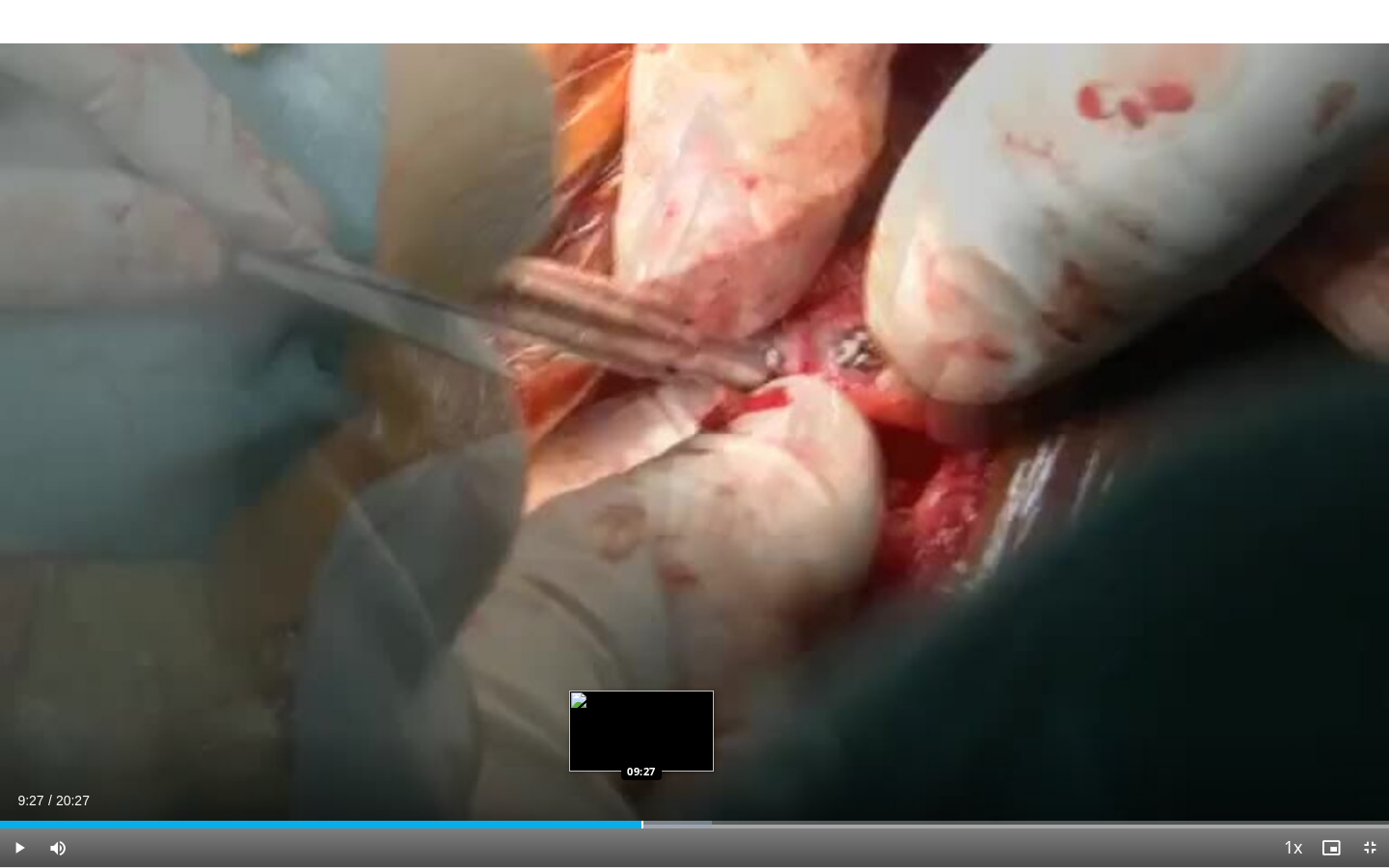 drag, startPoint x: 627, startPoint y: 826, endPoint x: 641, endPoint y: 824, distance: 14.142136 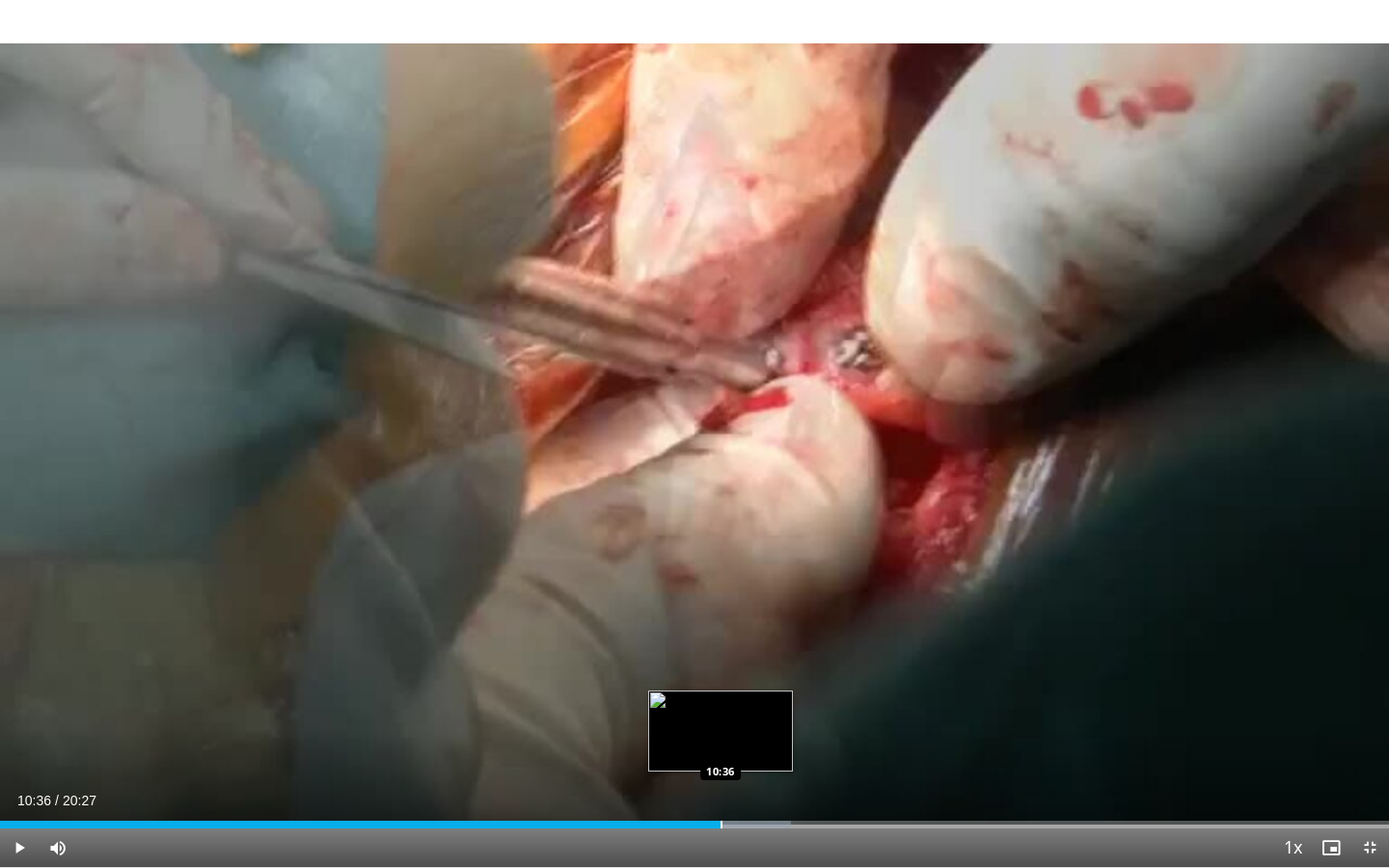 drag, startPoint x: 650, startPoint y: 825, endPoint x: 721, endPoint y: 818, distance: 71.34424 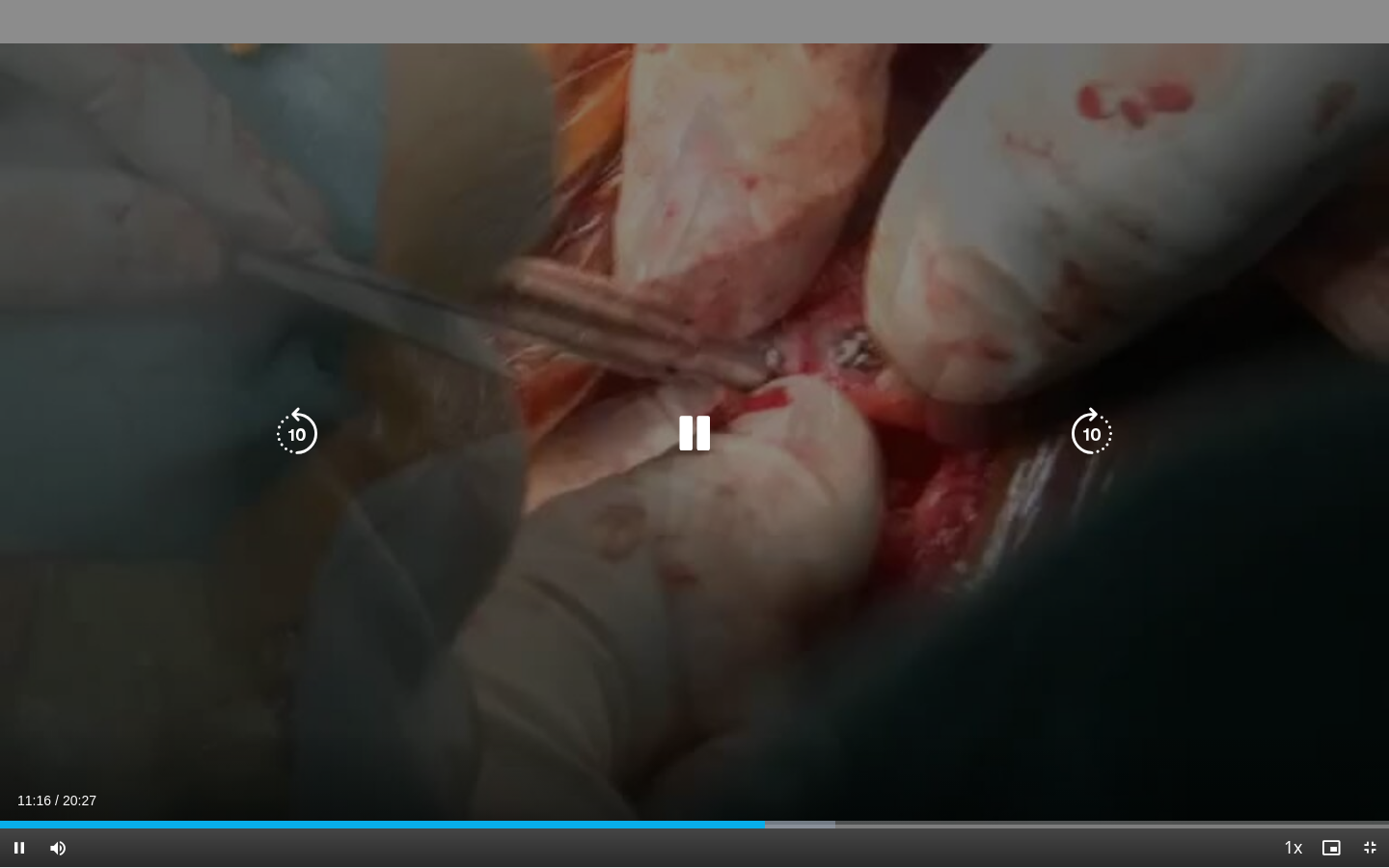 click at bounding box center [694, 434] 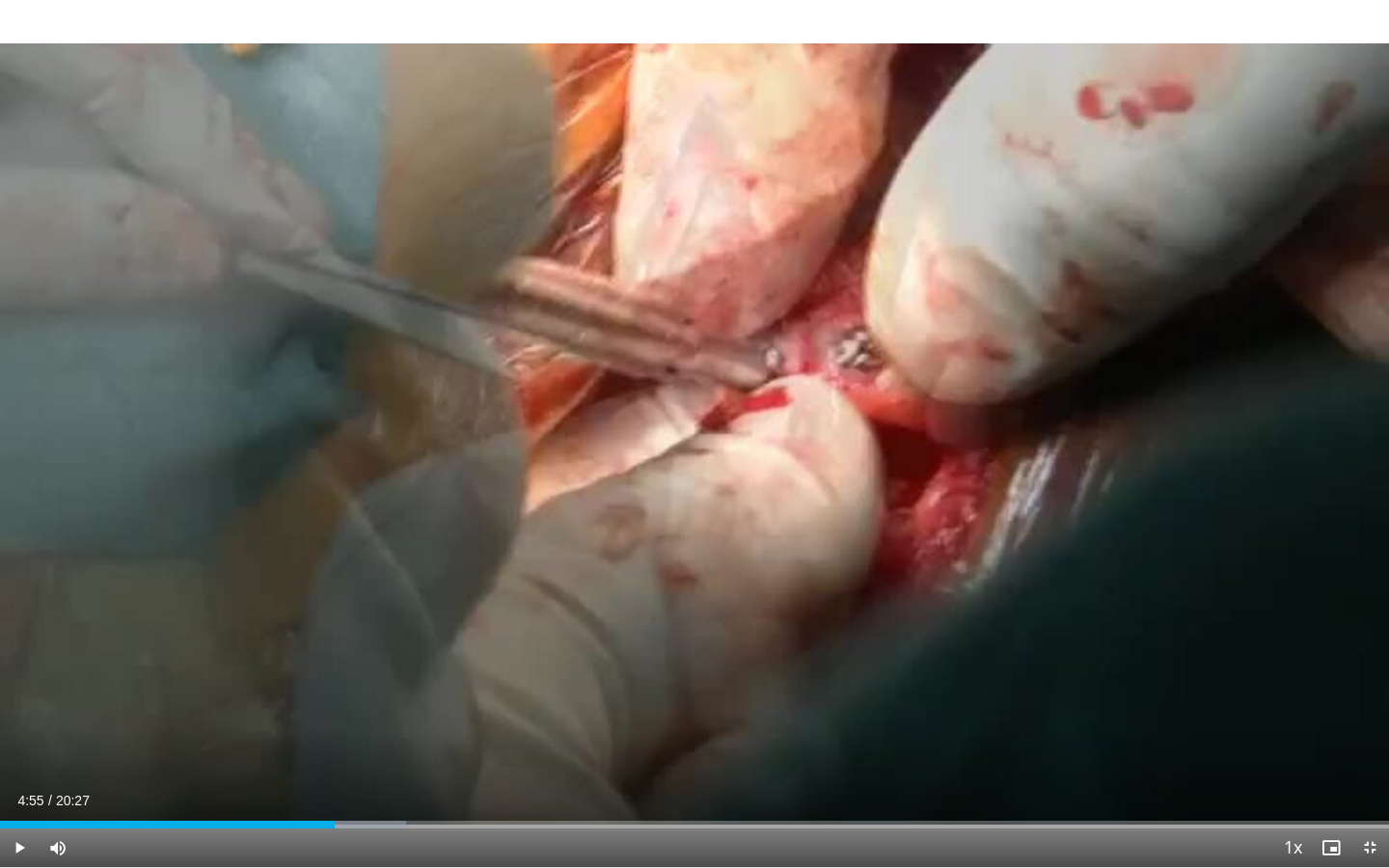 drag, startPoint x: 763, startPoint y: 827, endPoint x: 335, endPoint y: 764, distance: 432.61184 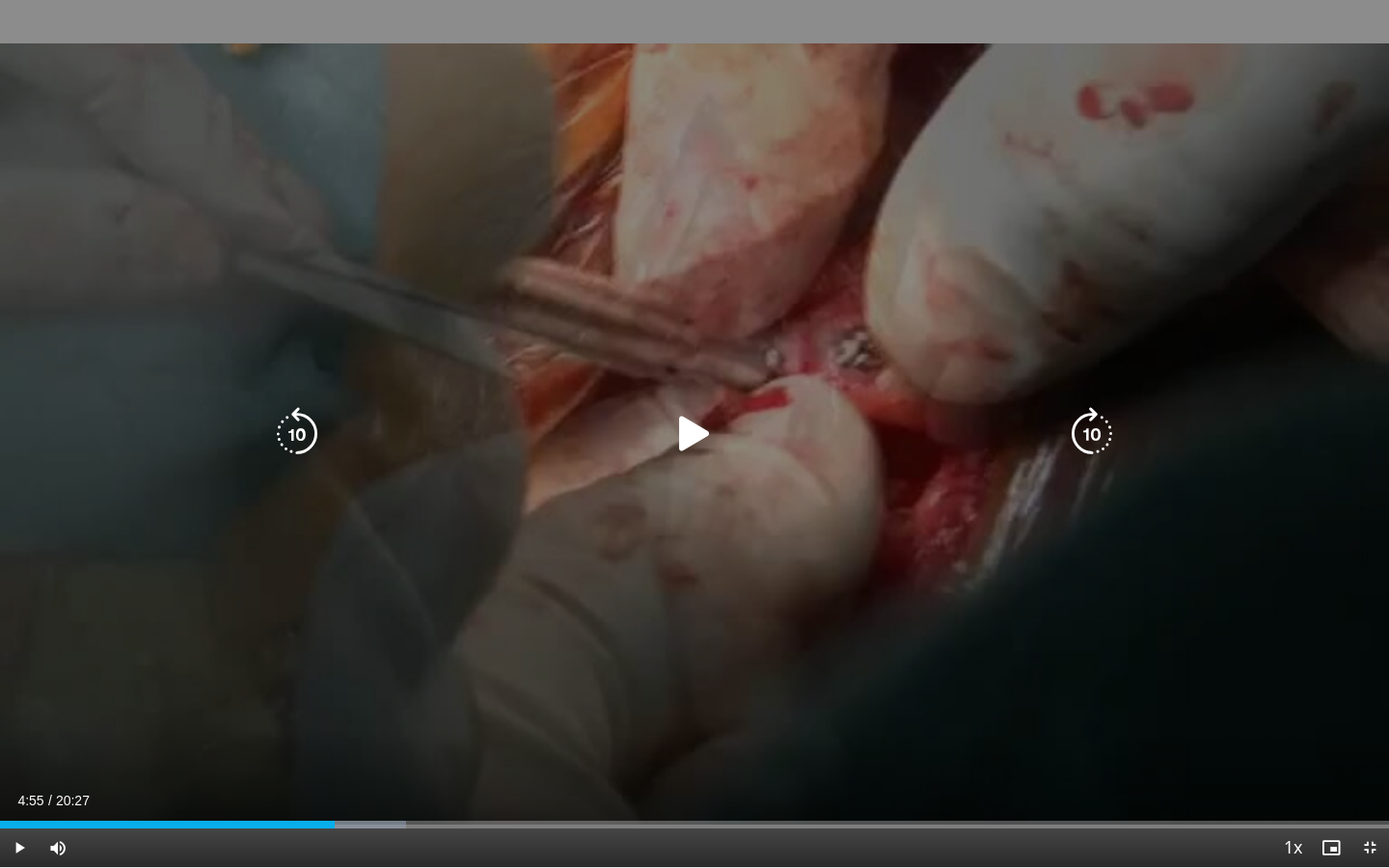 click at bounding box center (694, 434) 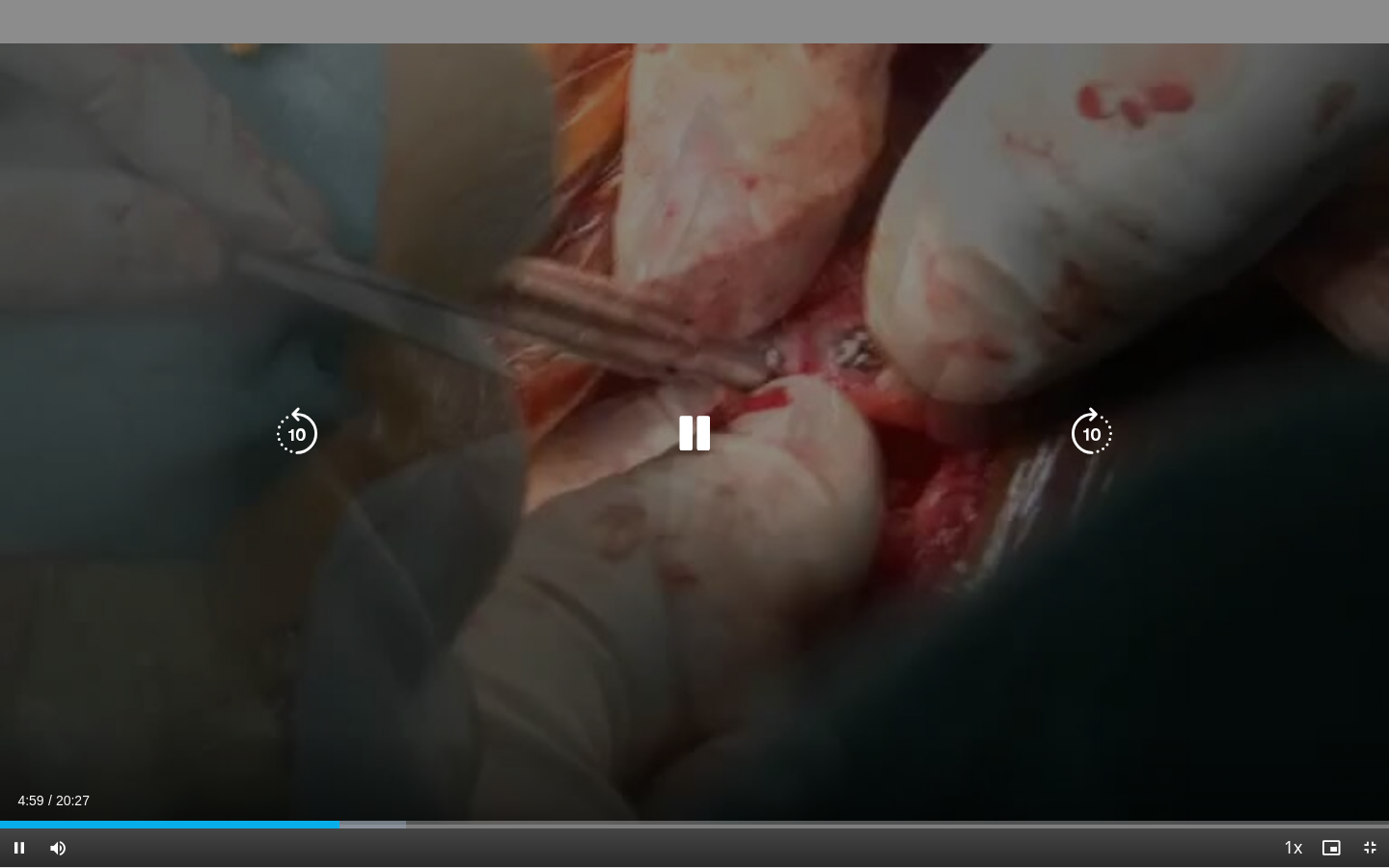 click at bounding box center (694, 434) 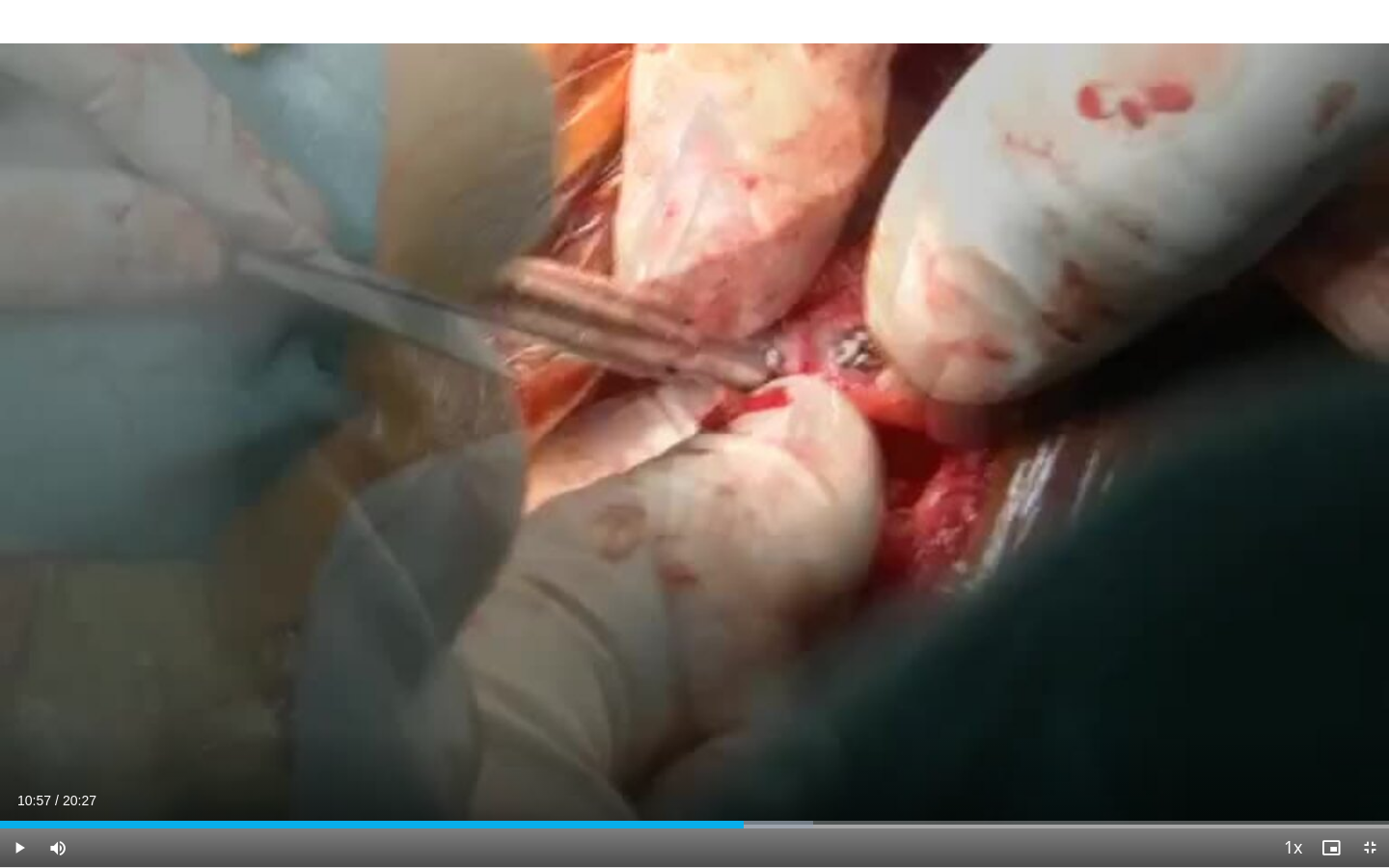 drag, startPoint x: 337, startPoint y: 827, endPoint x: 743, endPoint y: 752, distance: 412.86923 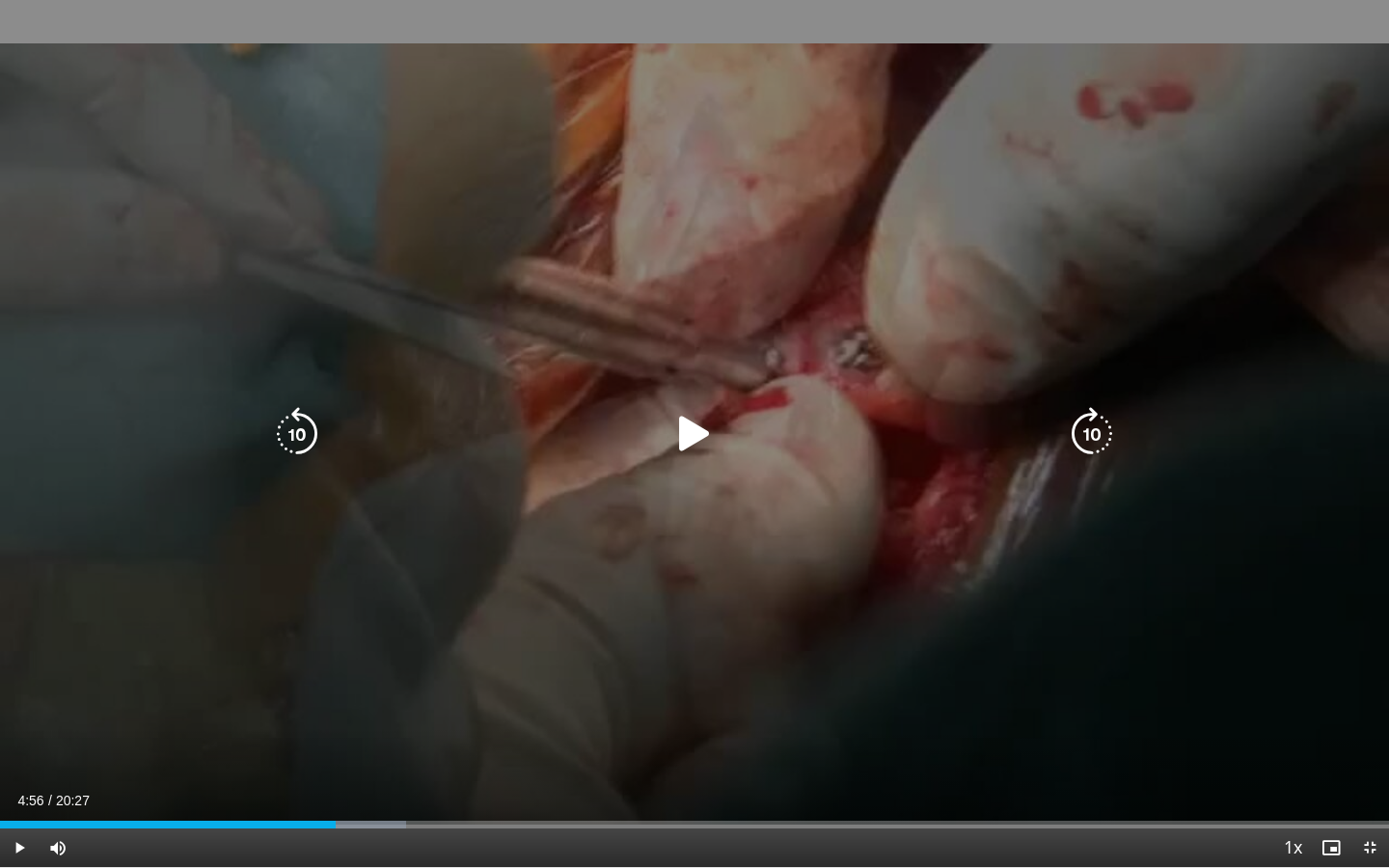 drag, startPoint x: 744, startPoint y: 826, endPoint x: 336, endPoint y: 761, distance: 413.1453 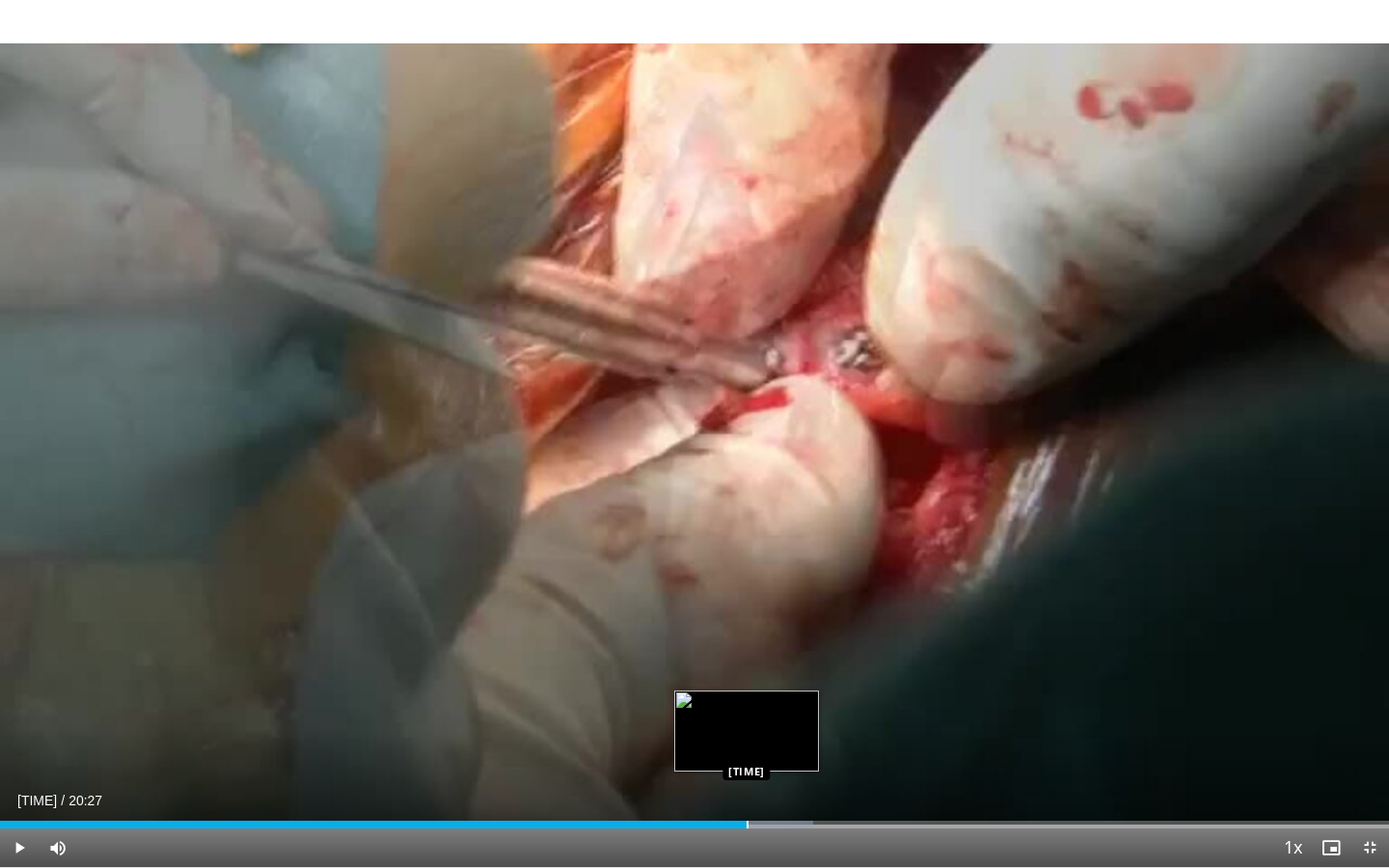 drag, startPoint x: 332, startPoint y: 821, endPoint x: 746, endPoint y: 827, distance: 414.0435 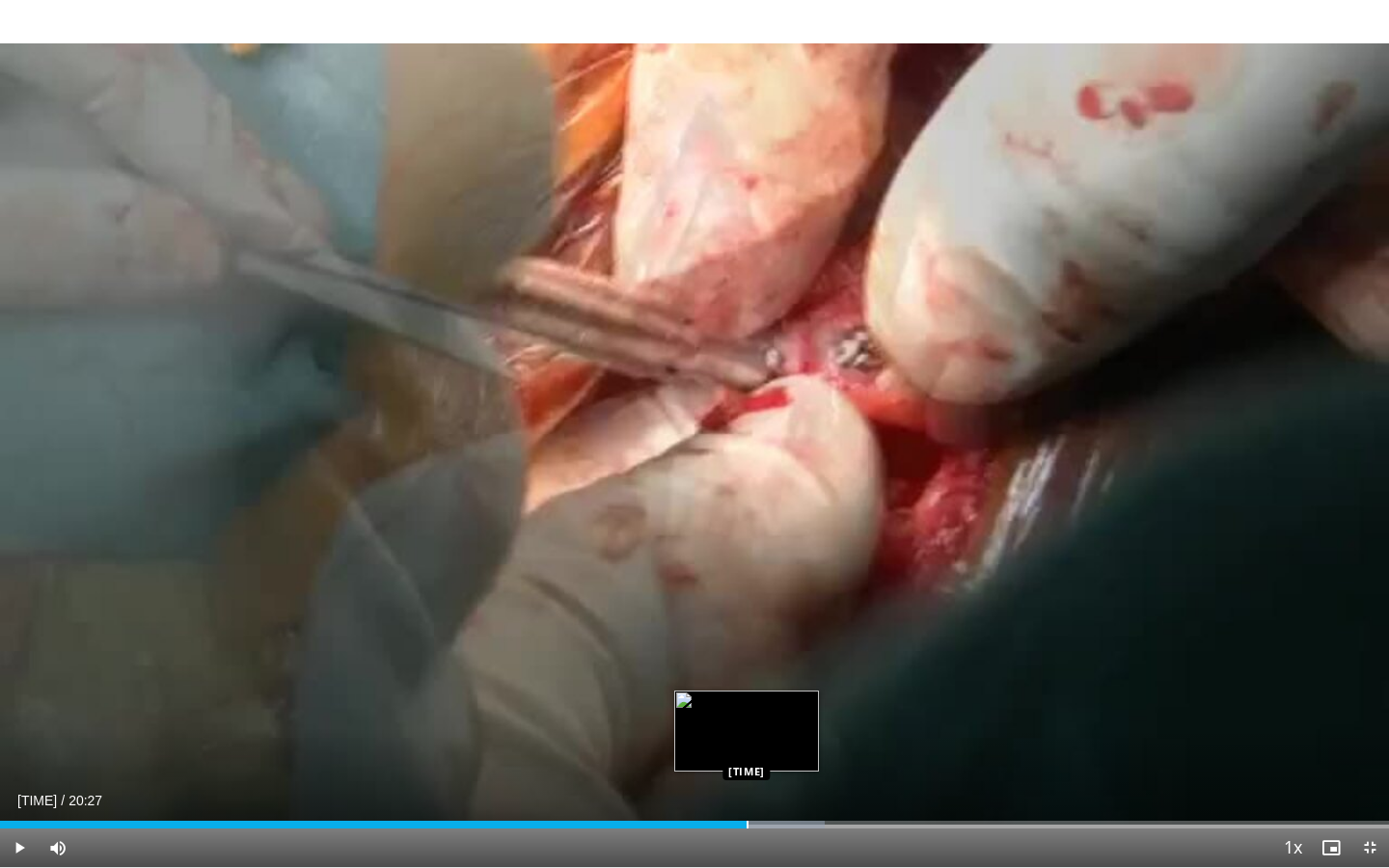 click at bounding box center [748, 825] 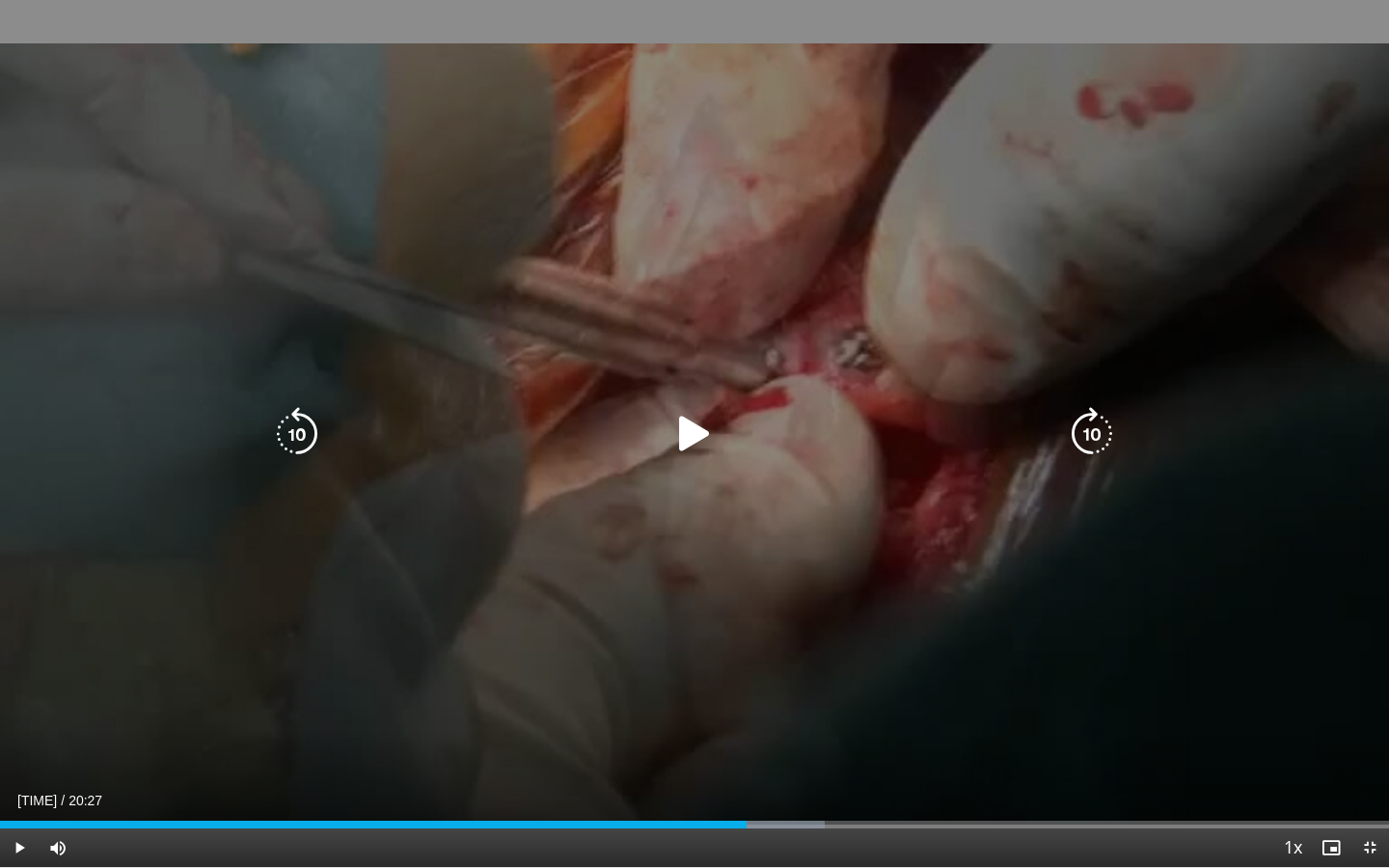 click at bounding box center [694, 434] 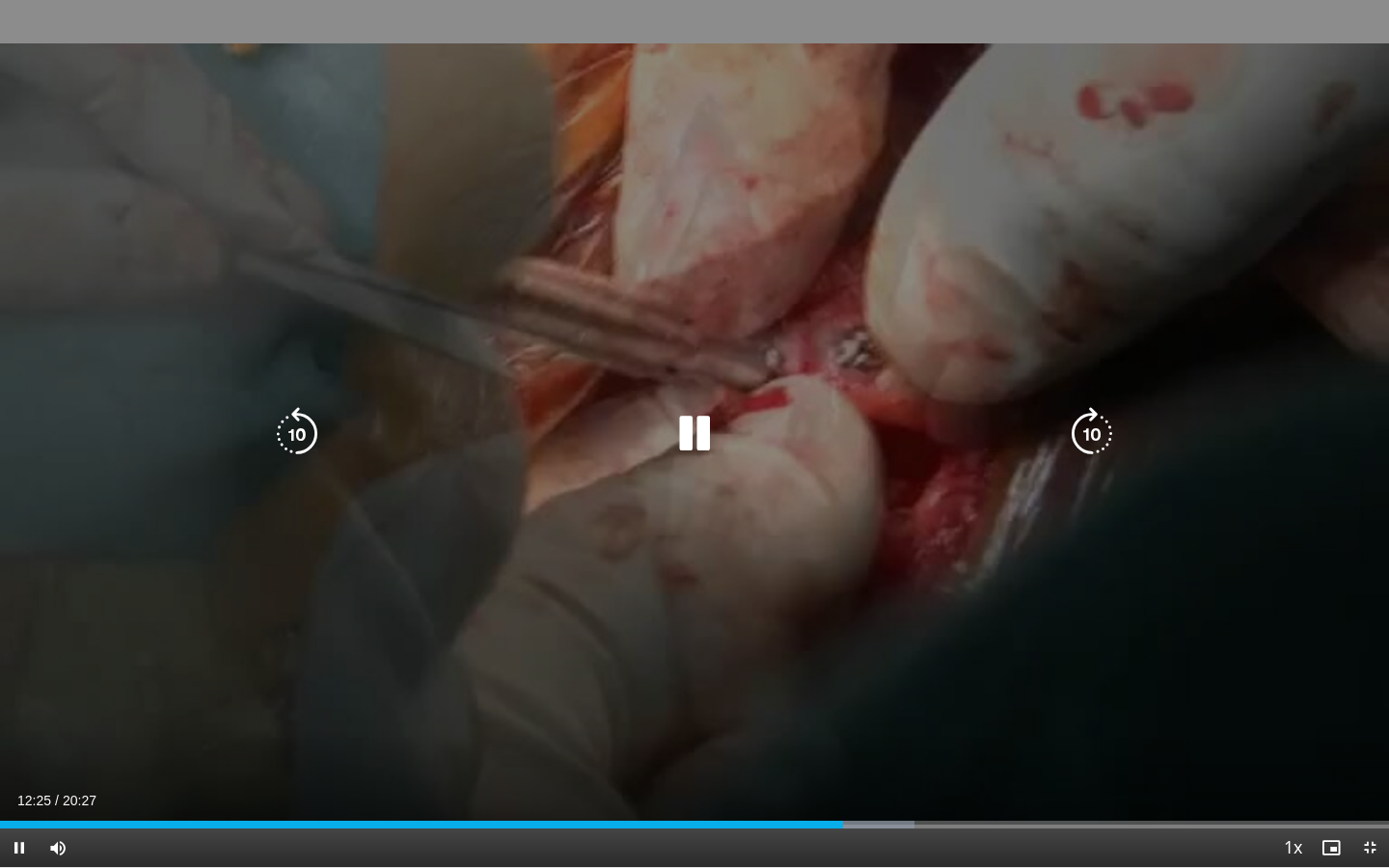 click at bounding box center (694, 434) 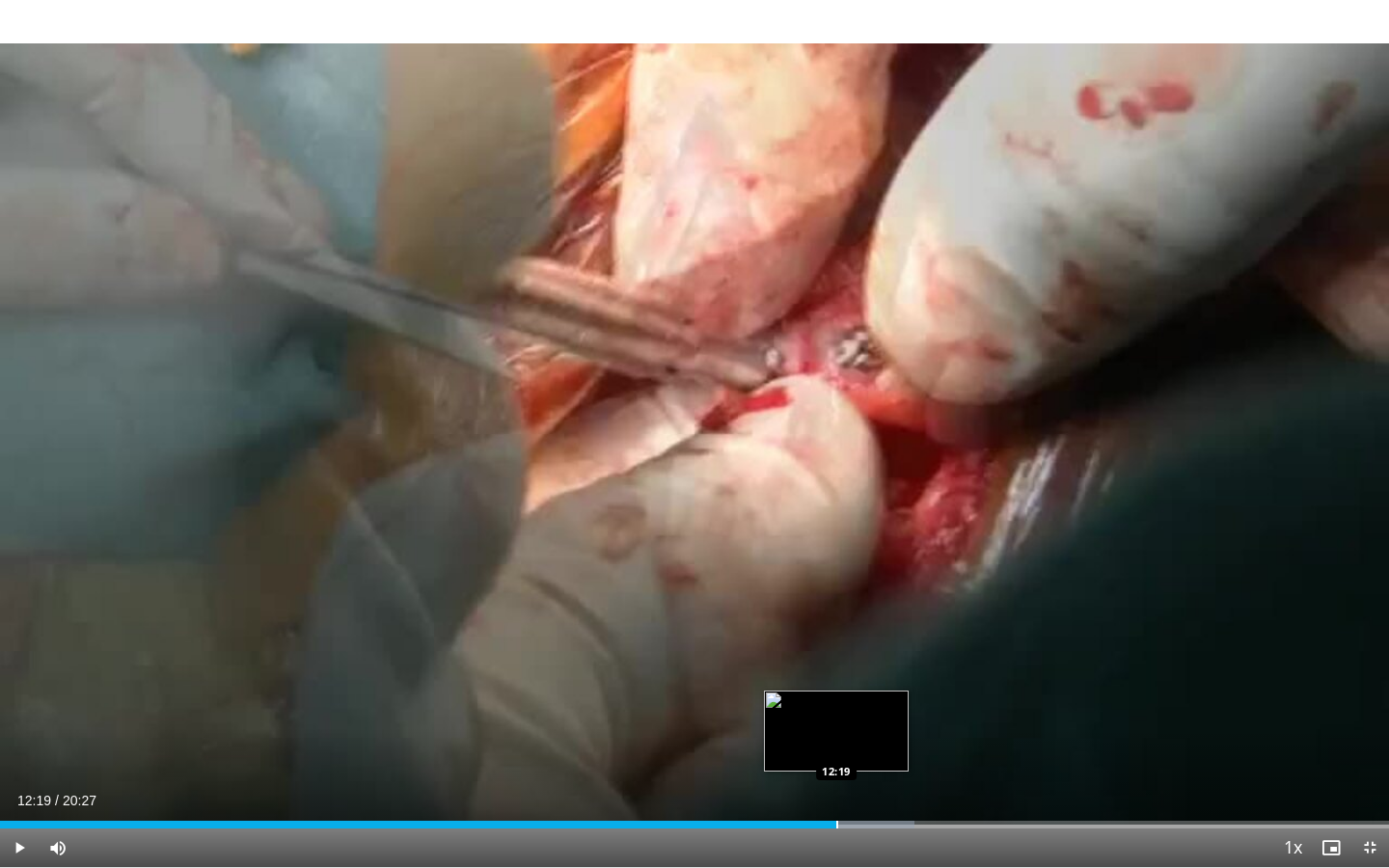 click at bounding box center (837, 825) 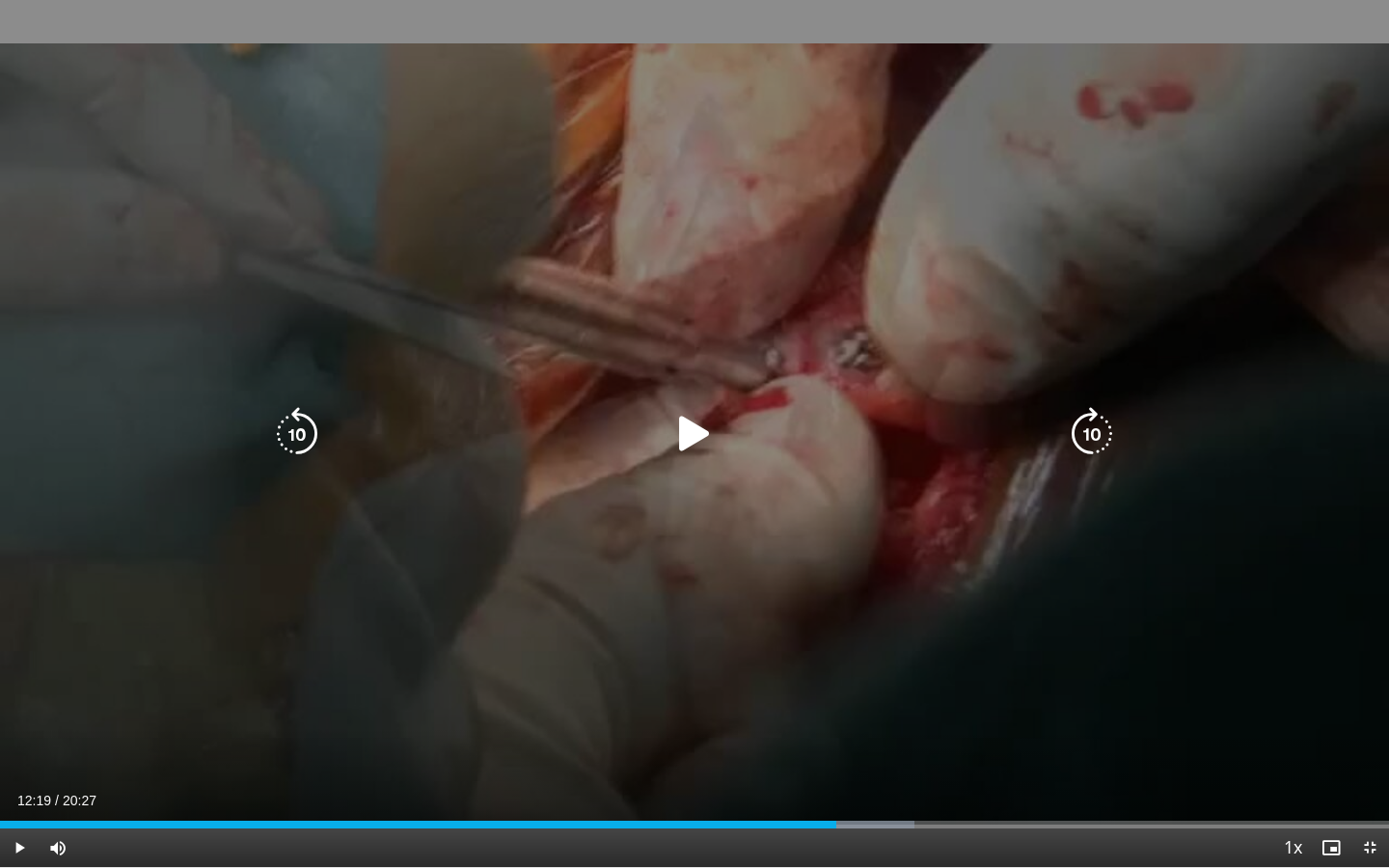 click at bounding box center [694, 434] 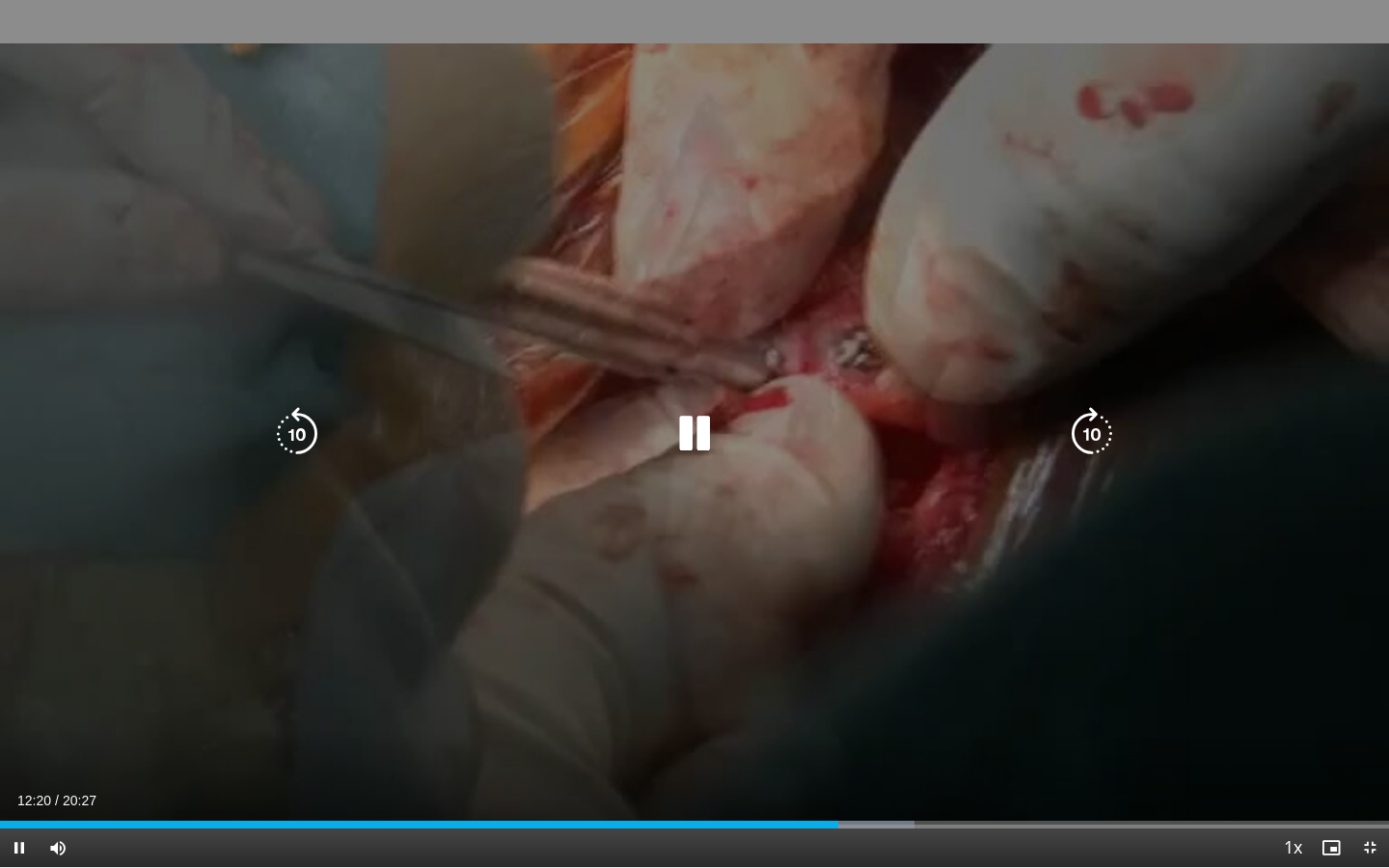click at bounding box center [694, 434] 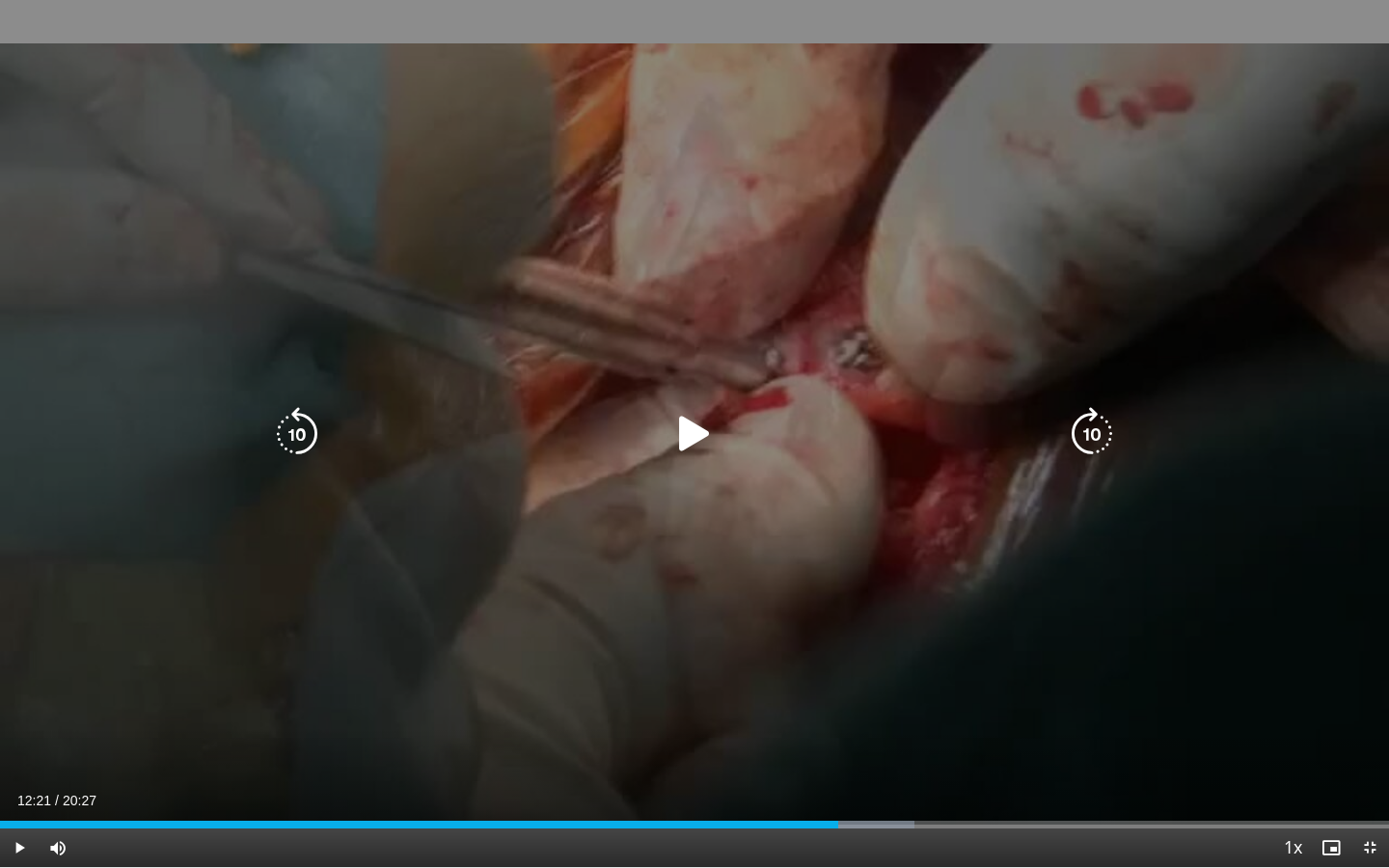 click on "10 seconds
Tap to unmute" at bounding box center (694, 433) 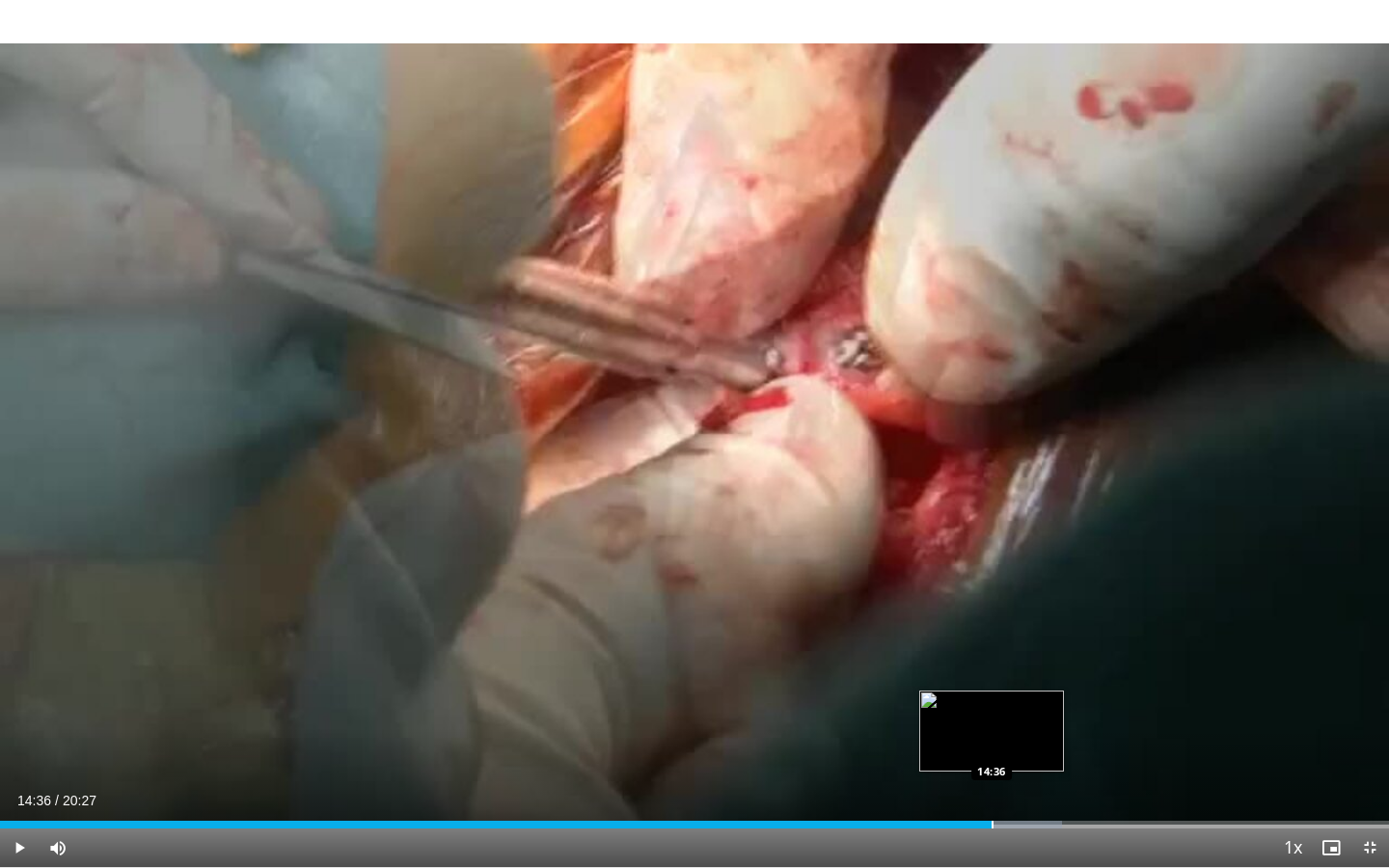 drag, startPoint x: 952, startPoint y: 823, endPoint x: 991, endPoint y: 826, distance: 39.115214 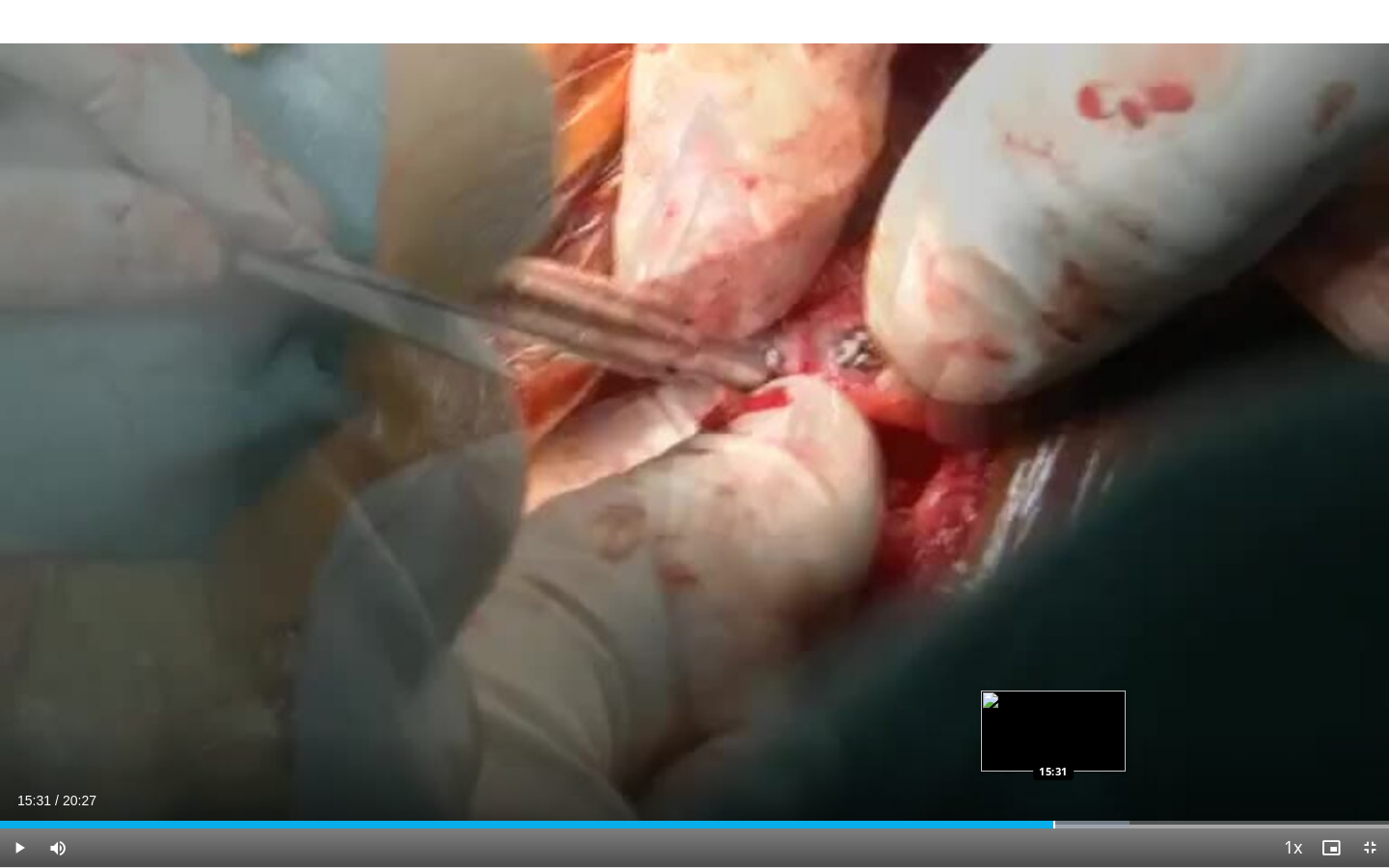 click at bounding box center [1054, 825] 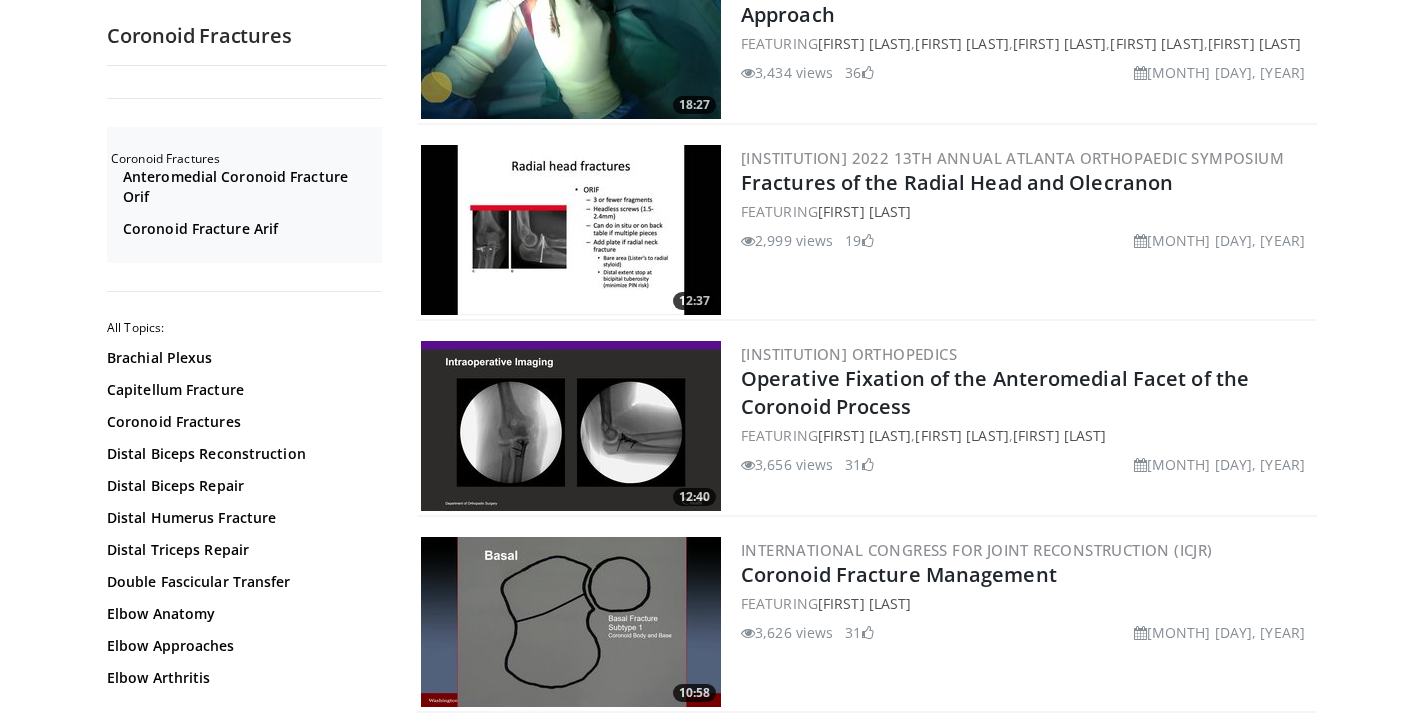 scroll, scrollTop: 1066, scrollLeft: 0, axis: vertical 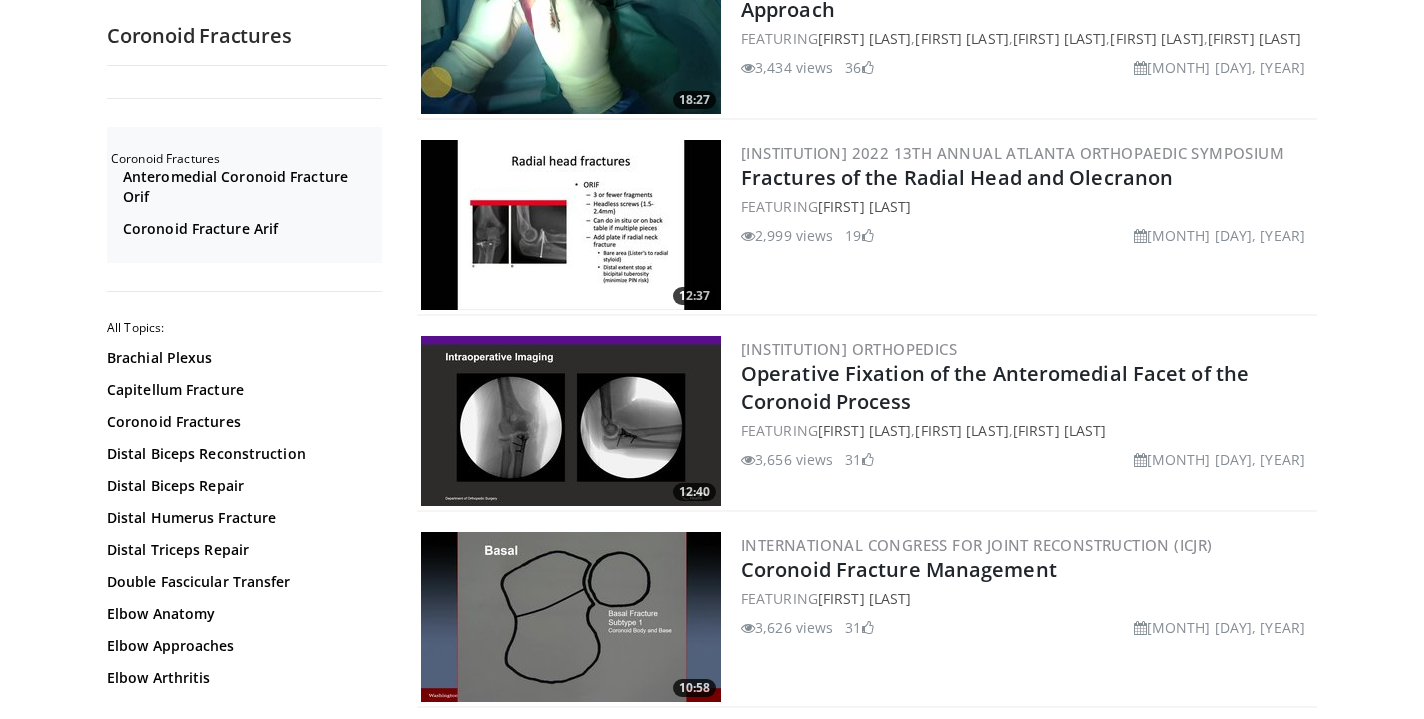 click at bounding box center [571, 421] 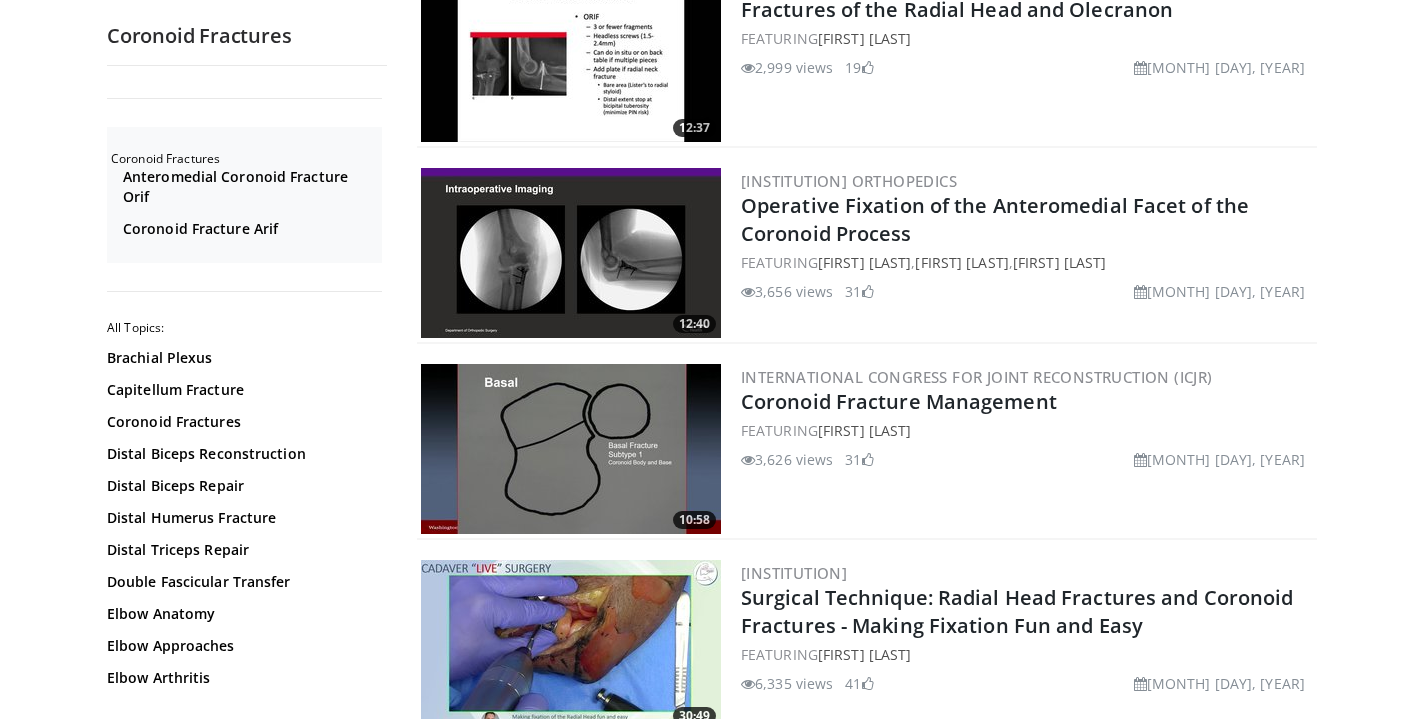 scroll, scrollTop: 1231, scrollLeft: 0, axis: vertical 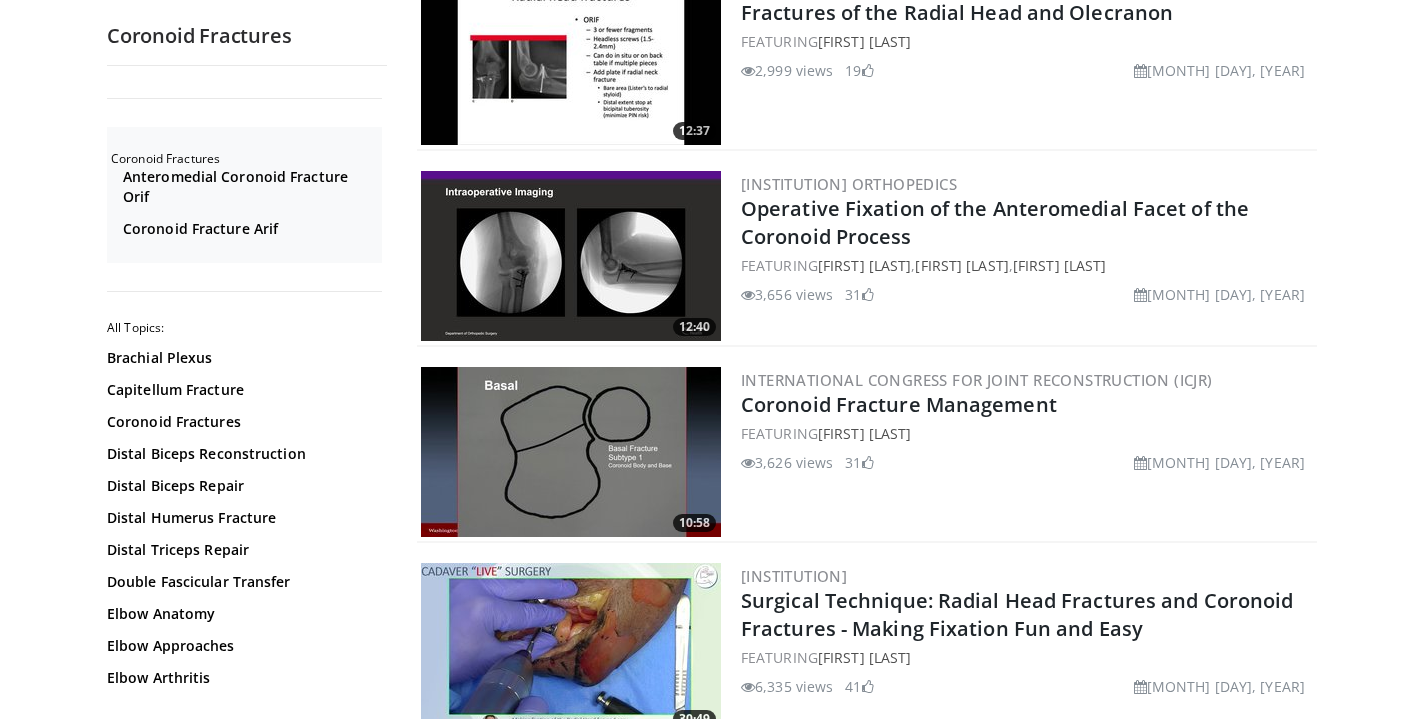 click at bounding box center [571, 452] 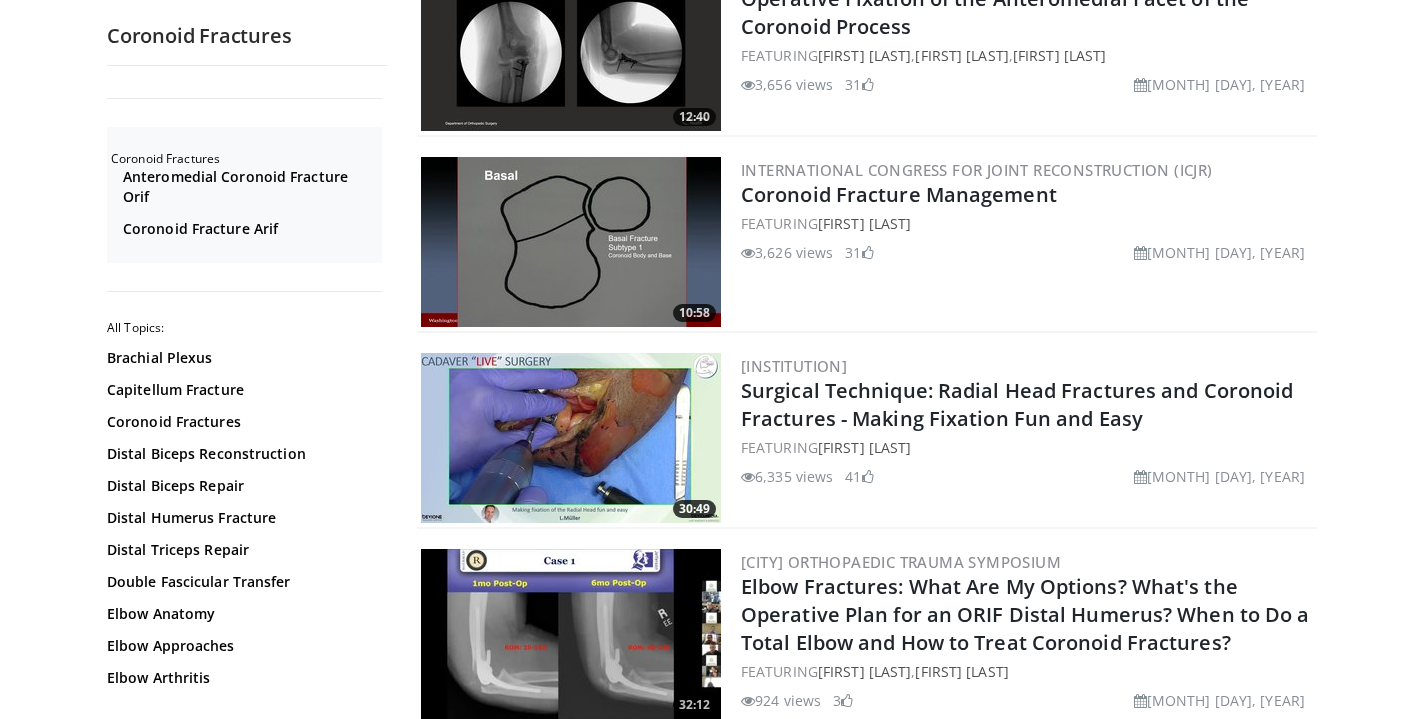 scroll, scrollTop: 1437, scrollLeft: 0, axis: vertical 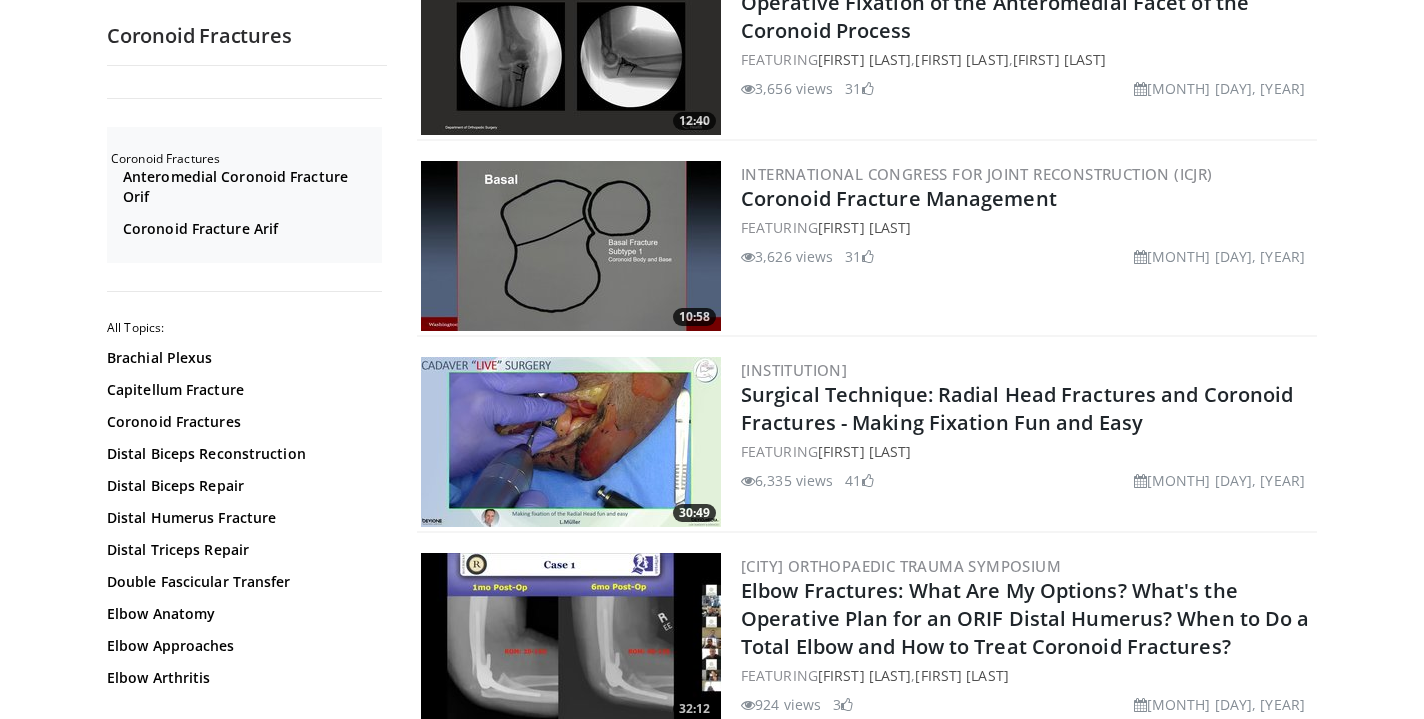 click at bounding box center [571, 246] 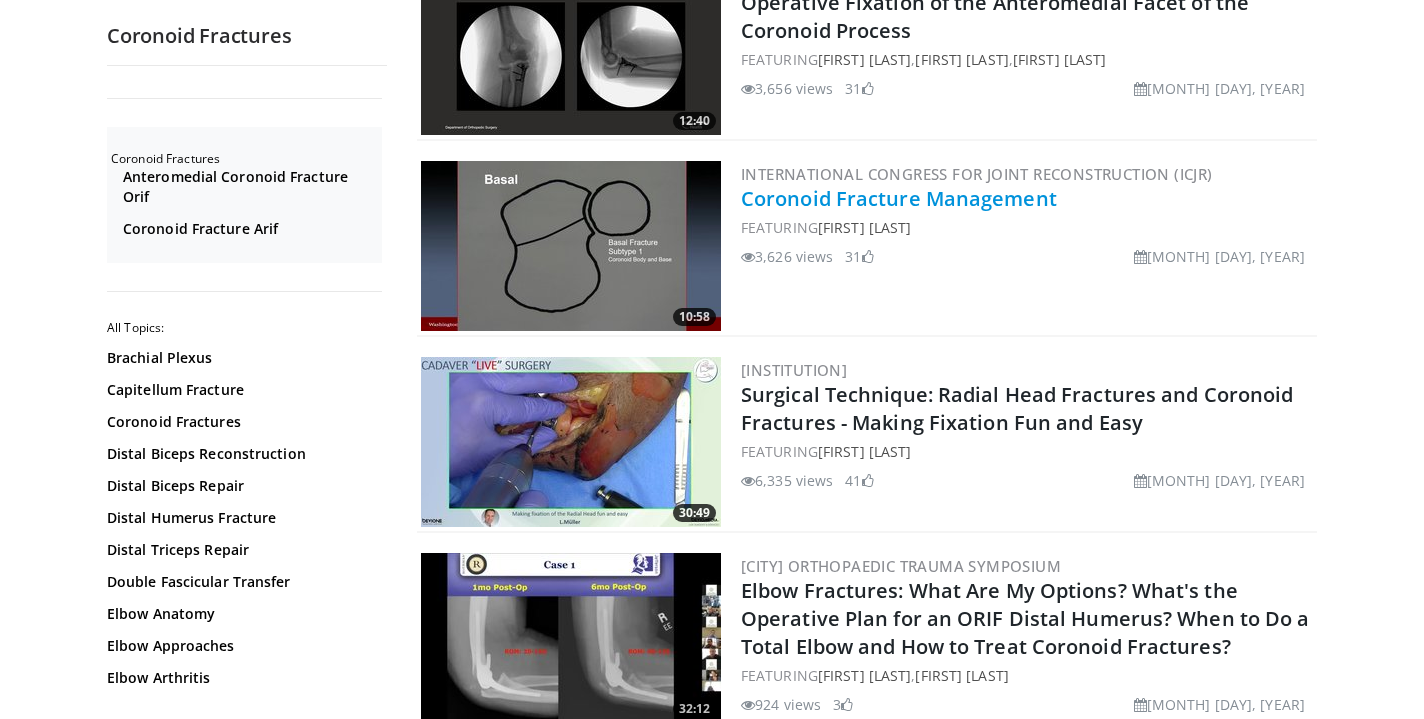 click on "Coronoid Fracture Management" at bounding box center [899, 198] 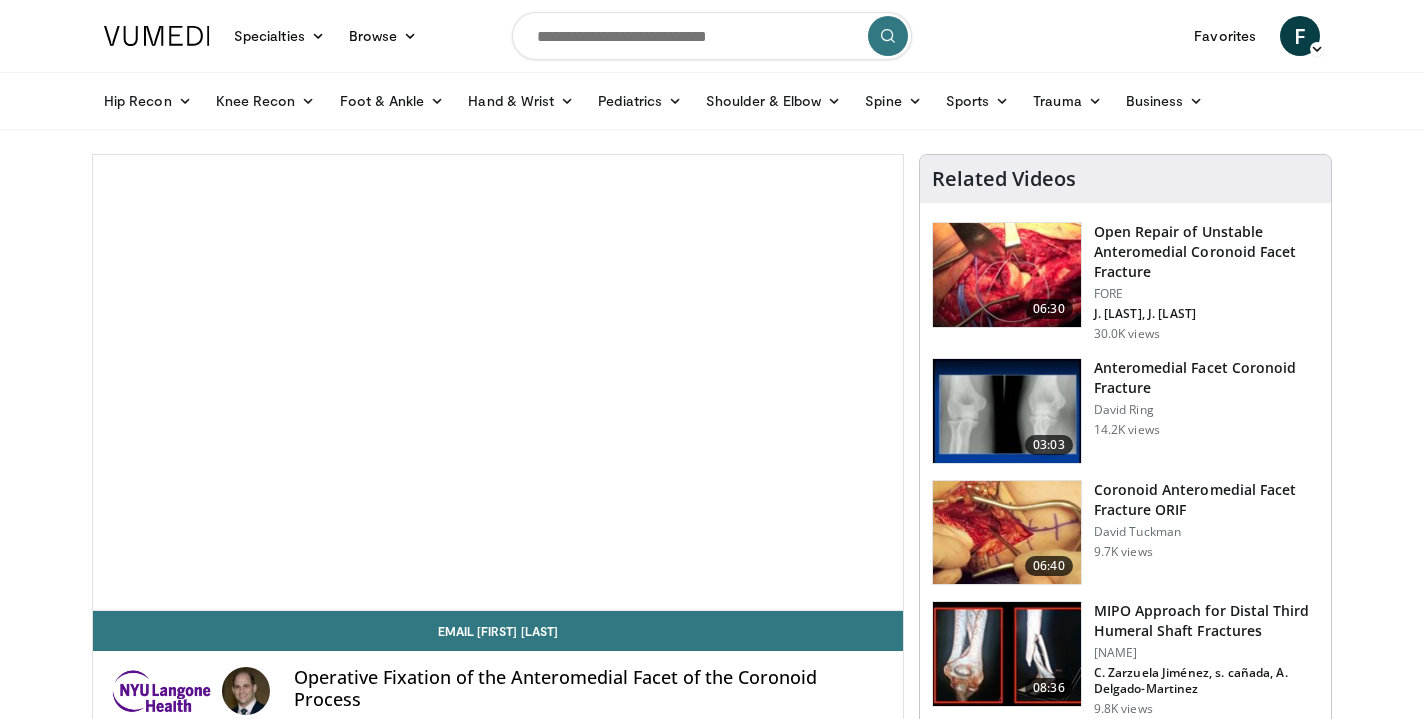 scroll, scrollTop: 0, scrollLeft: 0, axis: both 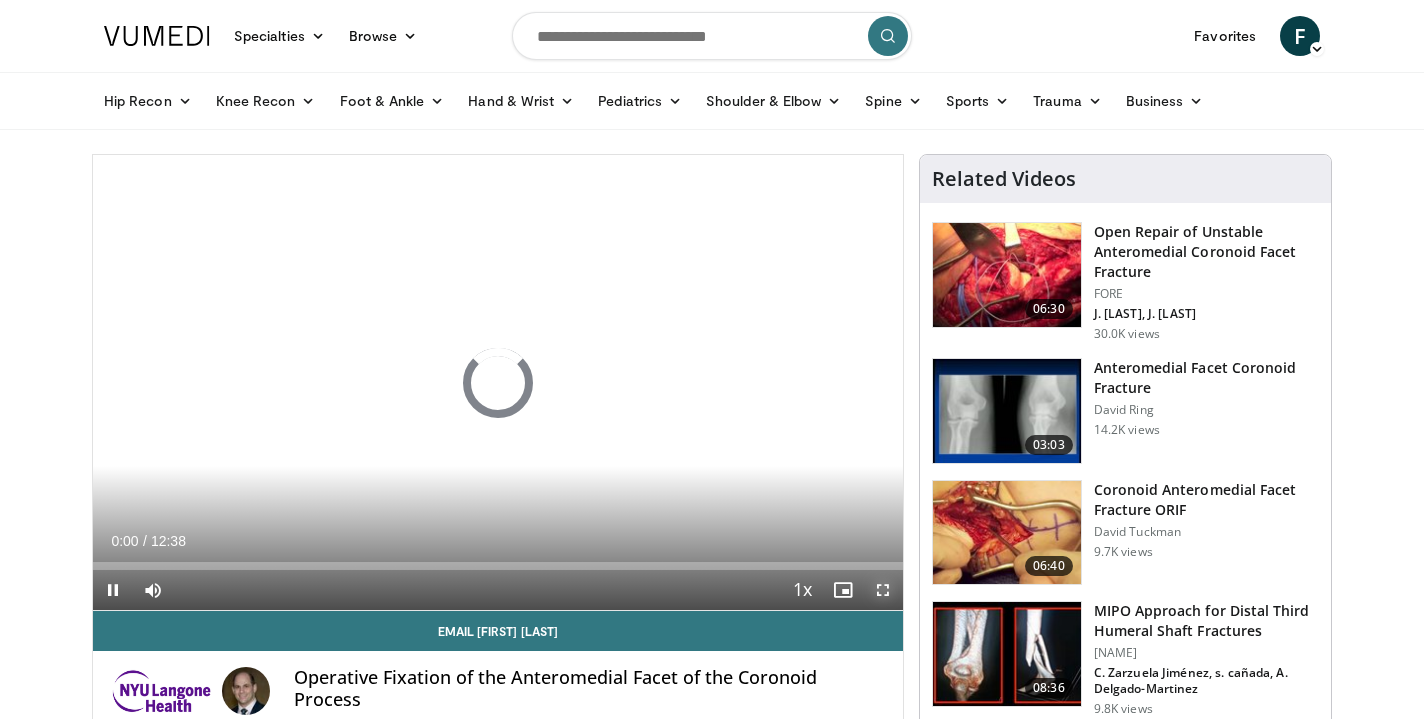 click at bounding box center [883, 590] 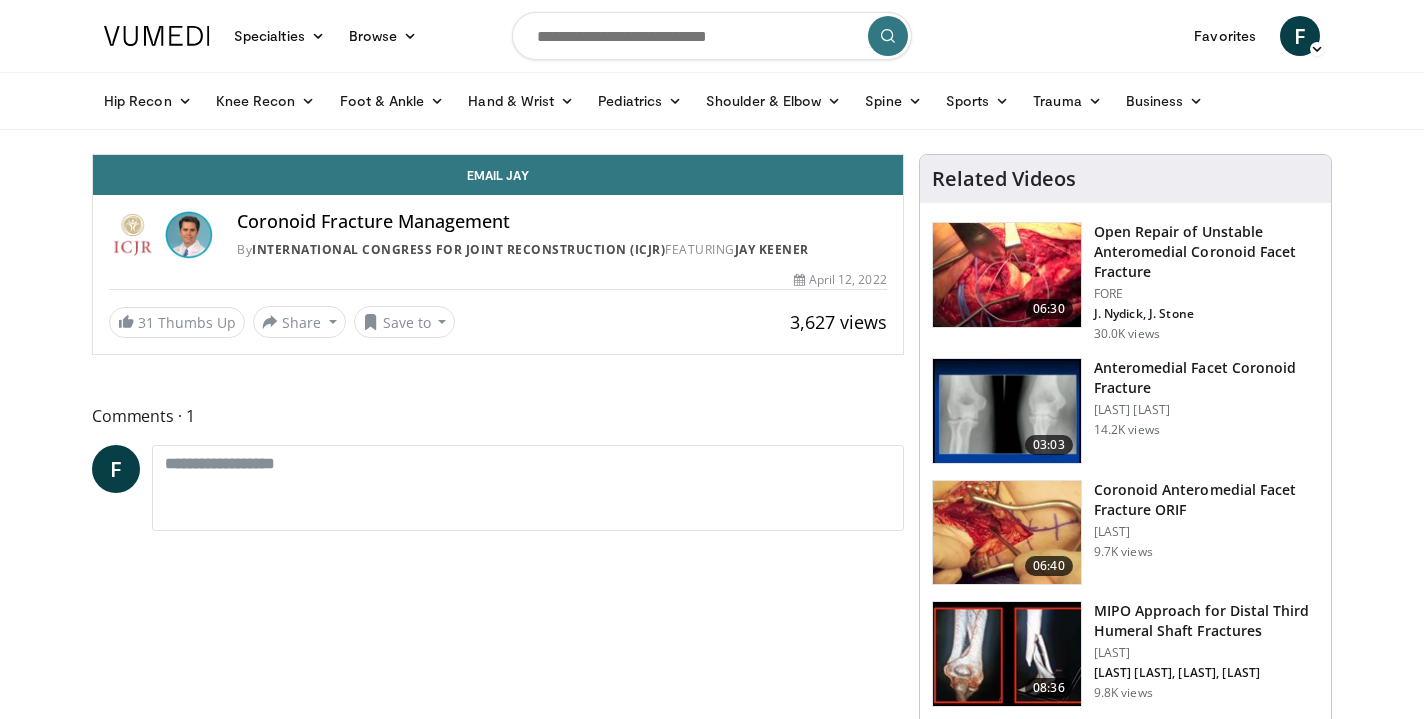scroll, scrollTop: 0, scrollLeft: 0, axis: both 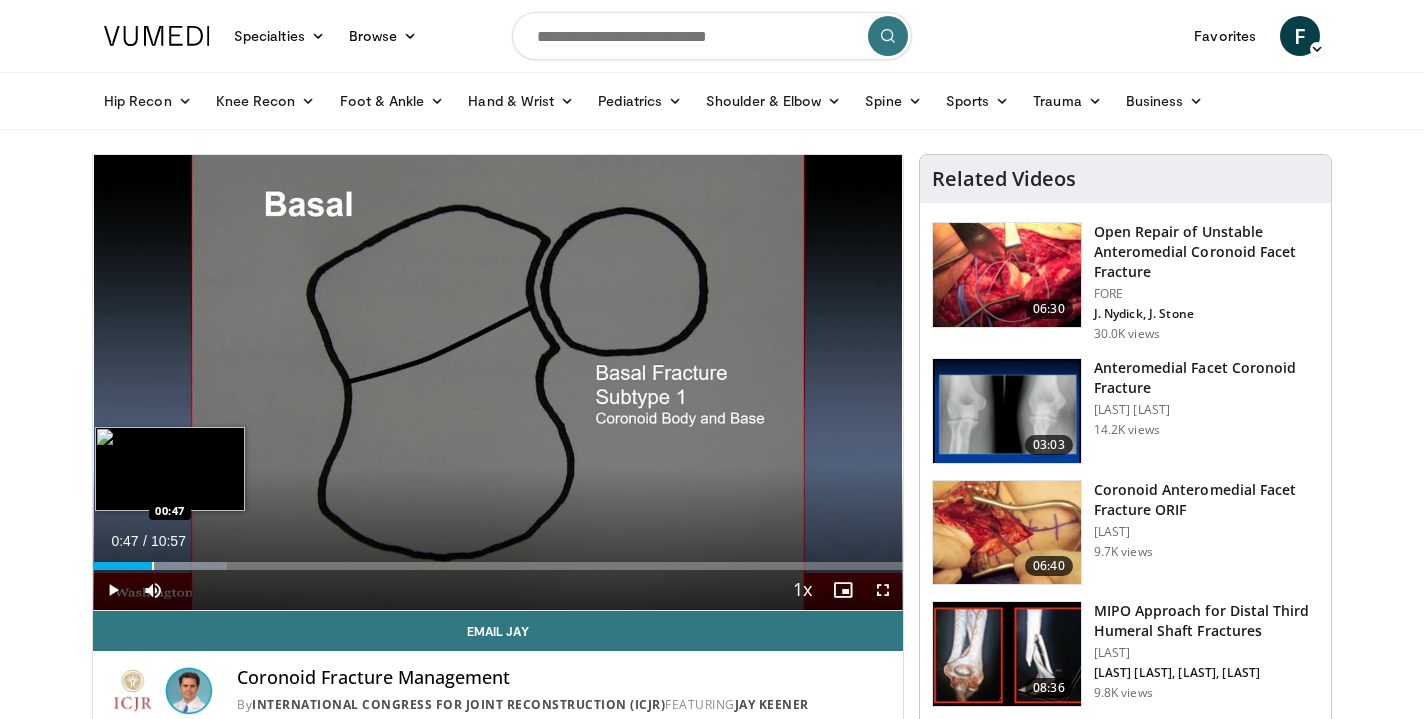 drag, startPoint x: 100, startPoint y: 565, endPoint x: 150, endPoint y: 565, distance: 50 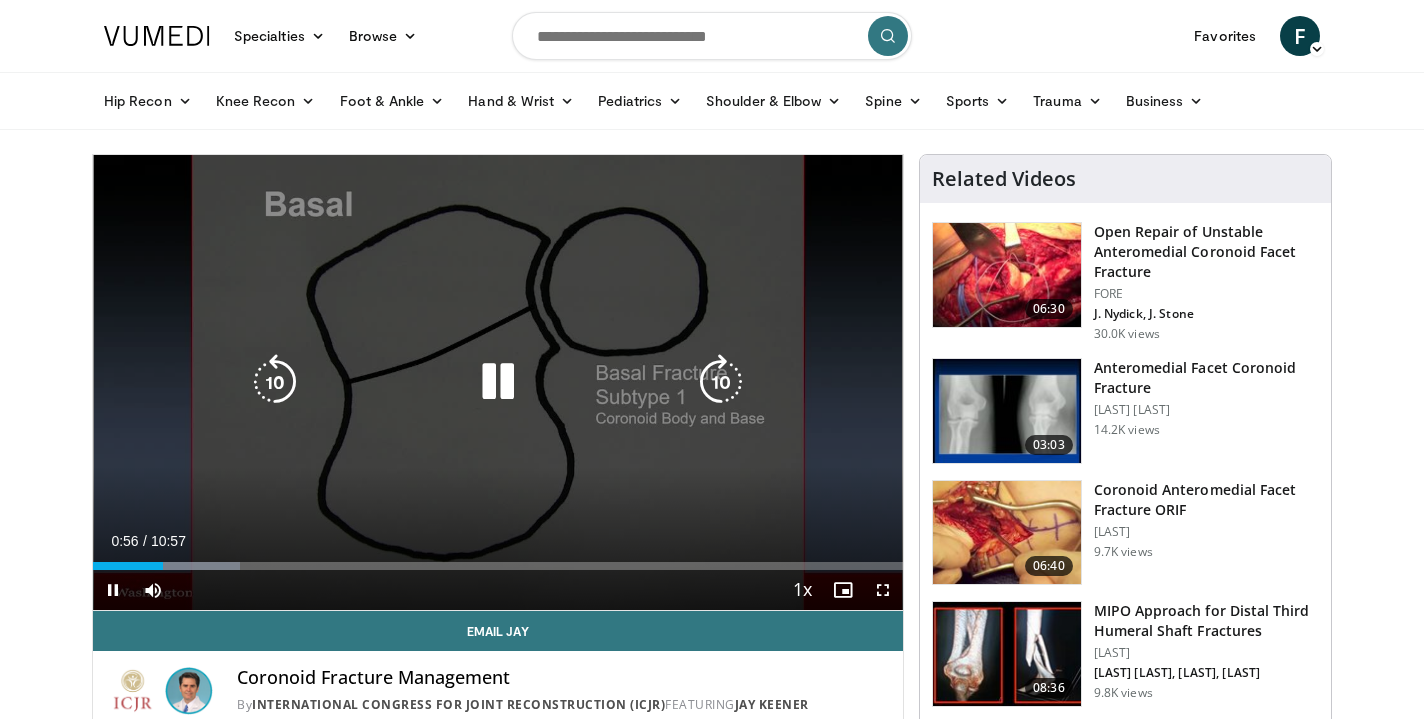 click at bounding box center (498, 382) 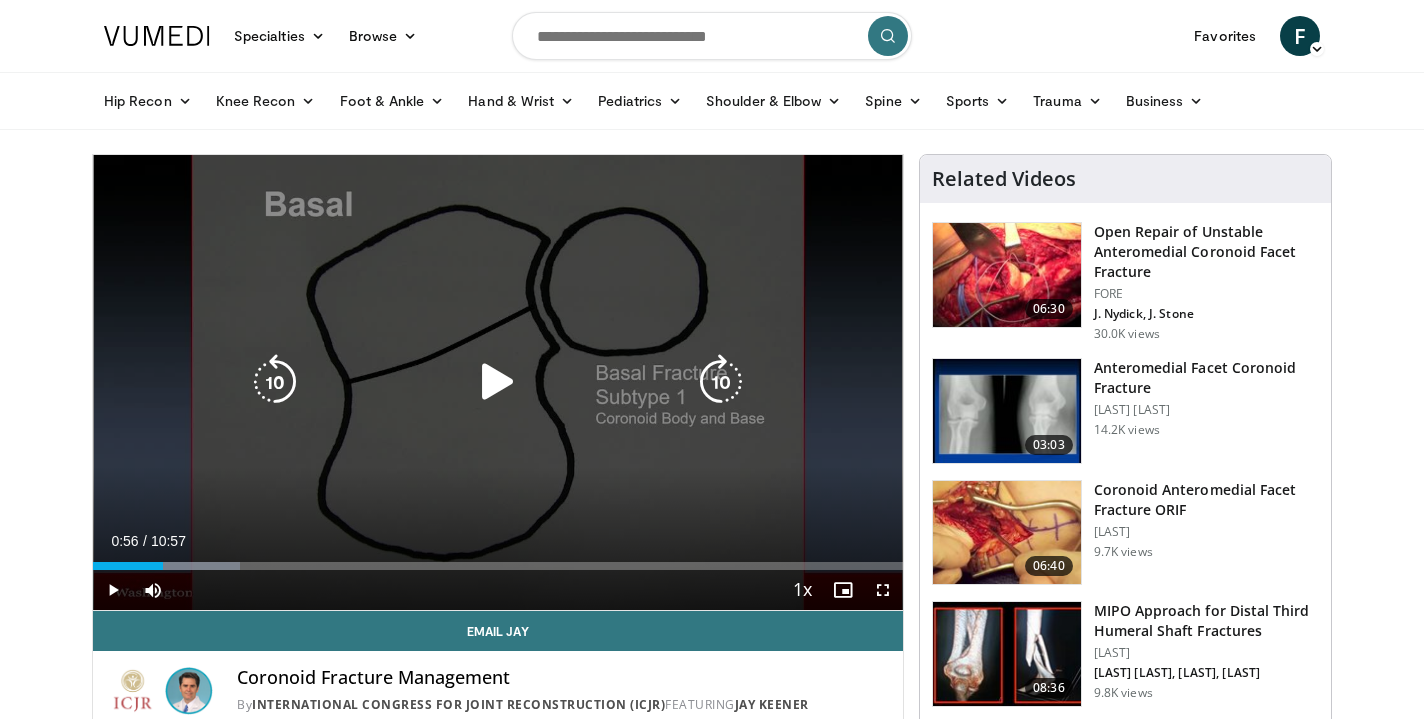 click at bounding box center [498, 382] 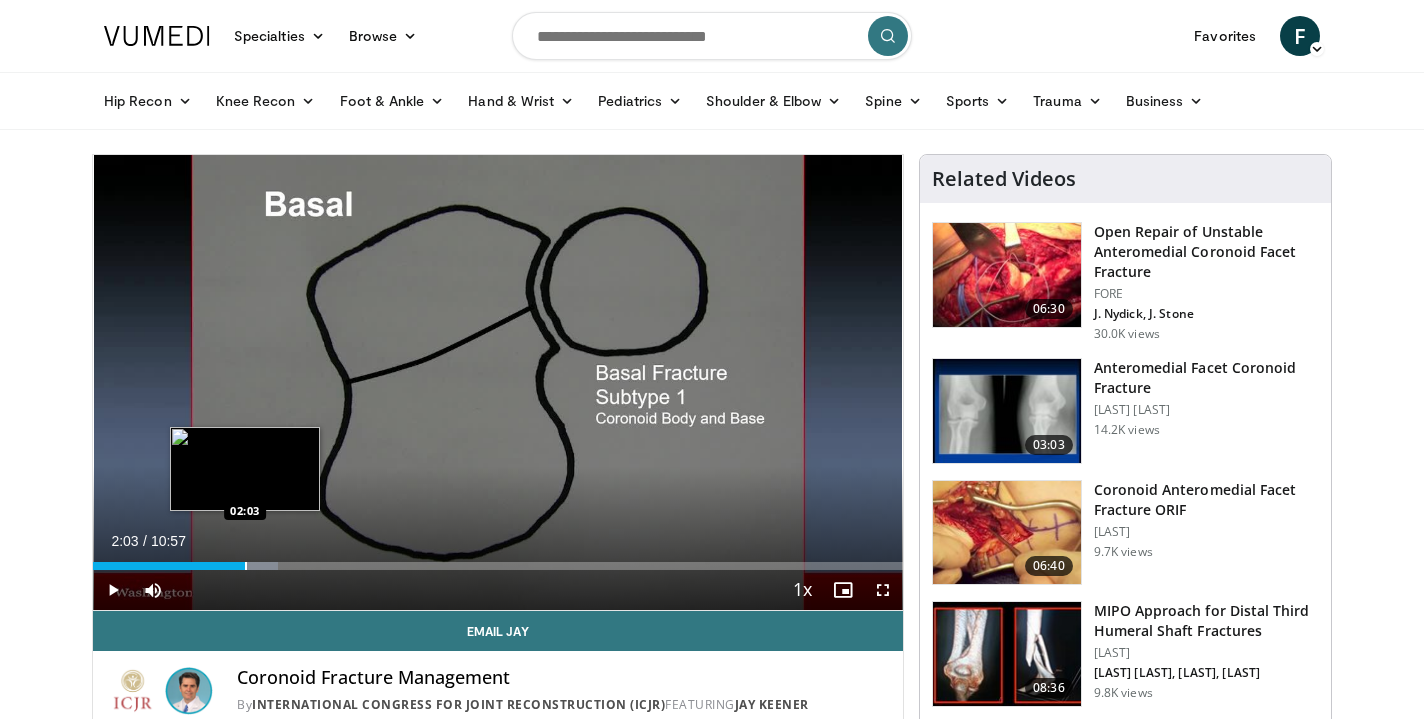 drag, startPoint x: 187, startPoint y: 566, endPoint x: 245, endPoint y: 564, distance: 58.034473 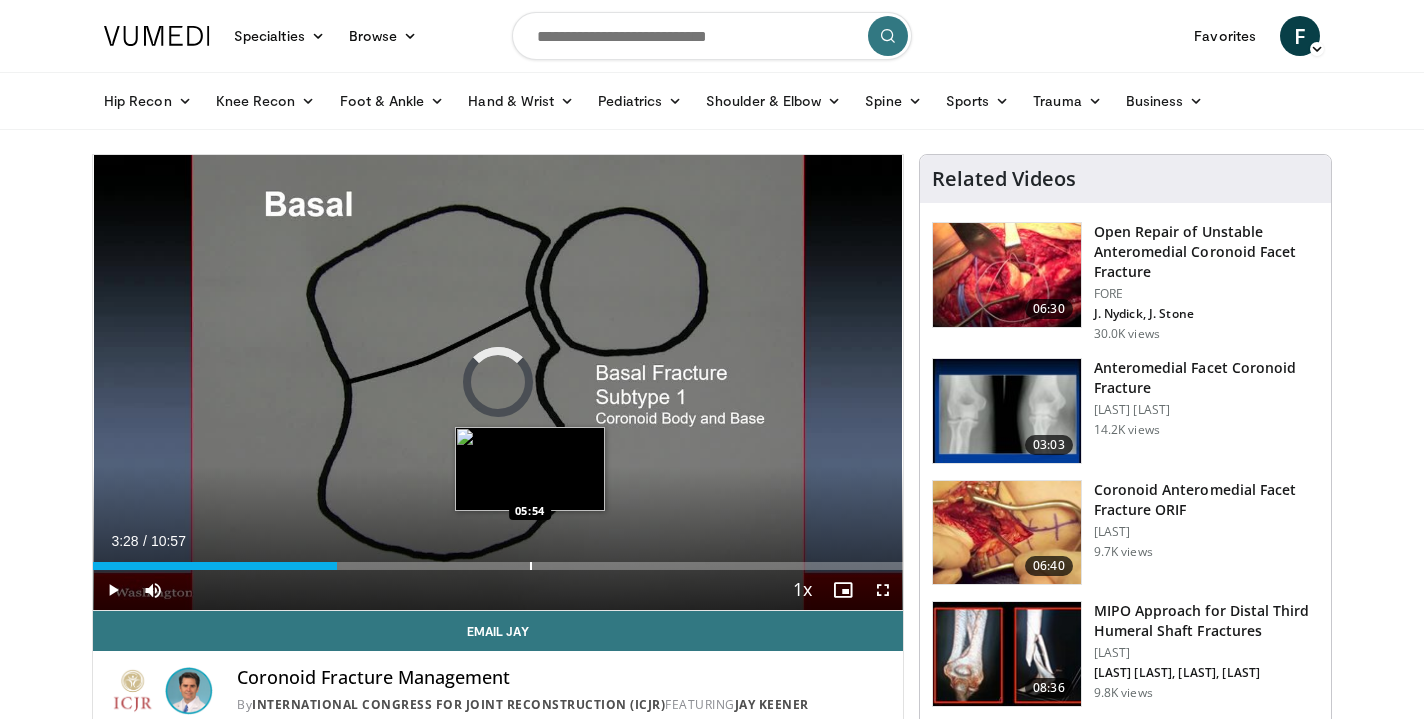 drag, startPoint x: 244, startPoint y: 565, endPoint x: 529, endPoint y: 555, distance: 285.17538 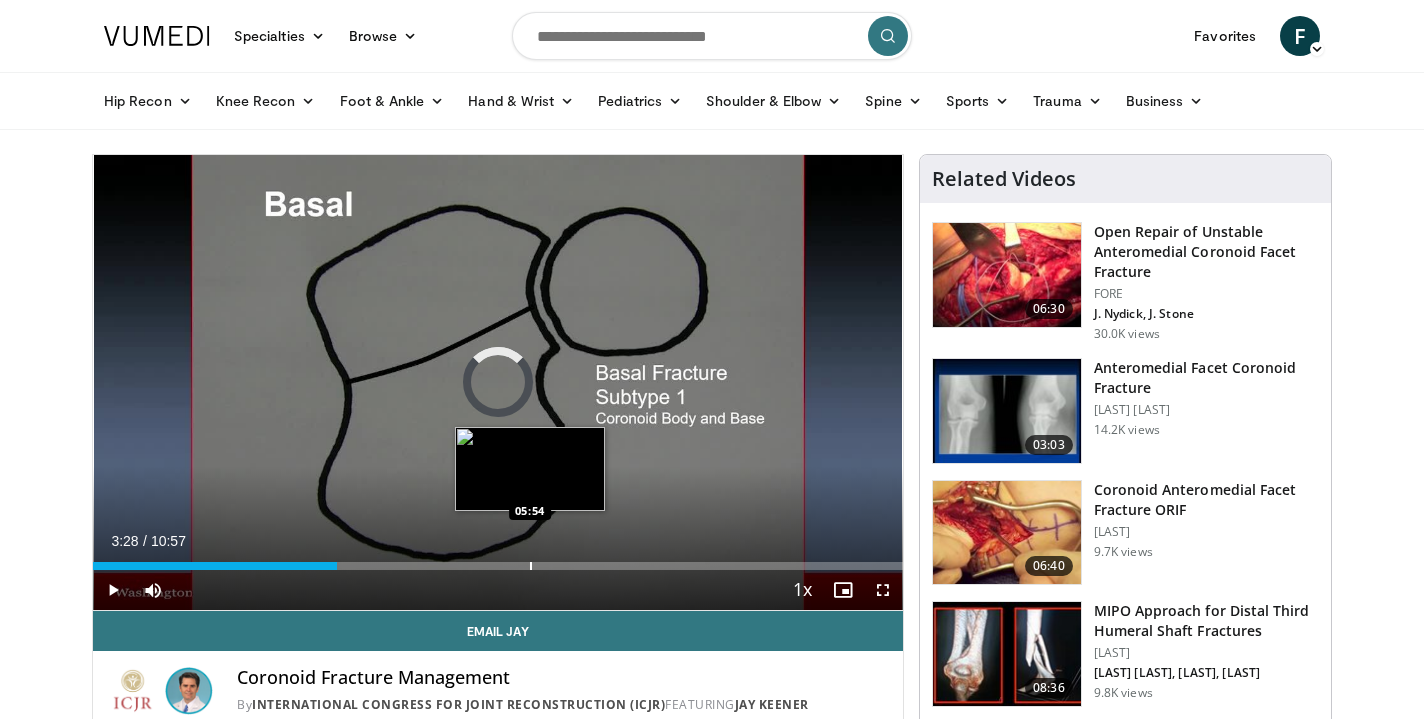click on "Loaded :  0.00% 05:54 05:54" at bounding box center (498, 560) 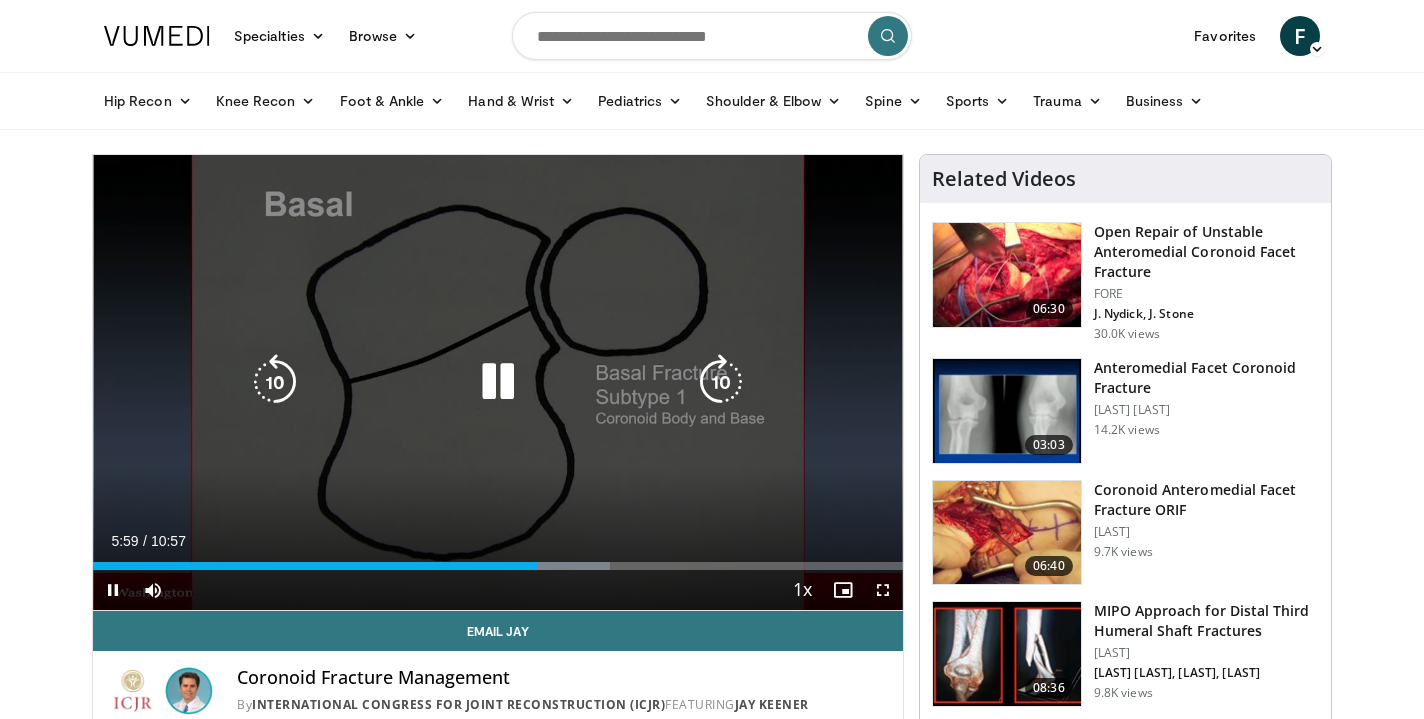 click on "10 seconds
Tap to unmute" at bounding box center (498, 382) 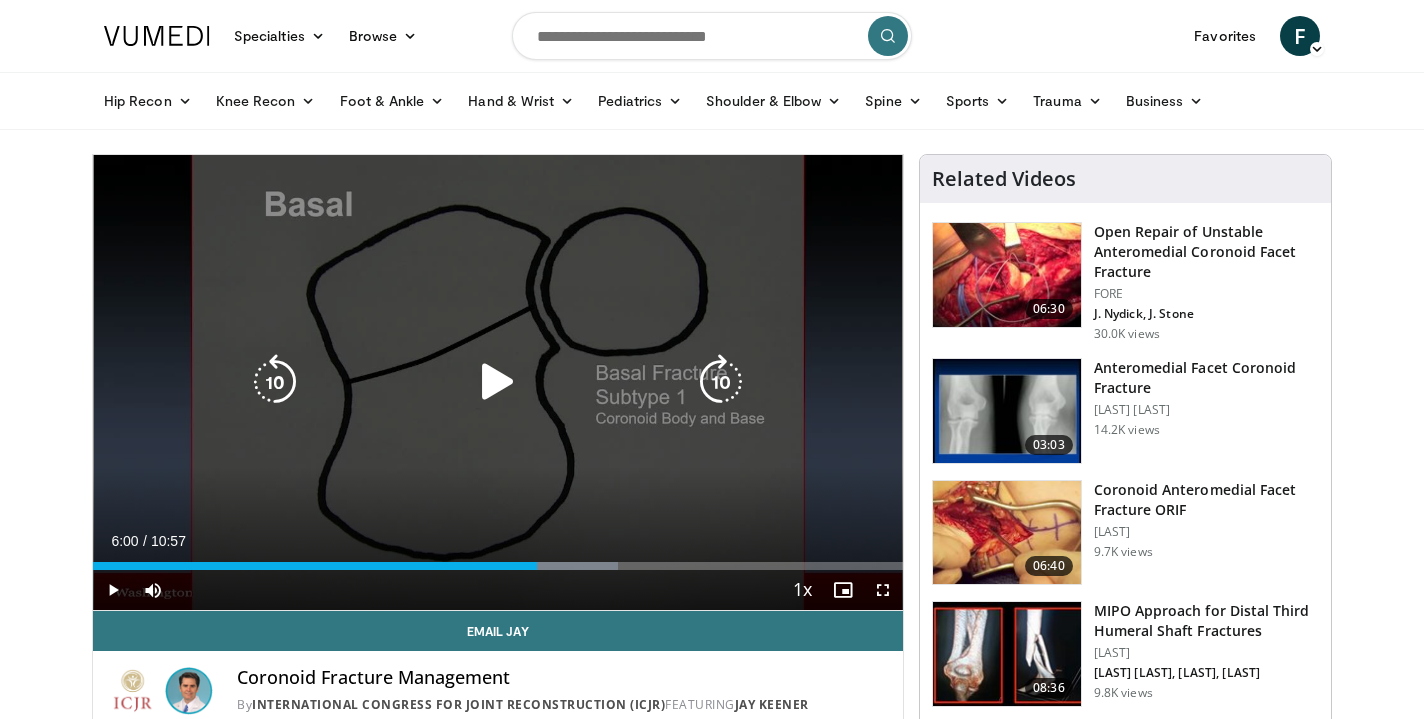 click at bounding box center [498, 382] 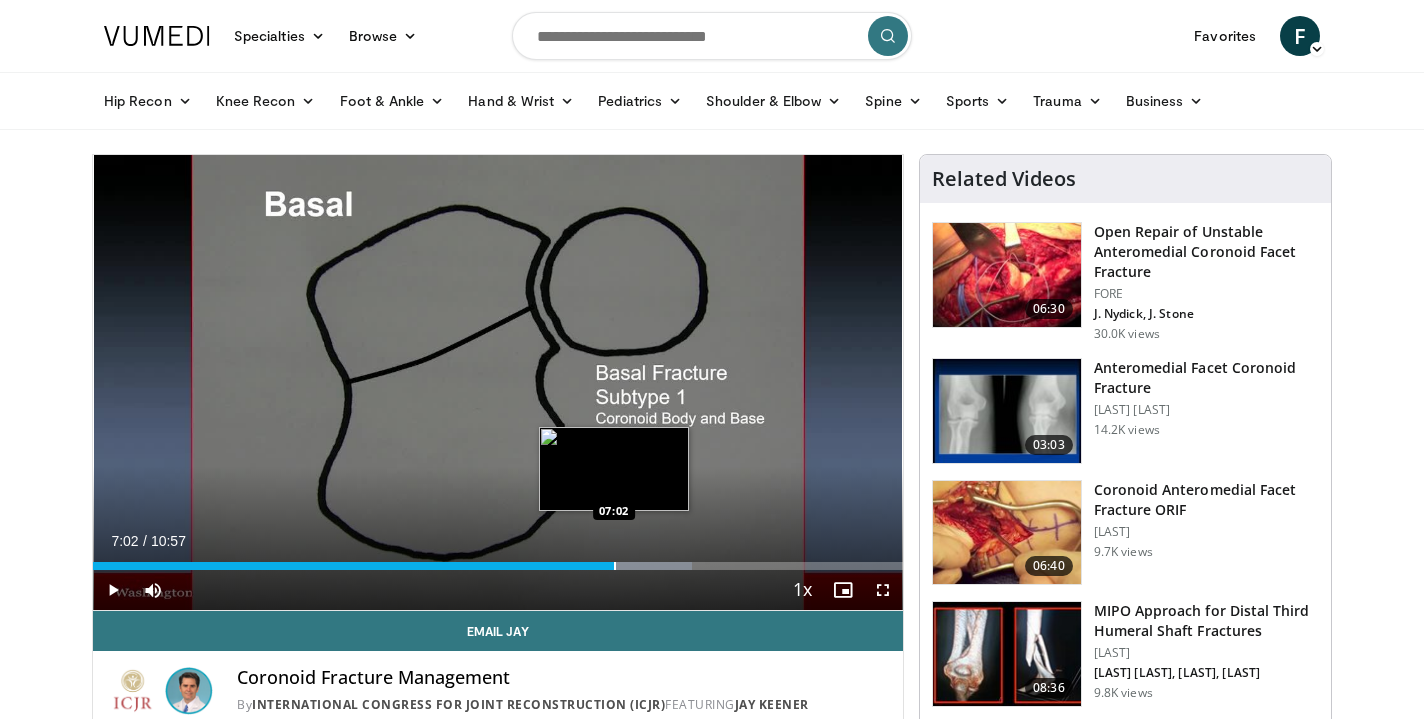 drag, startPoint x: 565, startPoint y: 564, endPoint x: 613, endPoint y: 569, distance: 48.259712 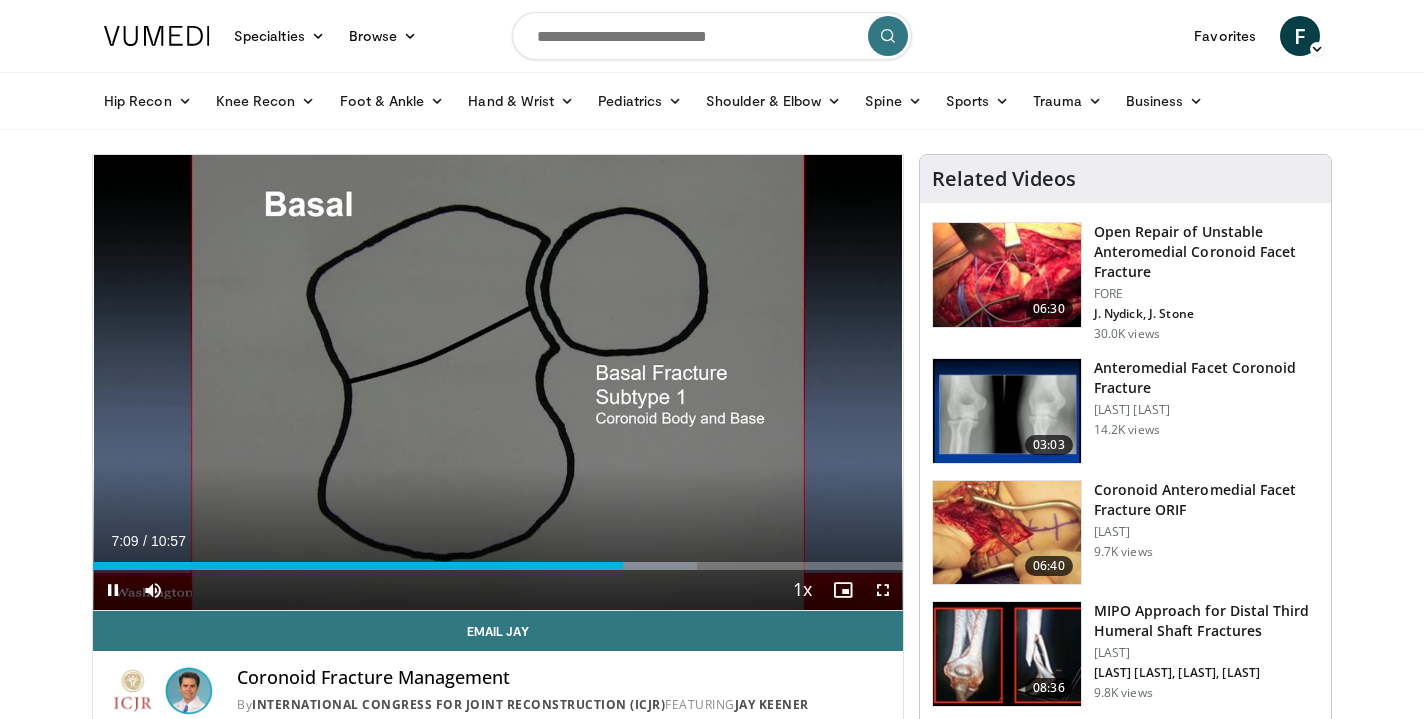 click on "Current Time  7:09 / Duration  10:57 Pause Skip Backward Skip Forward Mute 2% Loaded :  74.56% 07:09 06:22 Stream Type  LIVE Seek to live, currently behind live LIVE   1x Playback Rate 0.5x 0.75x 1x , selected 1.25x 1.5x 1.75x 2x Chapters Chapters Descriptions descriptions off , selected Captions captions settings , opens captions settings dialog captions off , selected Audio Track en (Main) , selected Fullscreen Enable picture-in-picture mode" at bounding box center (498, 590) 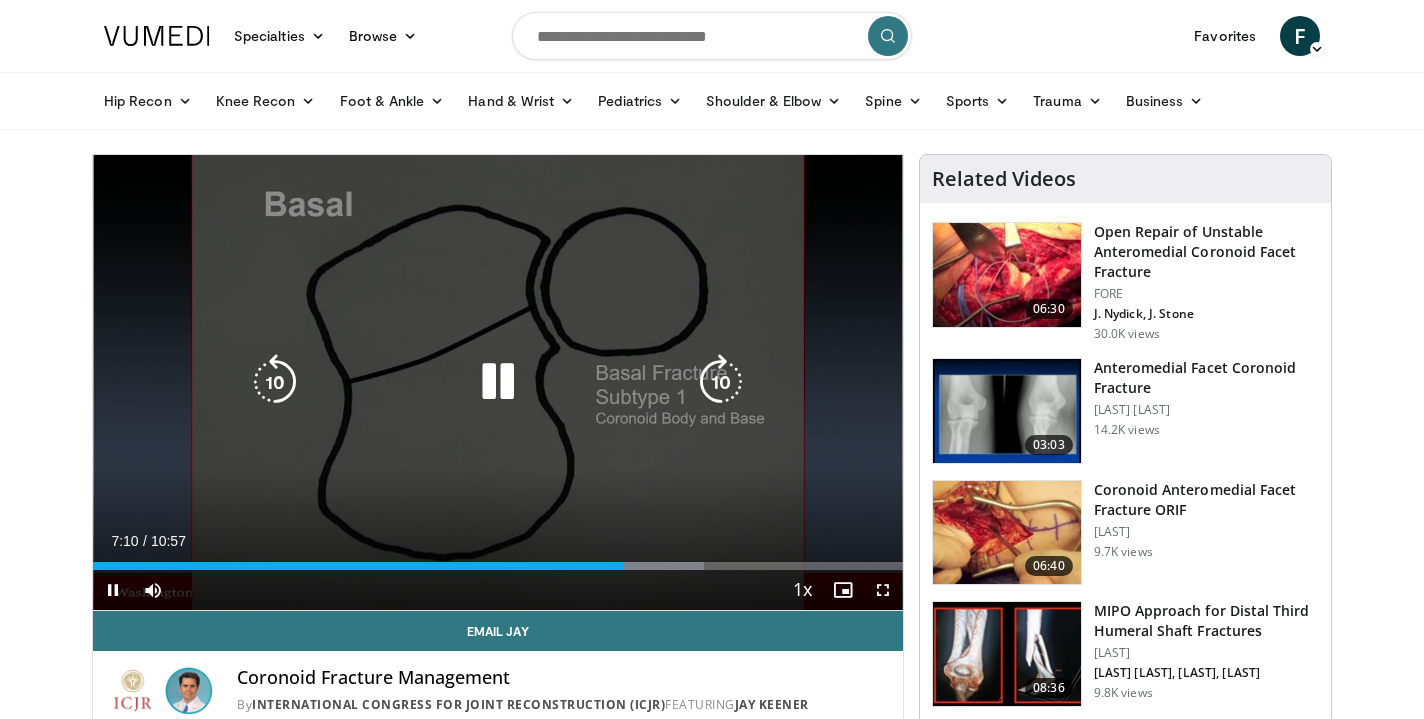 click on "10 seconds
Tap to unmute" at bounding box center (498, 382) 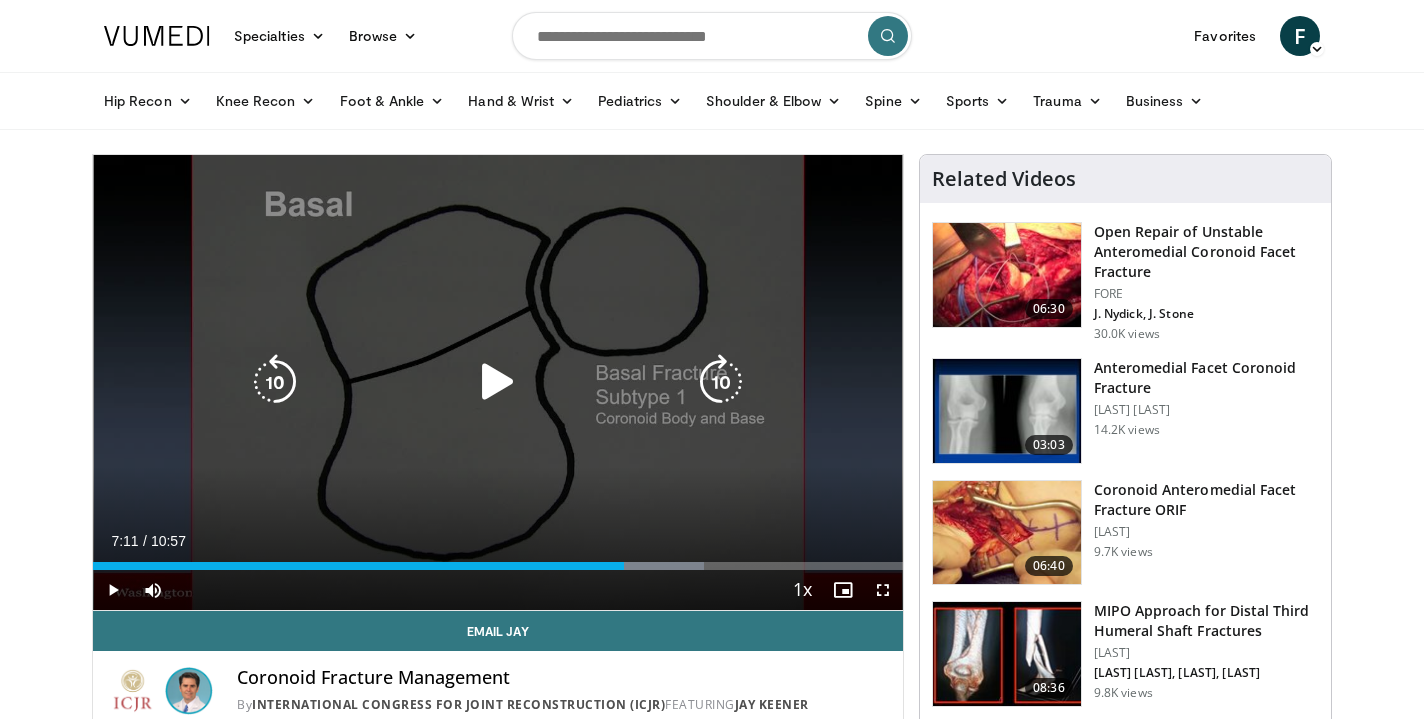 click on "10 seconds
Tap to unmute" at bounding box center [498, 382] 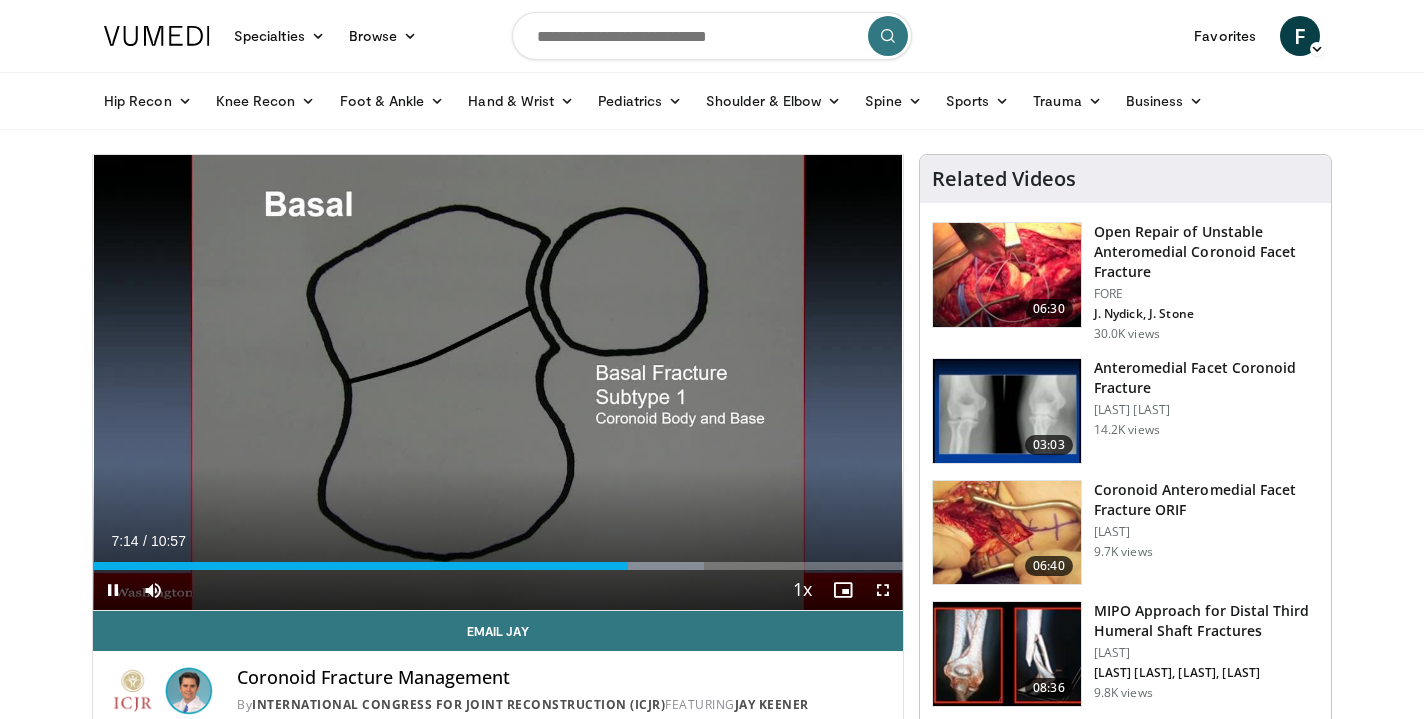 click on "Current Time  7:14 / Duration  10:57 Pause Skip Backward Skip Forward Mute 2% Loaded :  75.46% 07:14 06:48 Stream Type  LIVE Seek to live, currently behind live LIVE   1x Playback Rate 0.5x 0.75x 1x , selected 1.25x 1.5x 1.75x 2x Chapters Chapters Descriptions descriptions off , selected Captions captions settings , opens captions settings dialog captions off , selected Audio Track en (Main) , selected Fullscreen Enable picture-in-picture mode" at bounding box center (498, 590) 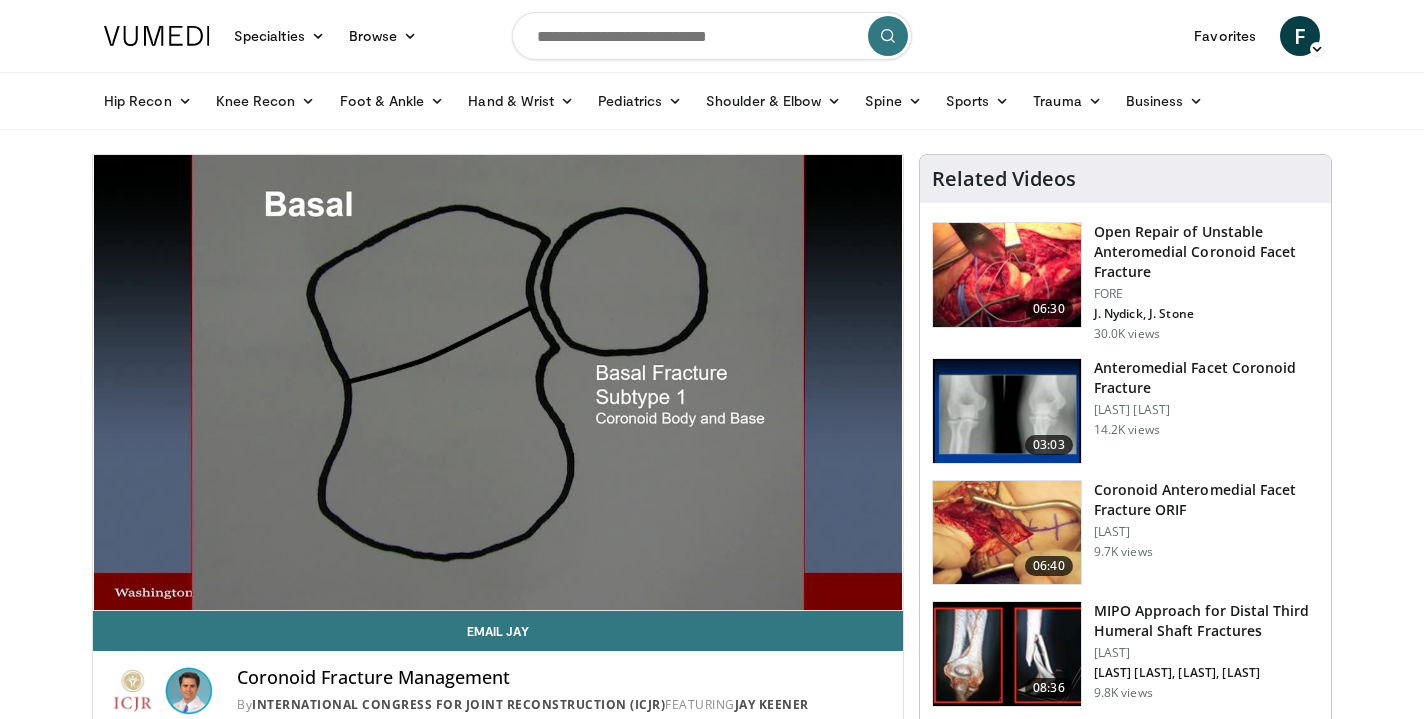 click on "**********" at bounding box center (498, 383) 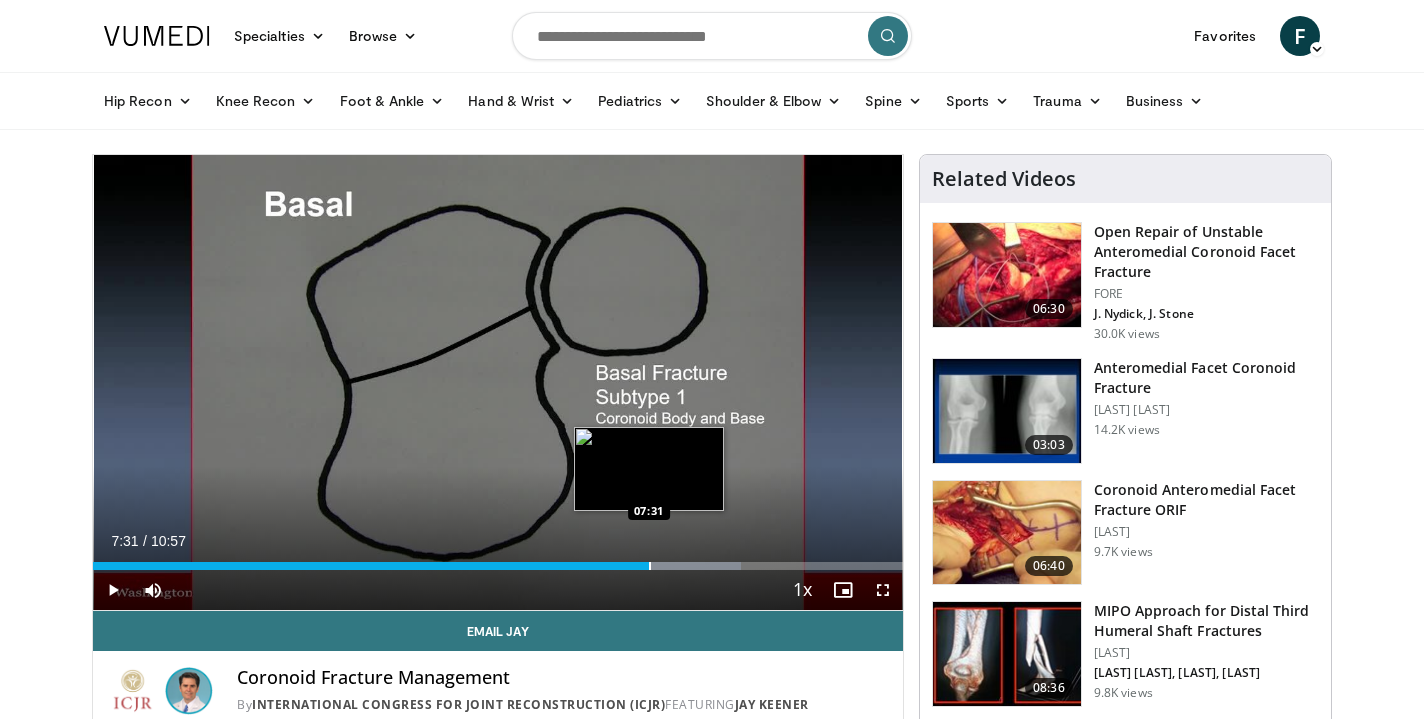 drag, startPoint x: 659, startPoint y: 568, endPoint x: 648, endPoint y: 566, distance: 11.18034 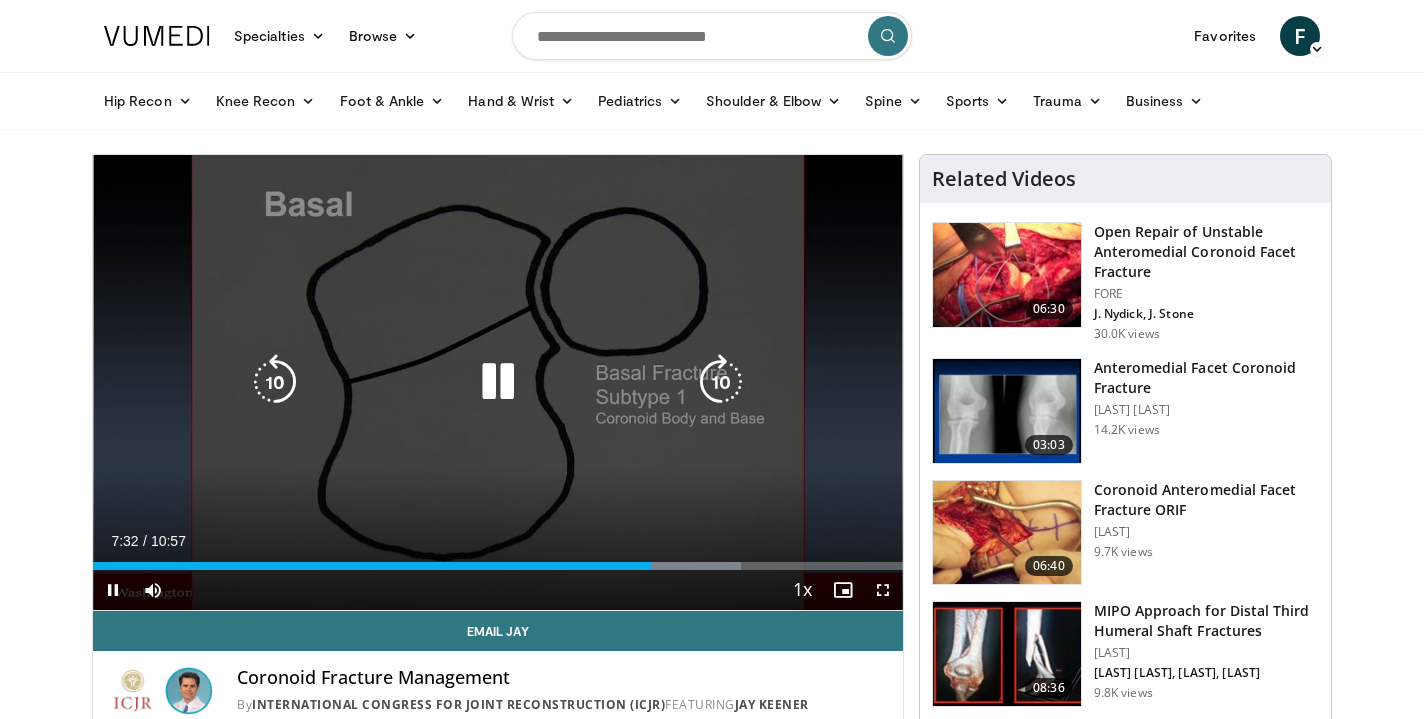 click on "10 seconds
Tap to unmute" at bounding box center [498, 382] 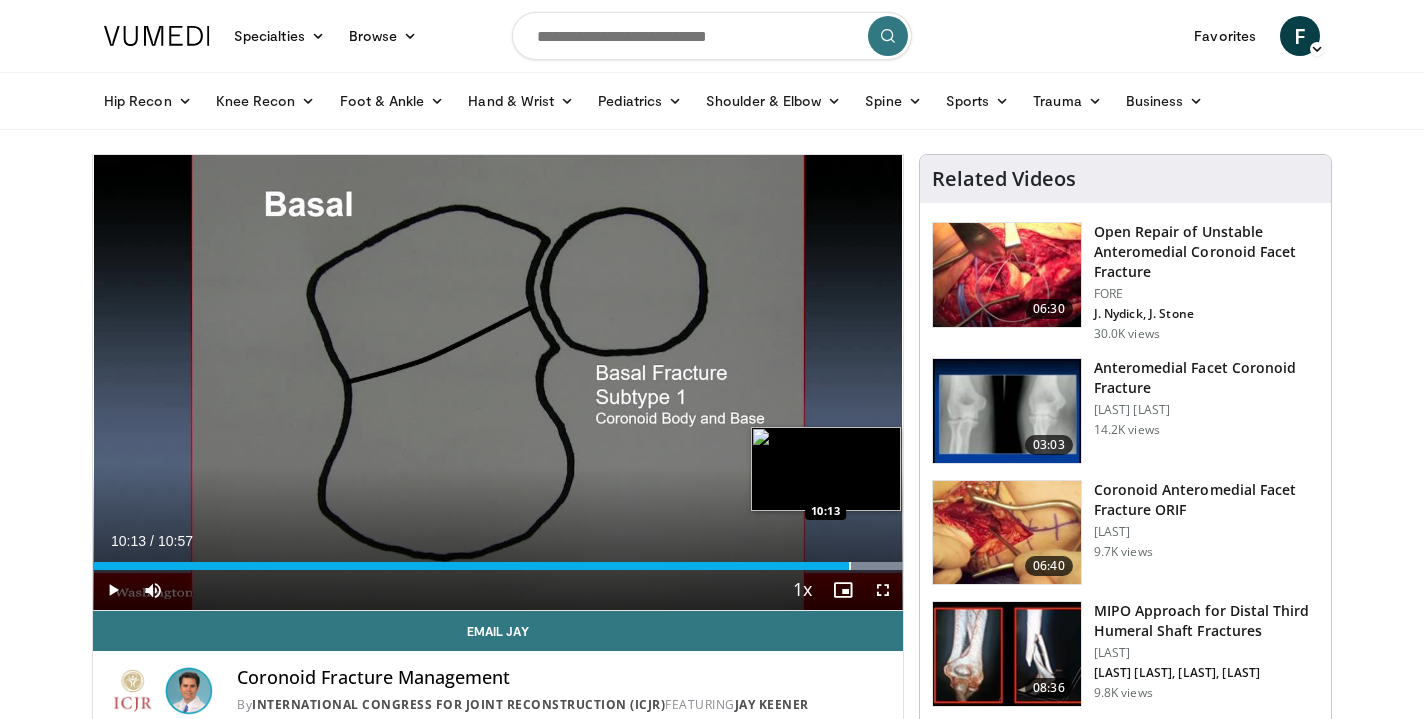 drag, startPoint x: 651, startPoint y: 563, endPoint x: 849, endPoint y: 552, distance: 198.30531 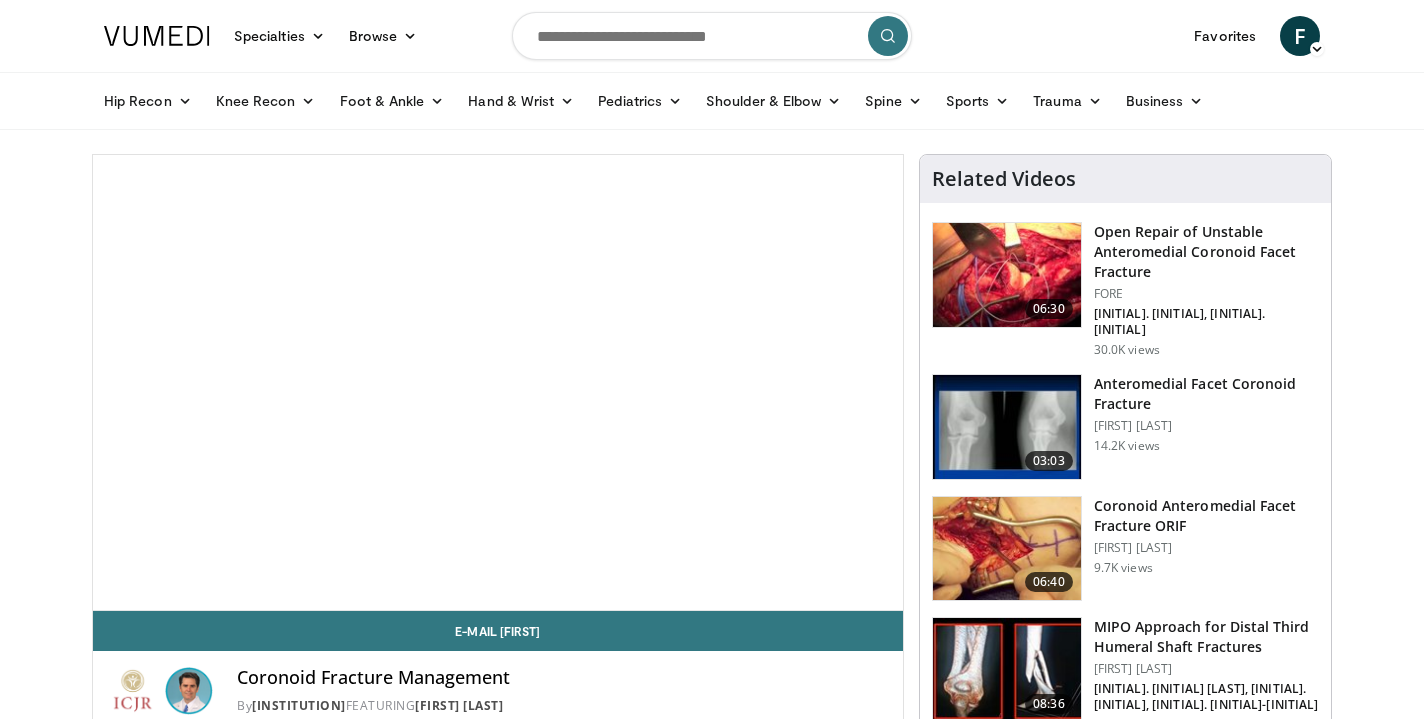 scroll, scrollTop: 0, scrollLeft: 0, axis: both 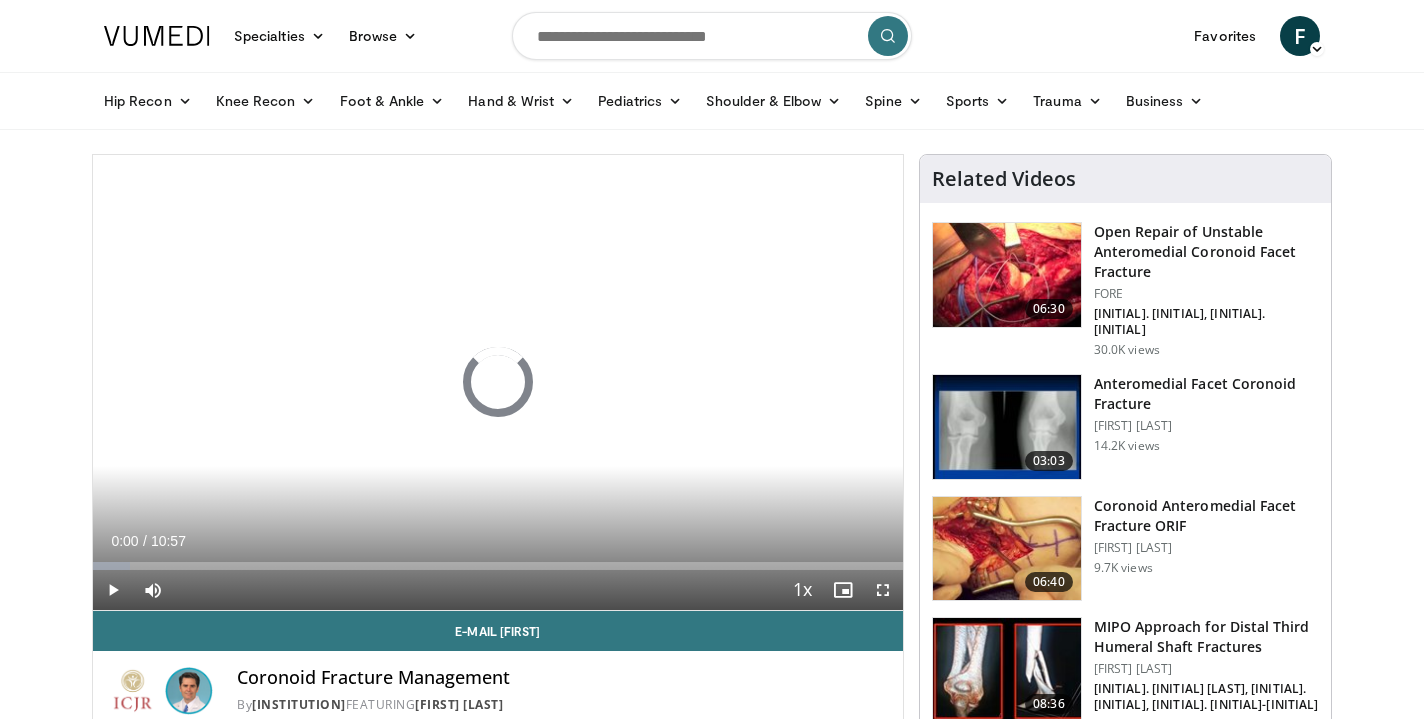click at bounding box center [1007, 549] 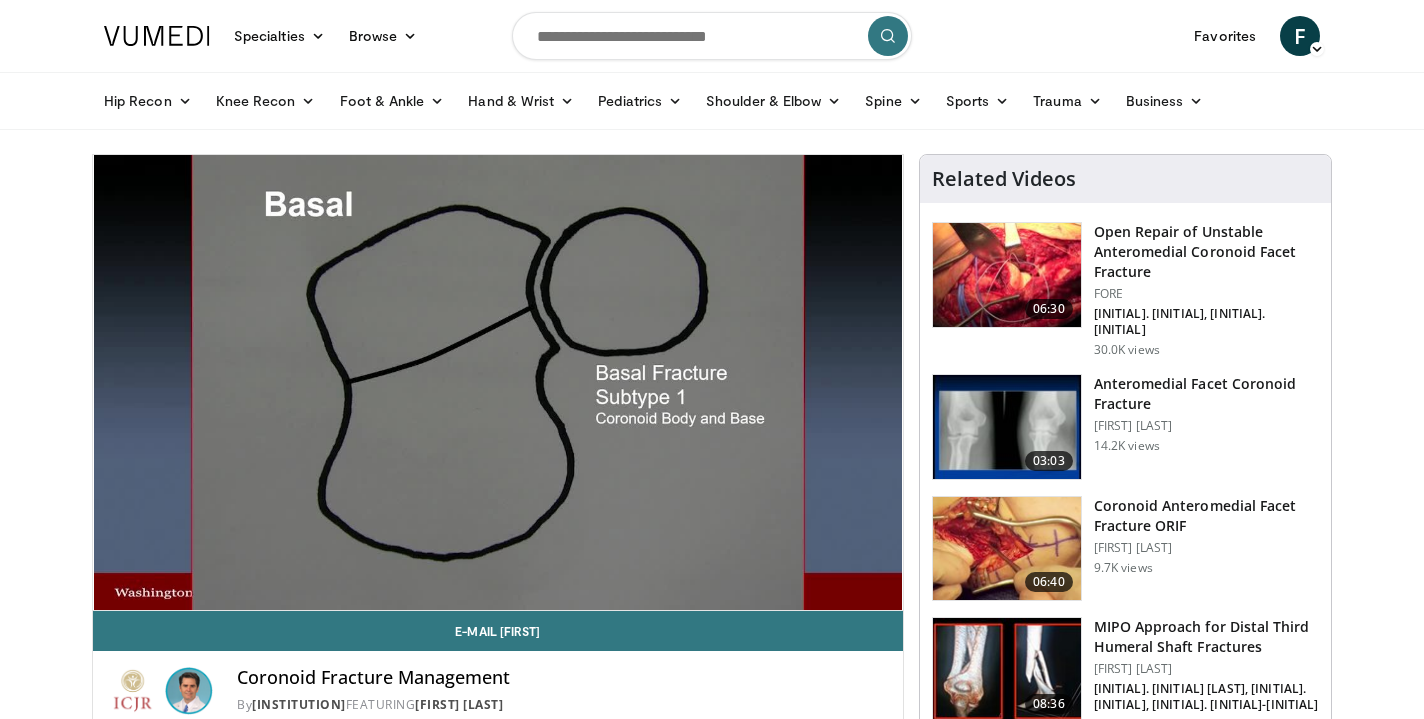 click at bounding box center (1007, 549) 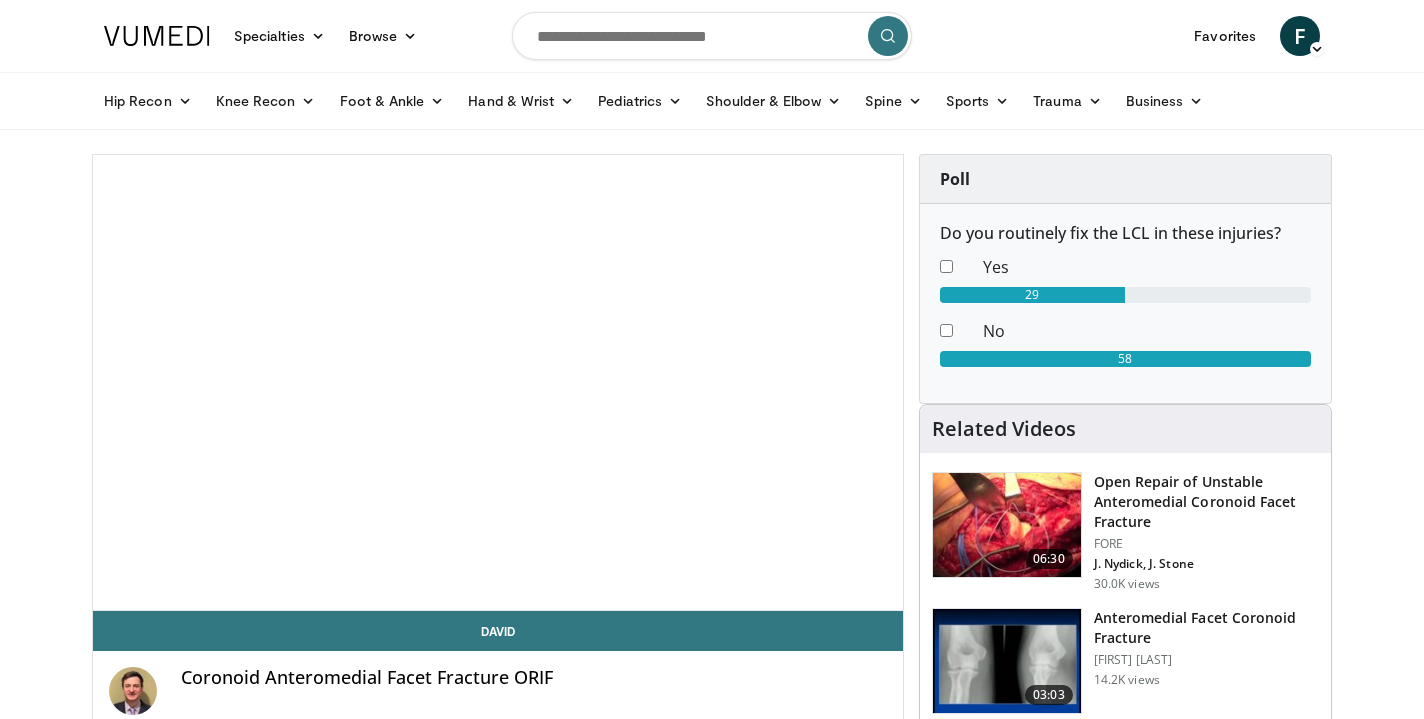 scroll, scrollTop: 0, scrollLeft: 0, axis: both 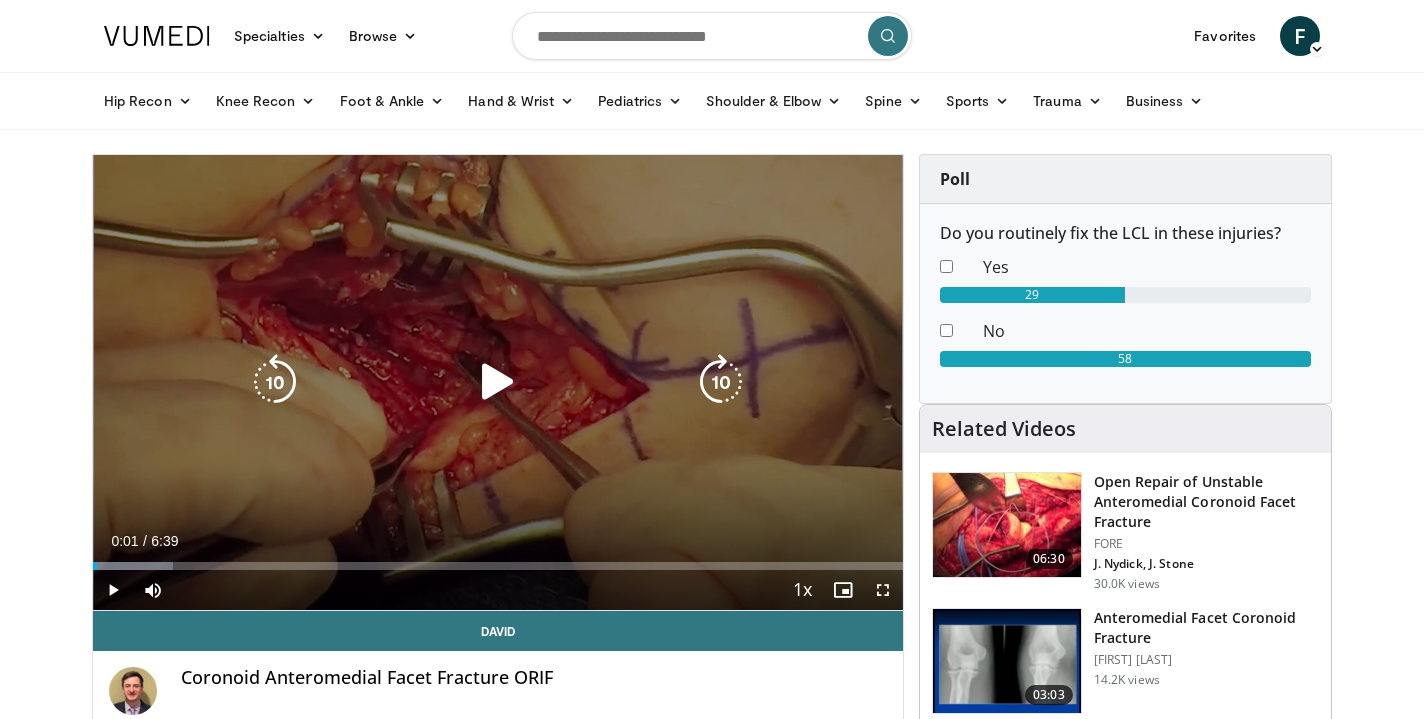 click at bounding box center (498, 382) 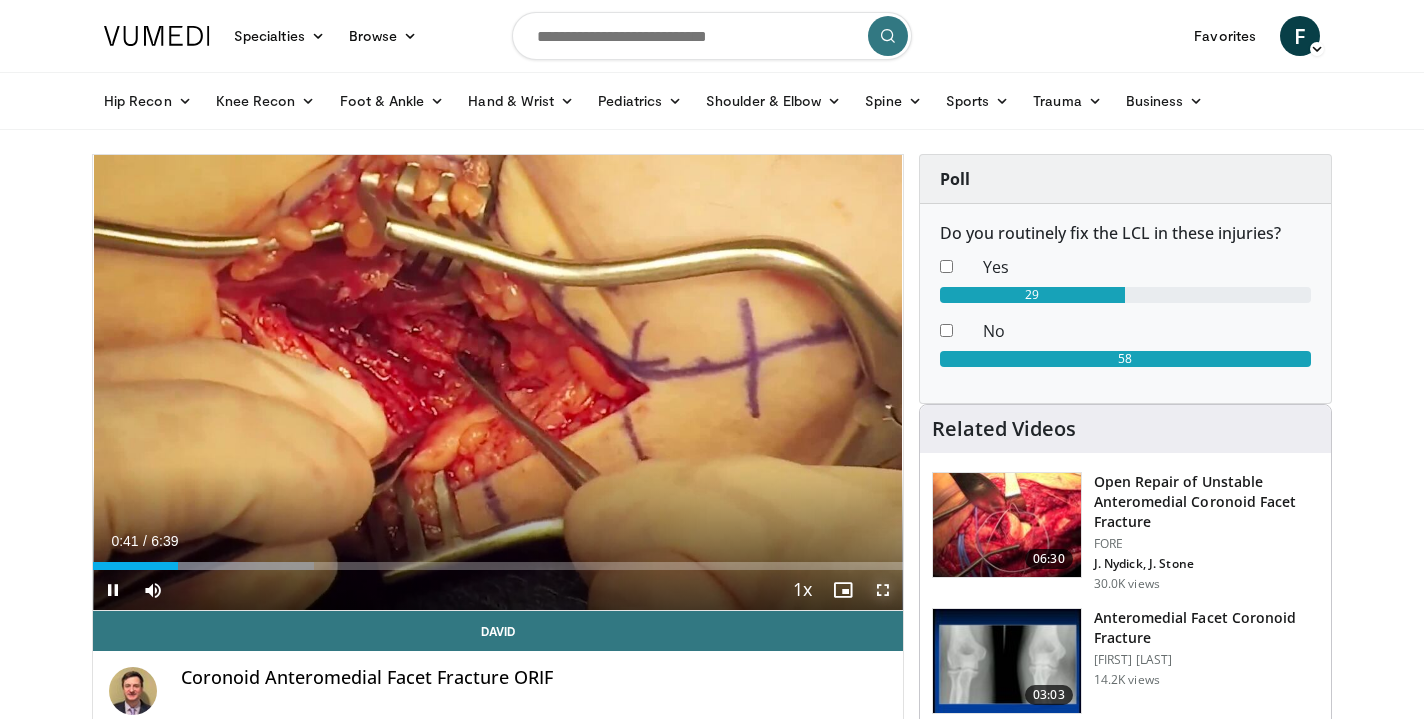 click at bounding box center [883, 590] 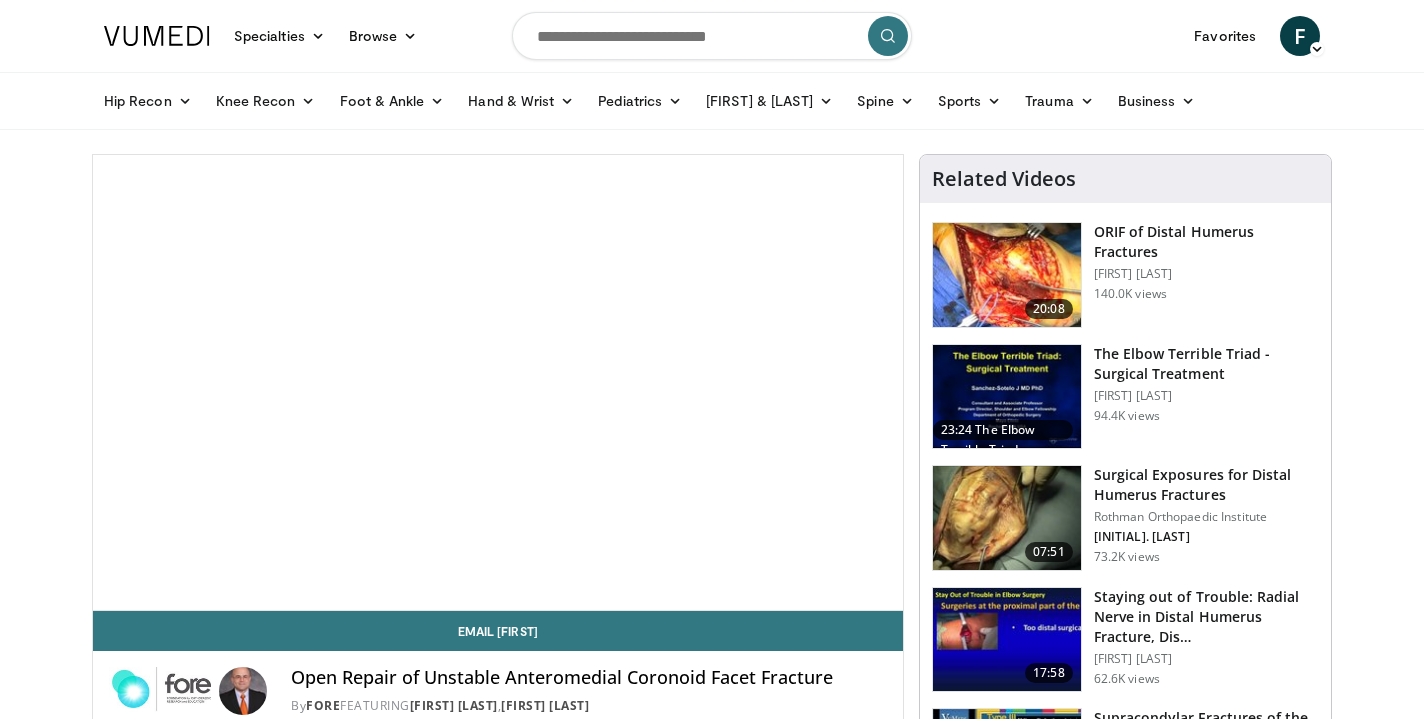 scroll, scrollTop: 0, scrollLeft: 0, axis: both 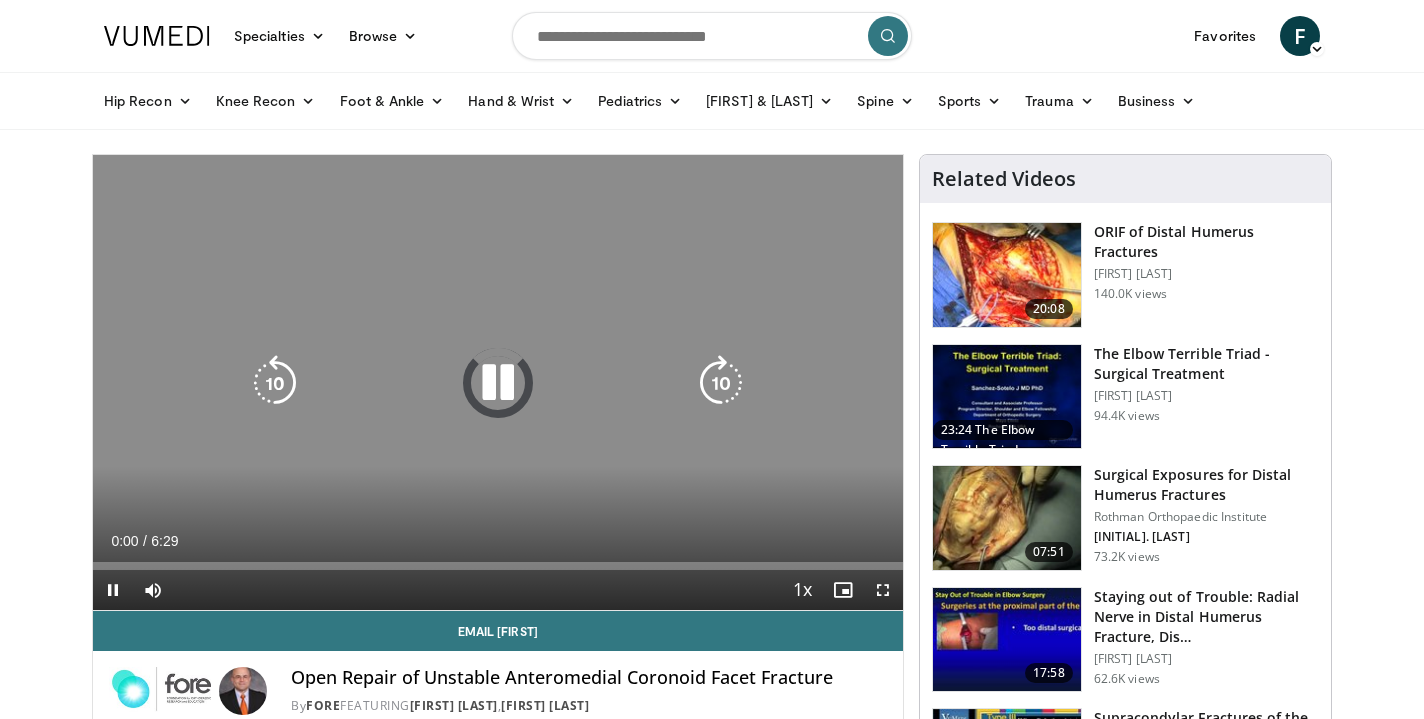 click on "10 seconds
Tap to unmute" at bounding box center [498, 382] 